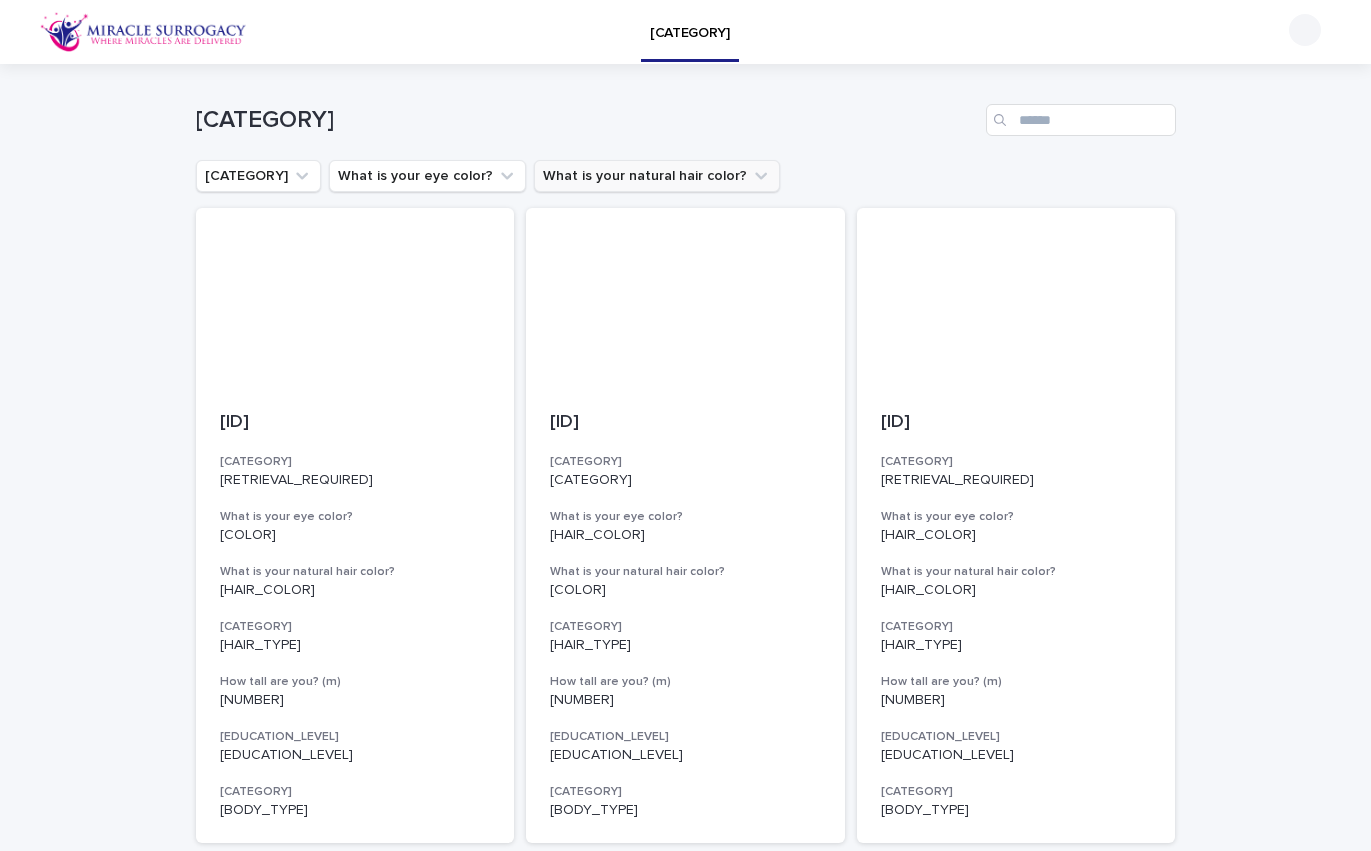 click on "What is your natural hair color?" at bounding box center (657, 176) 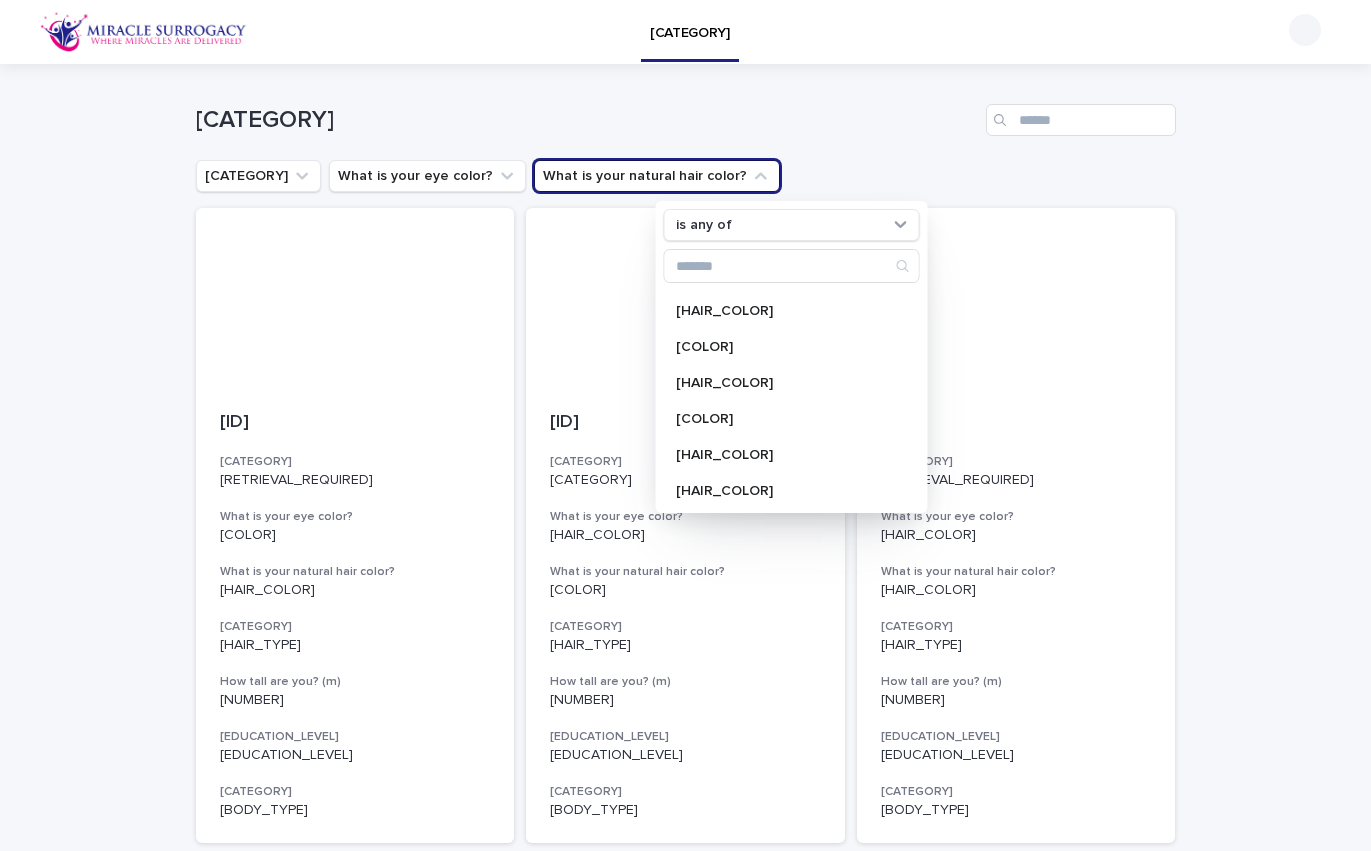 scroll, scrollTop: 74, scrollLeft: 0, axis: vertical 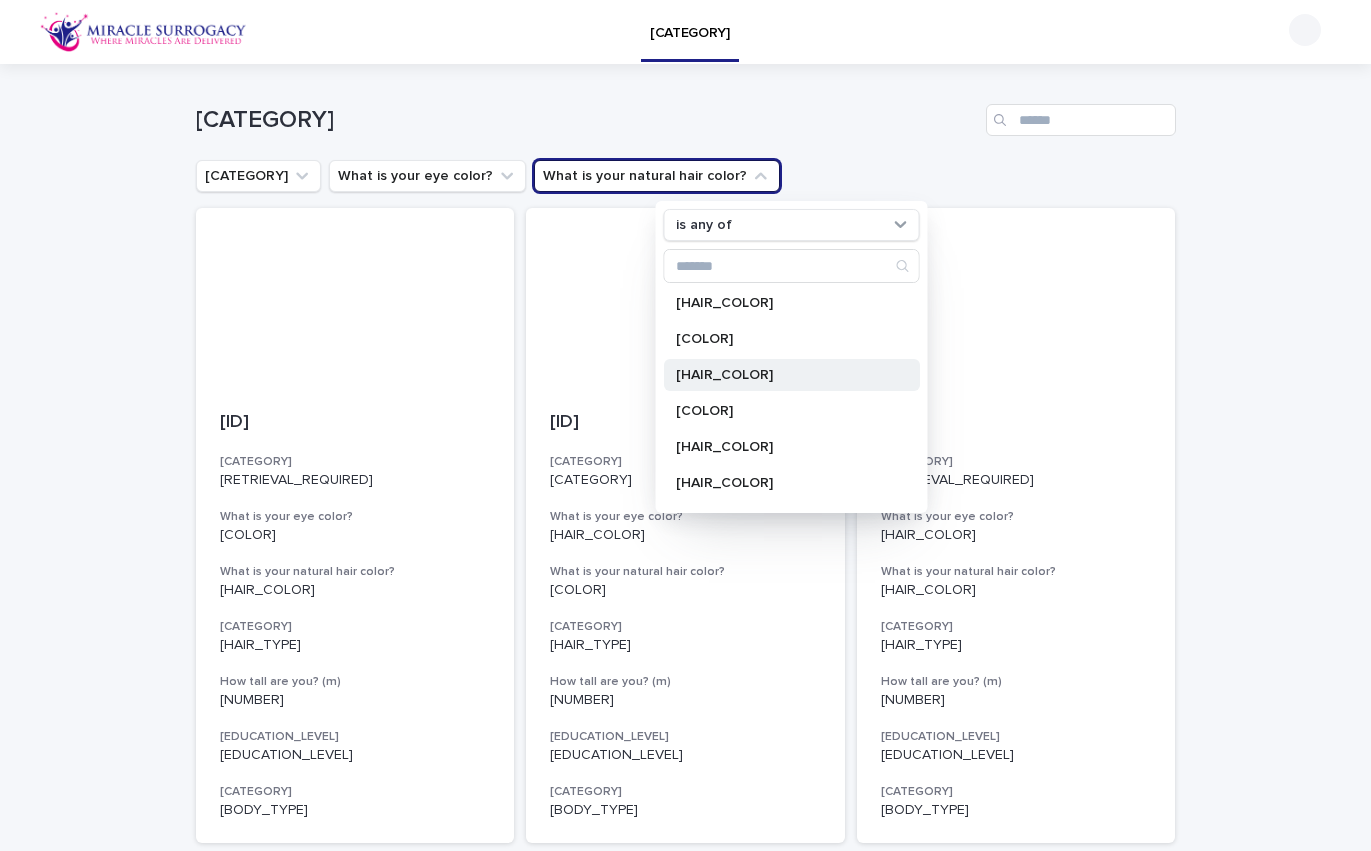 click on "Blonde" at bounding box center (781, 375) 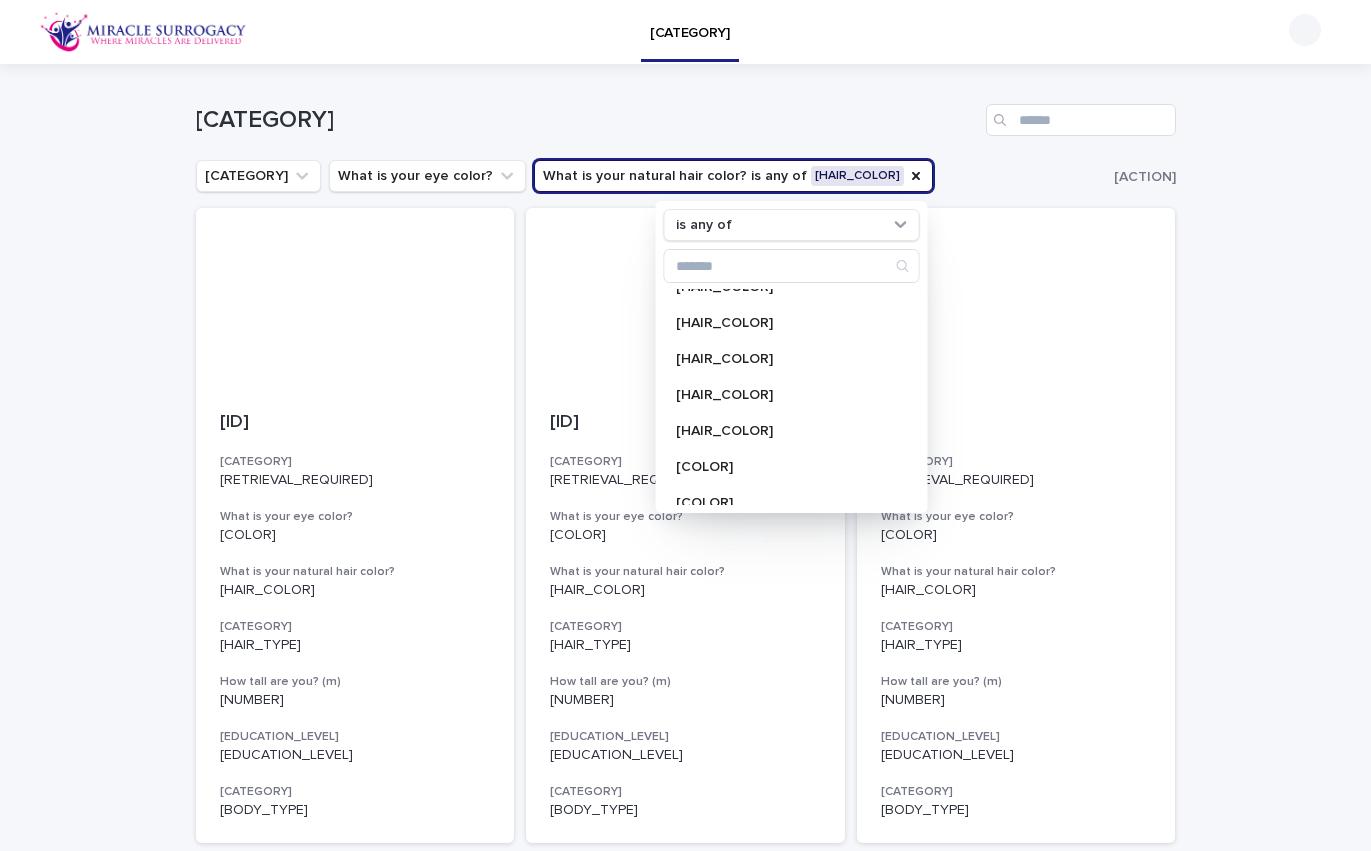 scroll, scrollTop: 320, scrollLeft: 0, axis: vertical 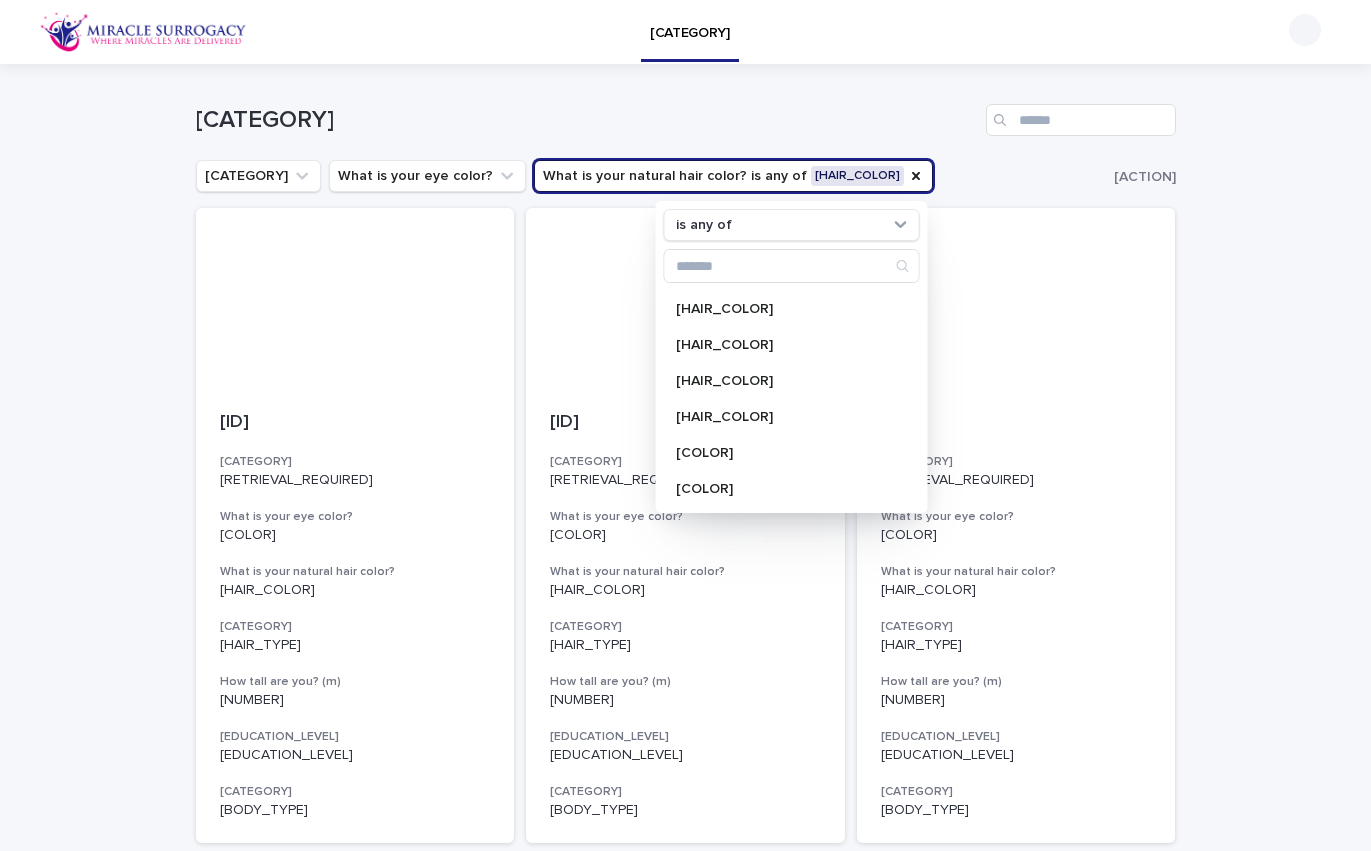click on "Loading... Saving… Loading... Saving… Egg Donors Frozen Eggs or Retrieval Required What is your eye color? What is your natural hair color? is any of Blonde is any of Brown Light Brown Black Dark Brown Blonde Light Chestnut Red Castano Rubio Castano Claro Rubio Castano Castano Obscuro Negro Light brown Dark brown Clear all filters PHOP2045 Frozen Eggs or Retrieval Required Retrieval Required What is your eye color? Light Blue What is your natural hair color? Blonde Hair Type Straight How tall are you? (m) 1.59 Highest Education Level Bachelor's Degree (or in process) Body Type Normal PHOP1693 Frozen Eggs or Retrieval Required Retrieval Required What is your eye color? Blue What is your natural hair color? Blonde Hair Type Straight How tall are you? (m) 1.78 Highest Education Level Bachelor's Degree  Body Type Slim  PHOP2406 Frozen Eggs or Retrieval Required Retrieval Required What is your eye color? Light Green What is your natural hair color? Blonde Hair Type Straight How tall are you? (m) 1.6 Body Type" at bounding box center [685, 528] 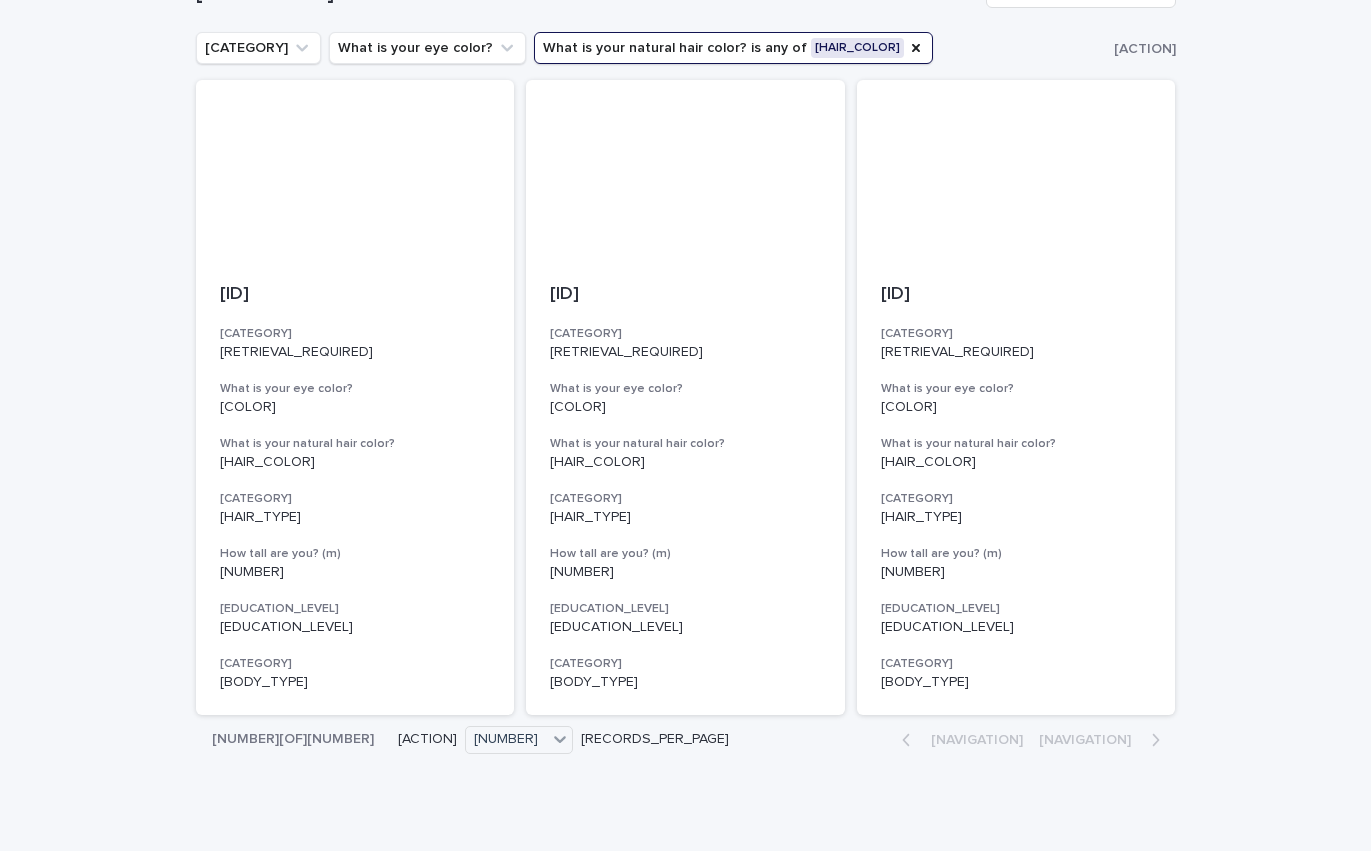 scroll, scrollTop: 52, scrollLeft: 0, axis: vertical 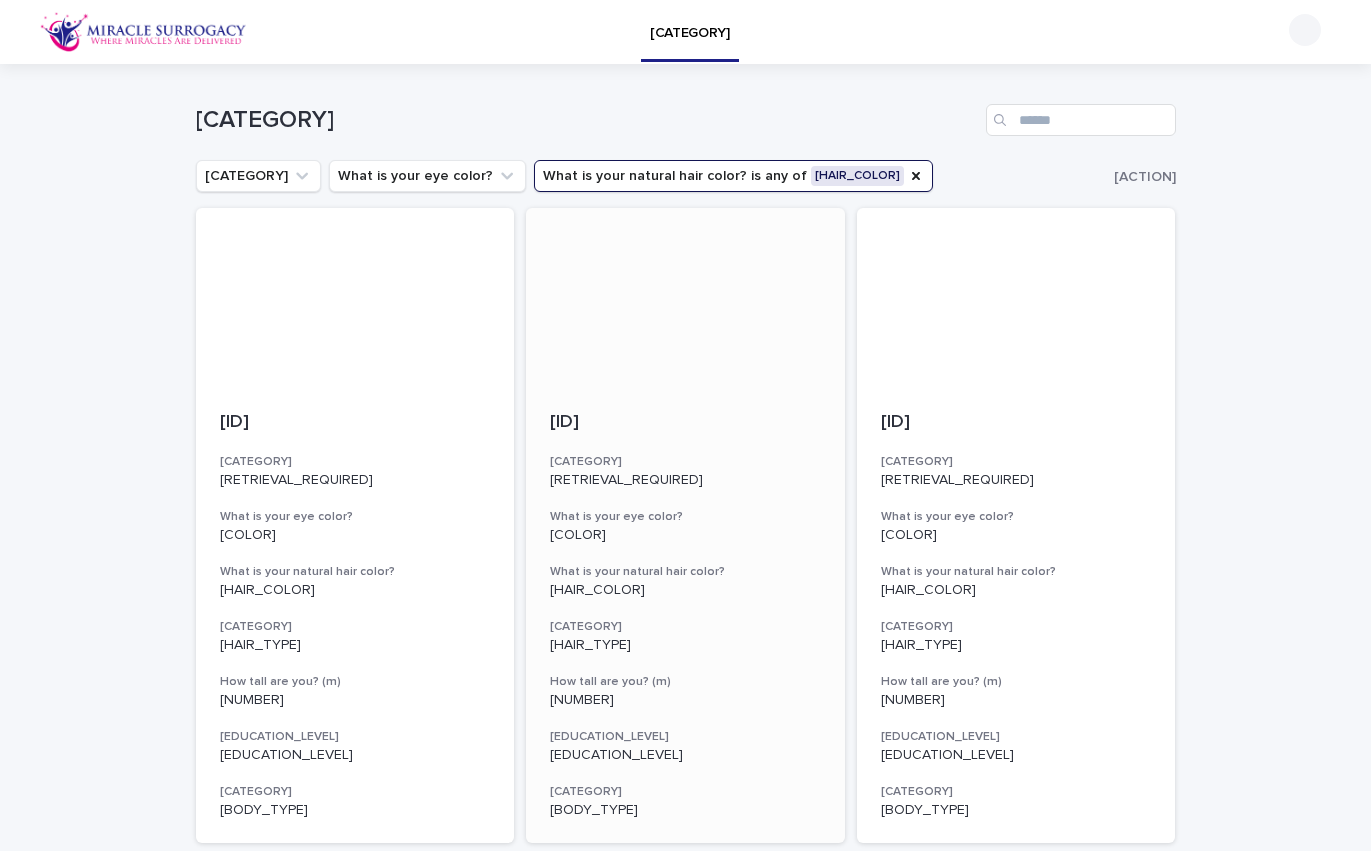 click at bounding box center (685, 298) 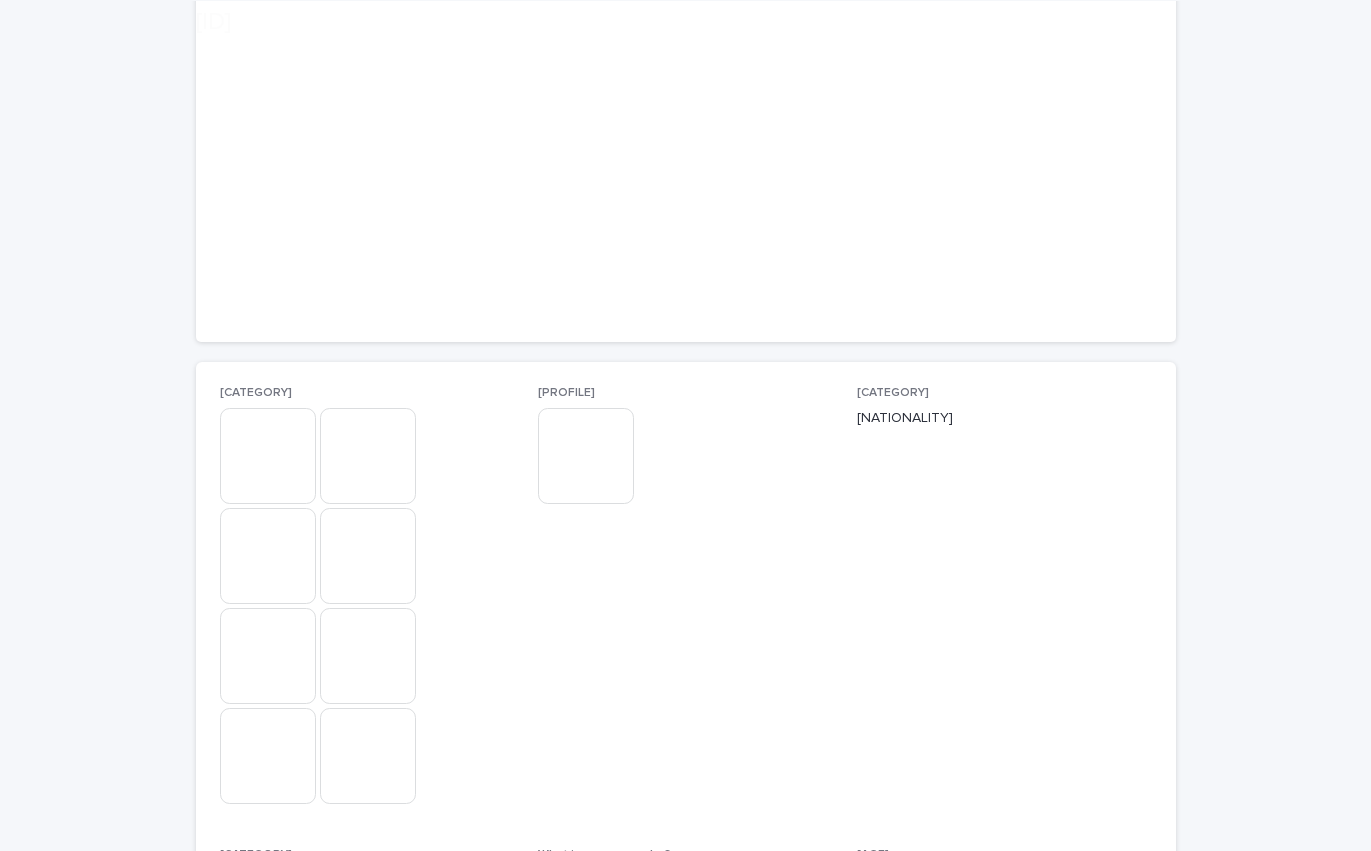 scroll, scrollTop: 263, scrollLeft: 0, axis: vertical 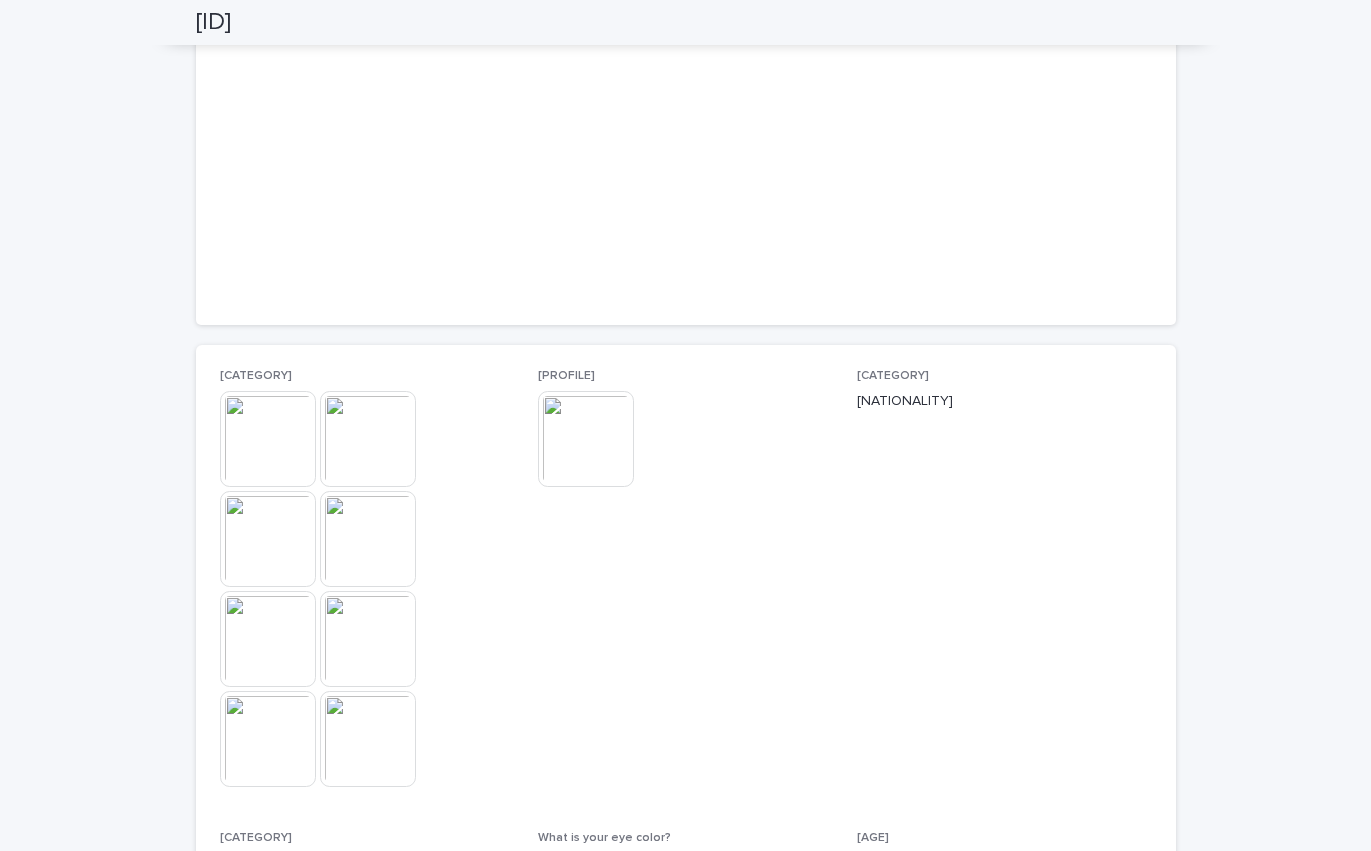 click at bounding box center (586, 439) 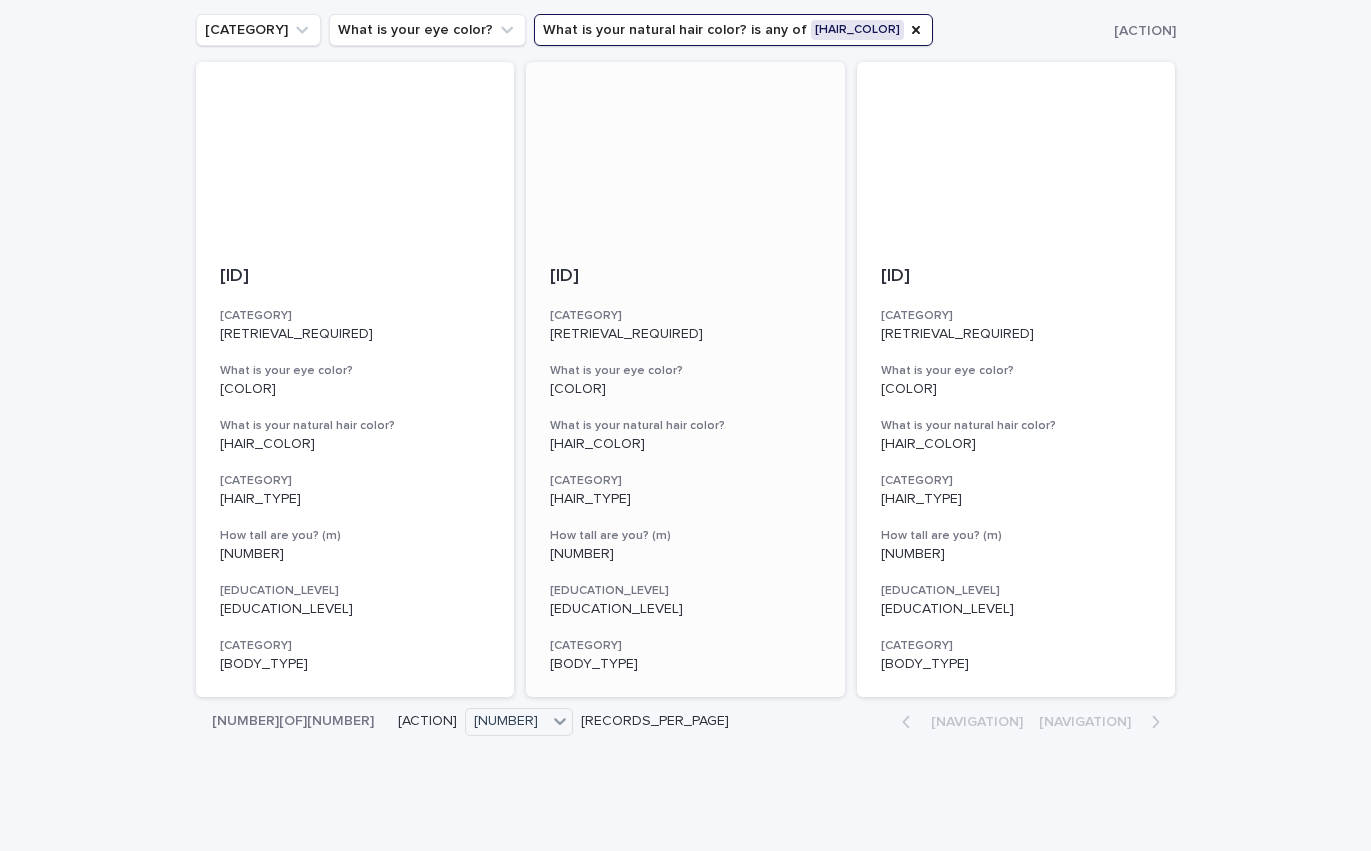 scroll, scrollTop: 49, scrollLeft: 0, axis: vertical 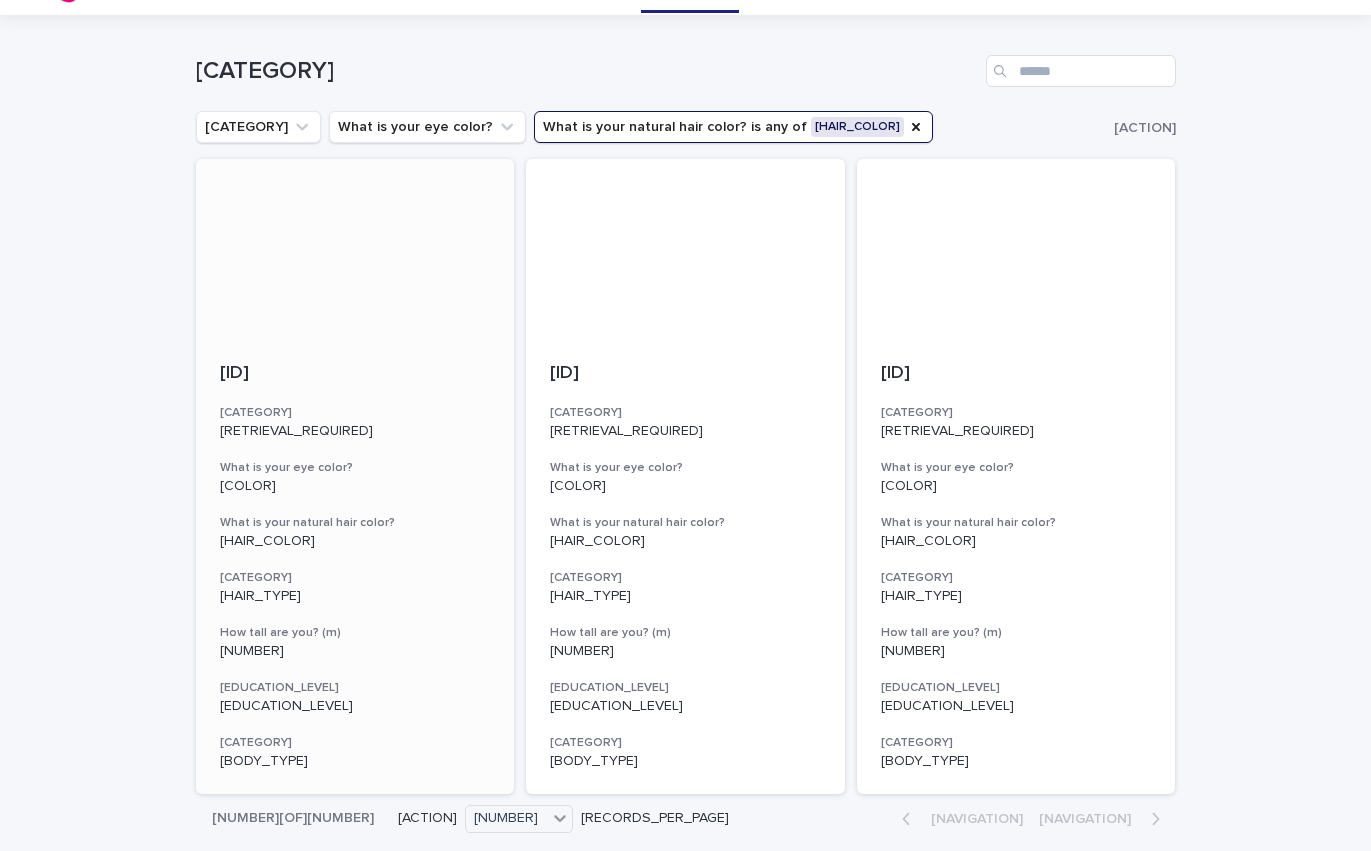 click at bounding box center (355, 249) 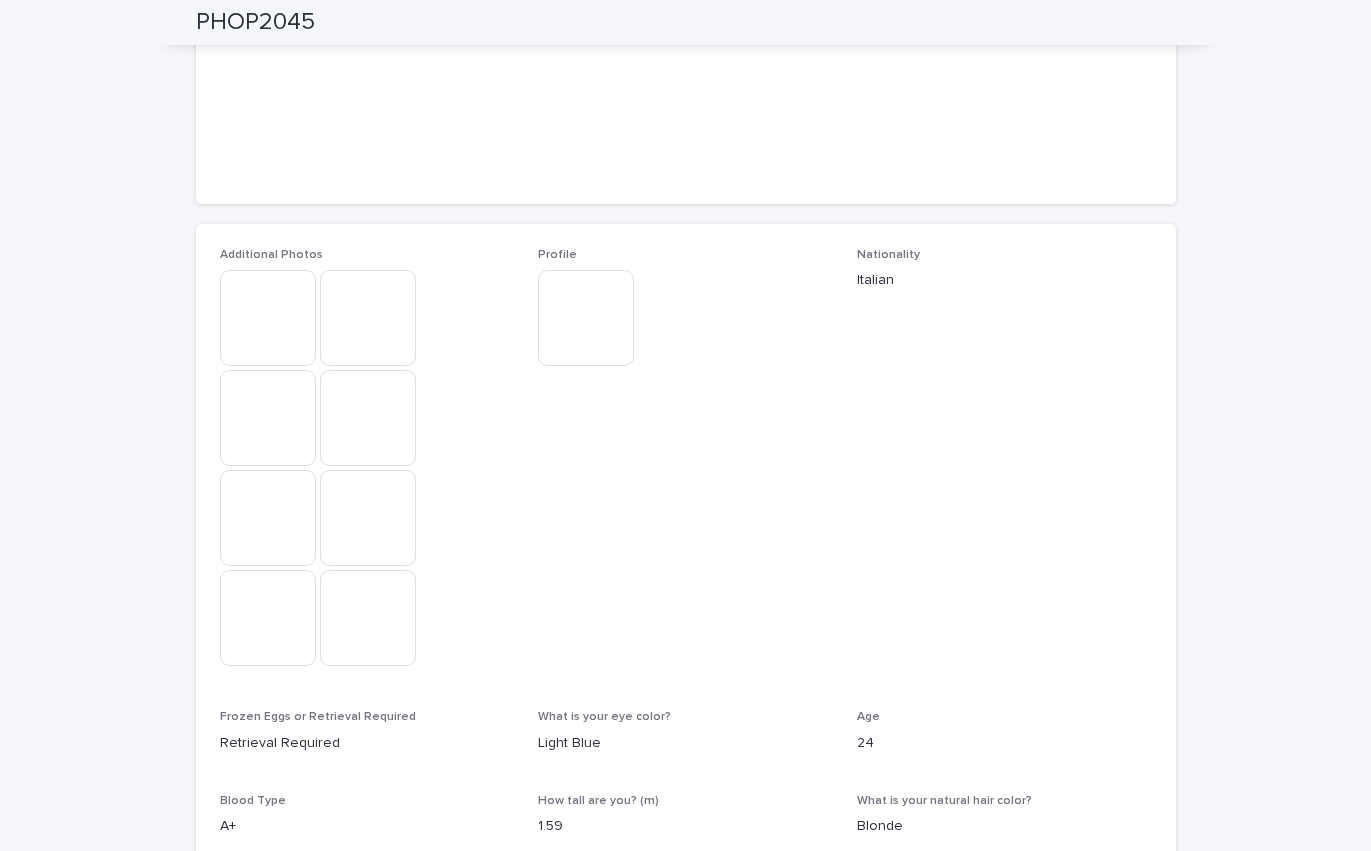 scroll, scrollTop: 385, scrollLeft: 0, axis: vertical 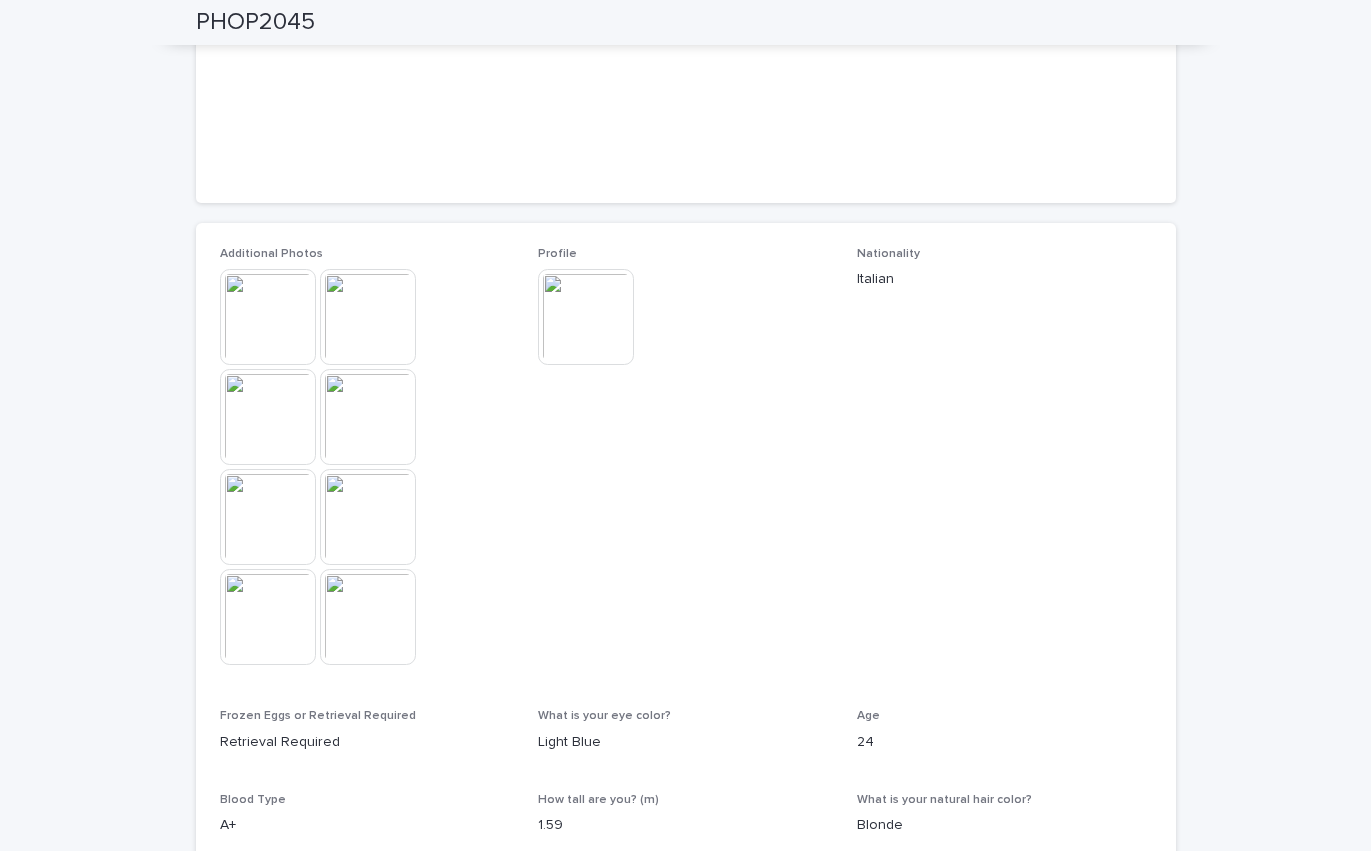click at bounding box center [586, 317] 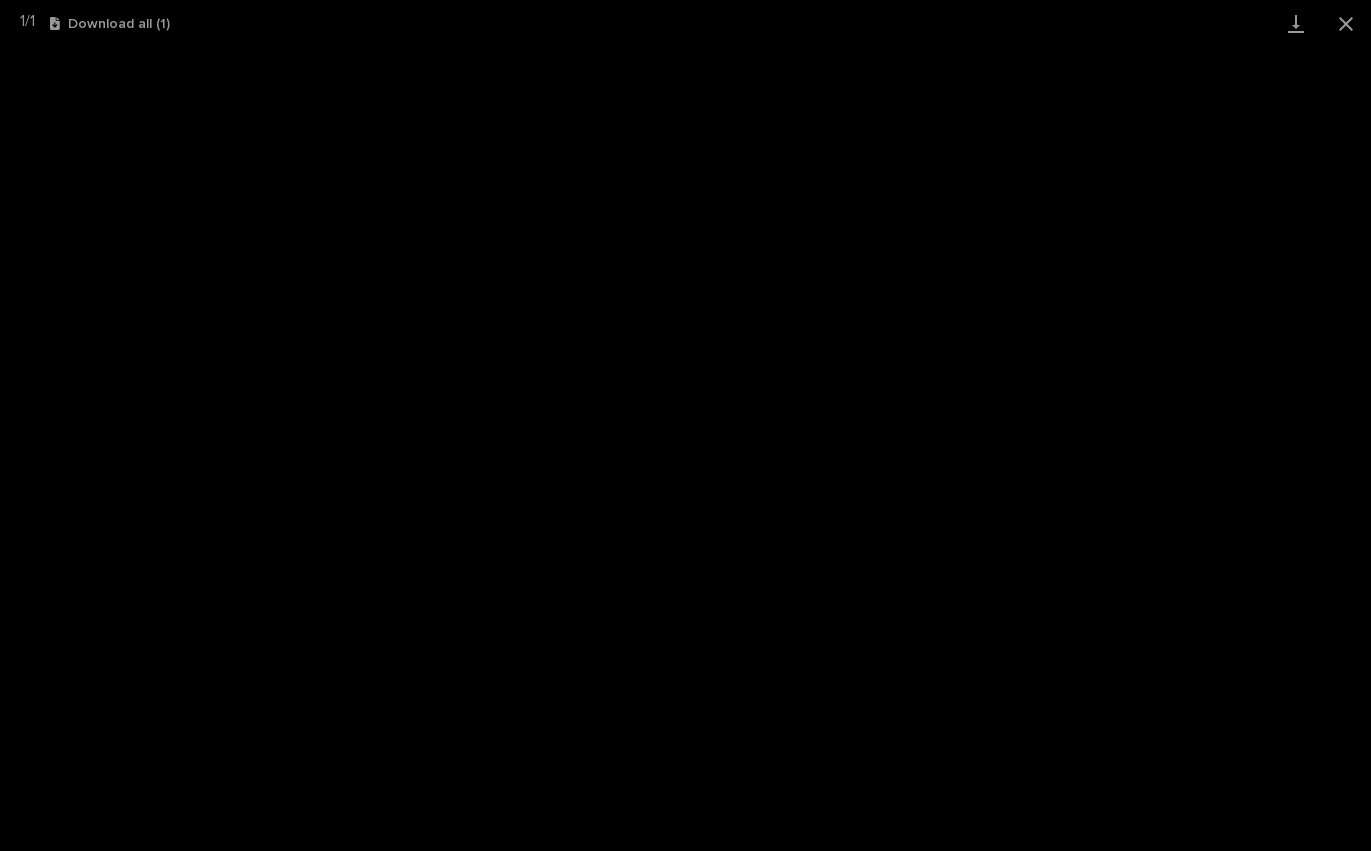 scroll, scrollTop: 0, scrollLeft: 0, axis: both 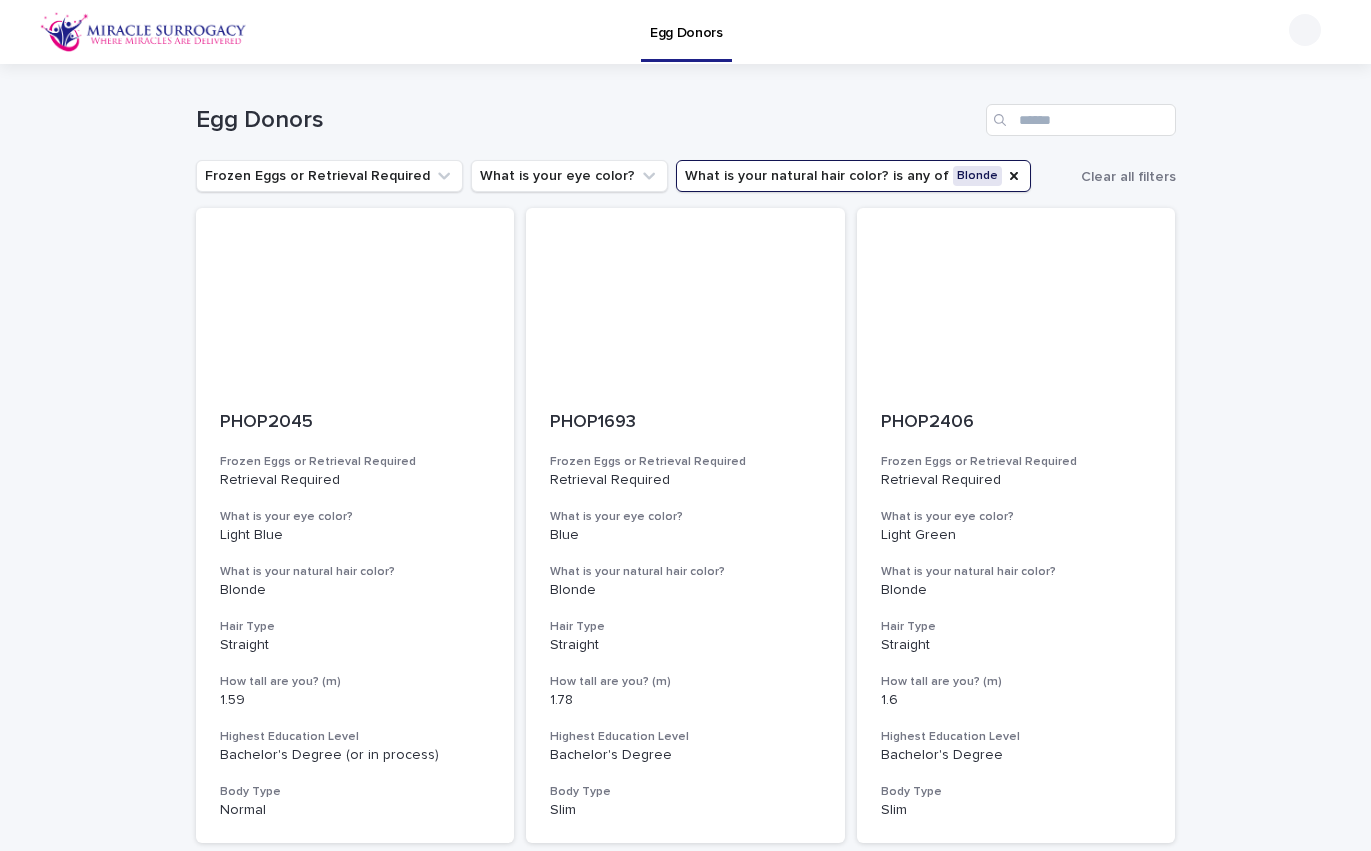 click on "What is your natural hair color? is any of Blonde" at bounding box center (853, 176) 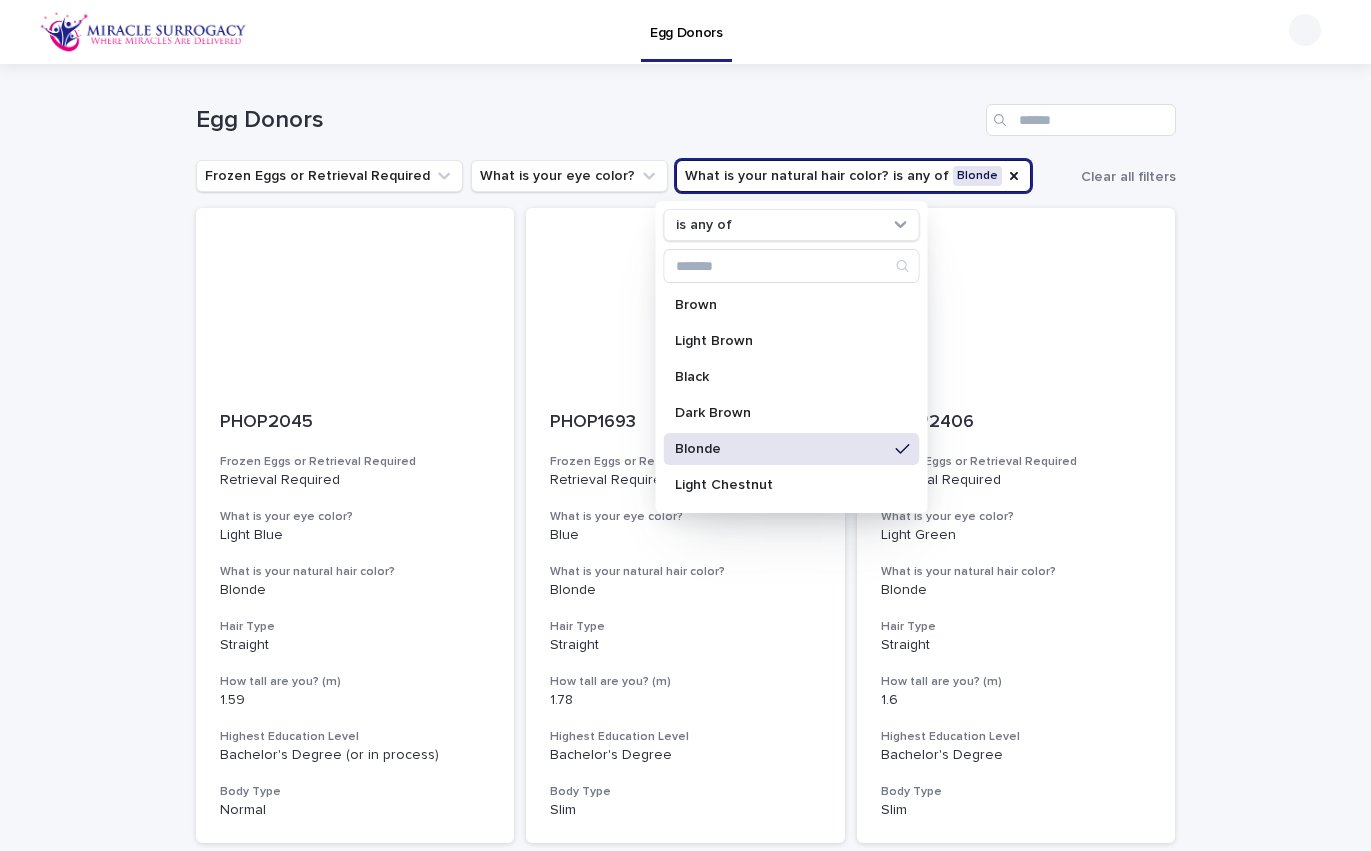 click on "Blonde" at bounding box center (781, 449) 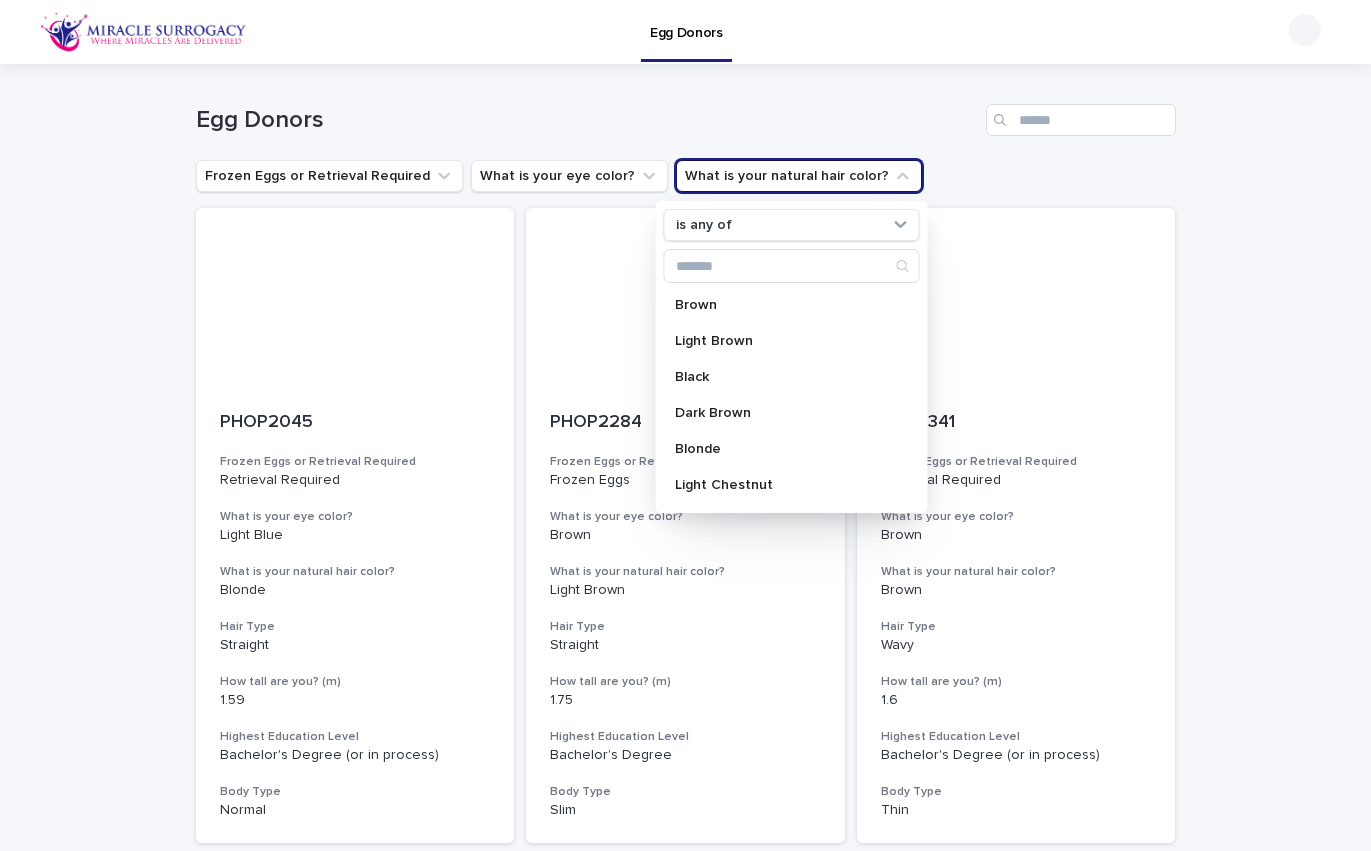 click on "Loading... Saving… Loading... Saving… Egg Donors Frozen Eggs or Retrieval Required What is your eye color? What is your natural hair color? is any of Brown Light Brown Black Dark Brown Blonde Light Chestnut Red Castano Rubio Castano Claro Rubio Castano Castano Obscuro Negro Light brown Dark brown PHOP2045 Frozen Eggs or Retrieval Required Retrieval Required What is your eye color? Light Blue What is your natural hair color? Blonde Hair Type Straight How tall are you? (m) 1.59 Highest Education Level Bachelor's Degree (or in process) Body Type Normal PHOP2284 Frozen Eggs or Retrieval Required Frozen Eggs What is your eye color? Brown What is your natural hair color? Light Brown Hair Type Straight  How tall are you? (m) 1.75 Highest Education Level Bachelor's Degree  Body Type Slim PCUN341 Frozen Eggs or Retrieval Required Retrieval Required What is your eye color? Brown What is your natural hair color? Brown Hair Type Wavy How tall are you? (m) 1.6 Highest Education Level Bachelor's Degree (or in process)" at bounding box center [685, 1498] 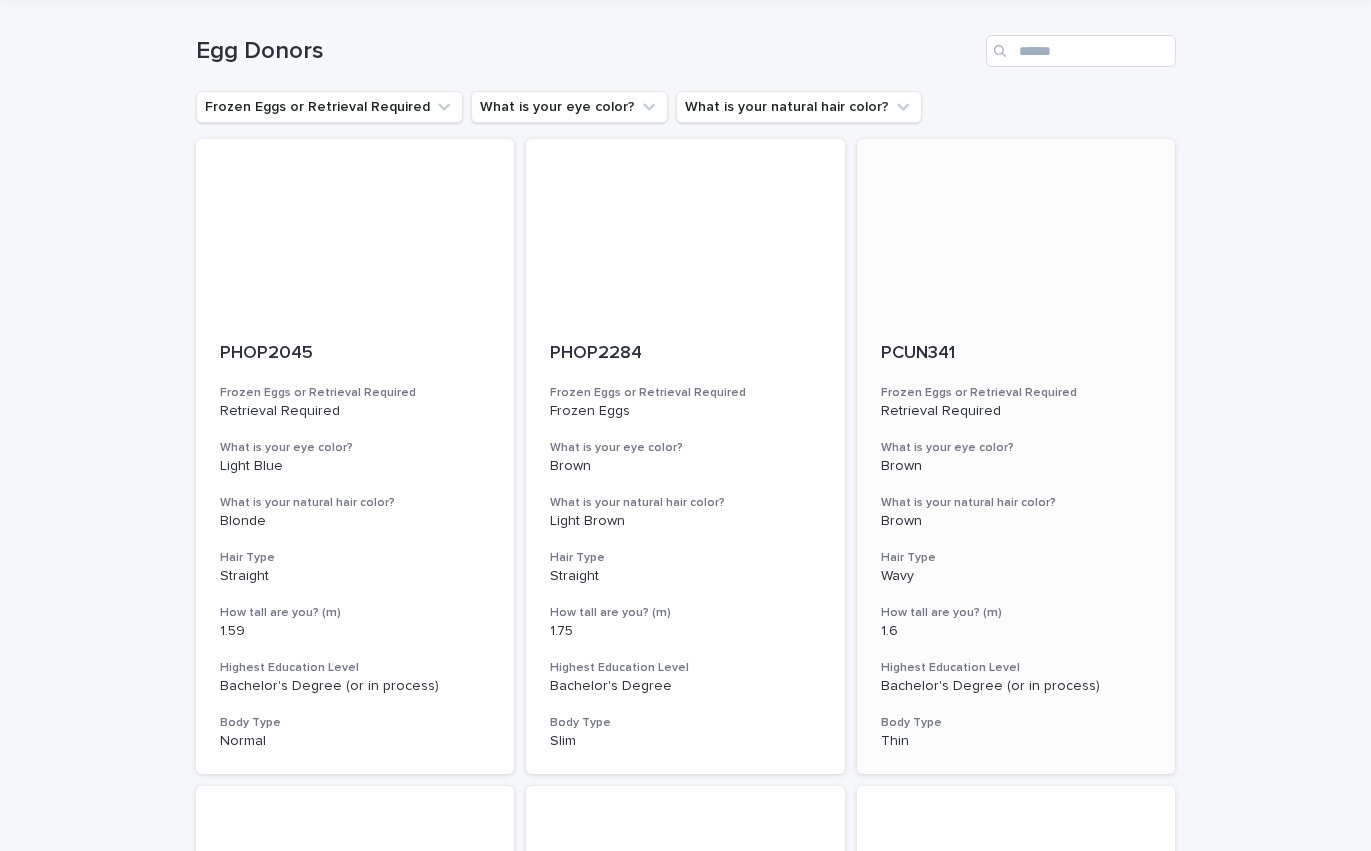 scroll, scrollTop: 0, scrollLeft: 0, axis: both 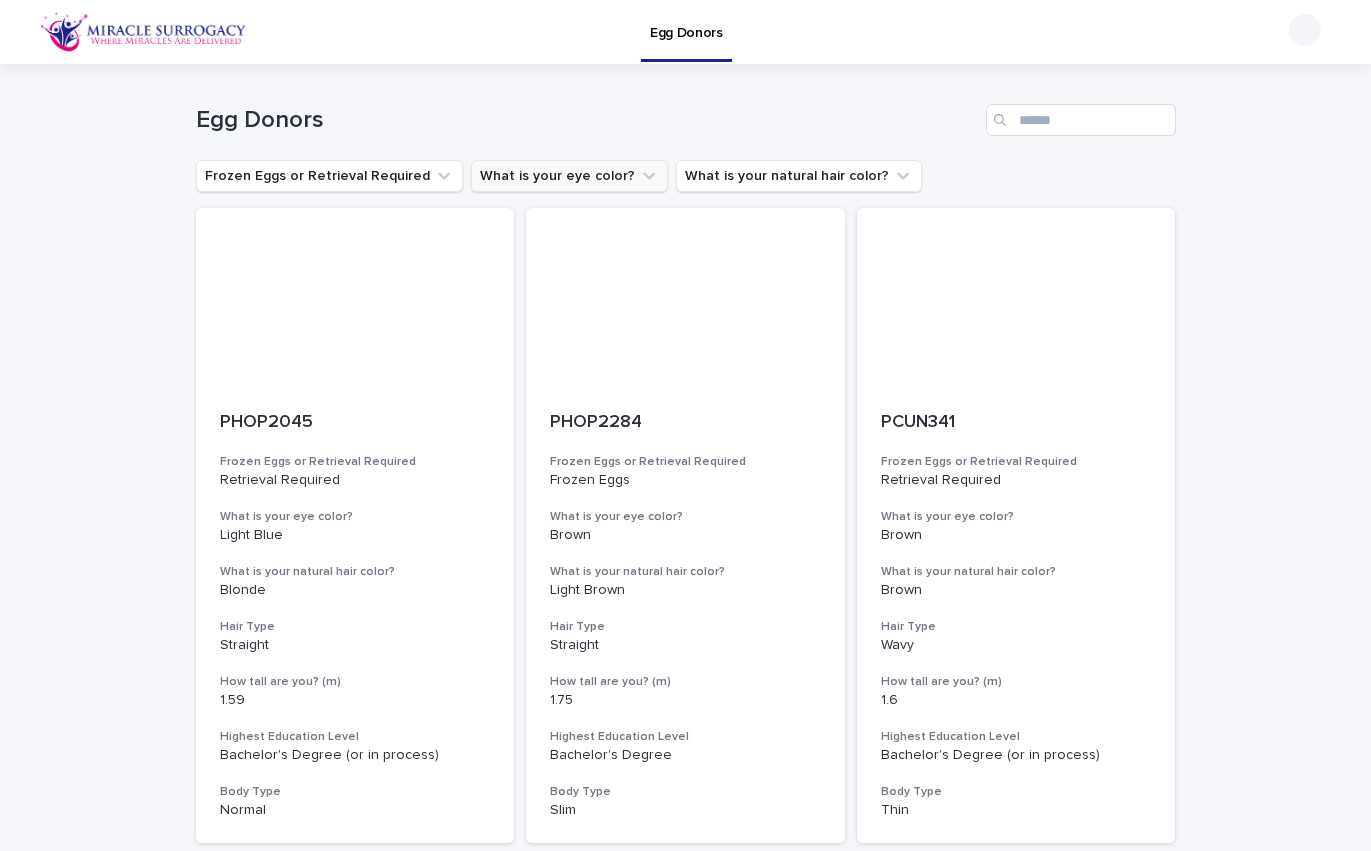 click on "What is your eye color?" at bounding box center [569, 176] 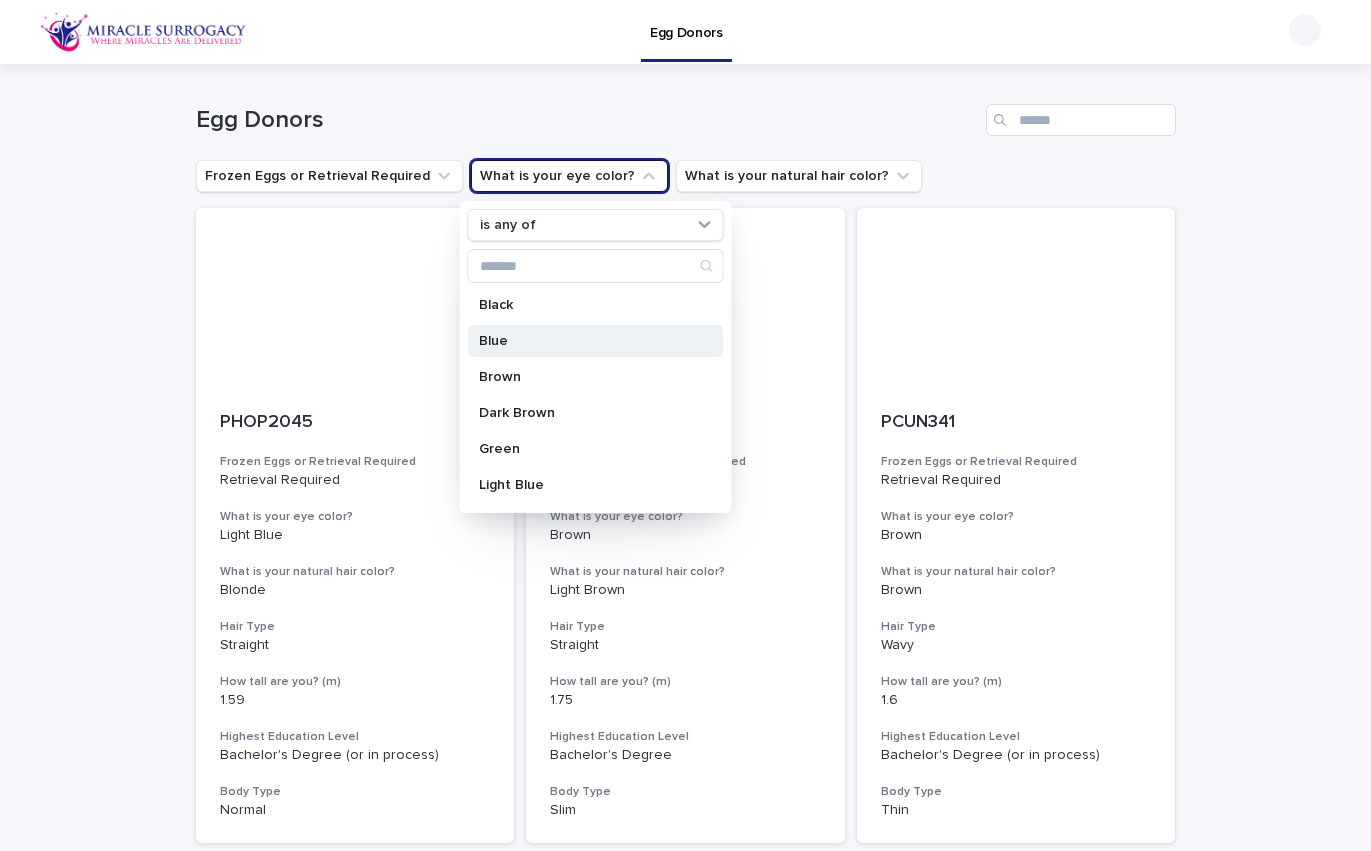 click on "Blue" at bounding box center (585, 341) 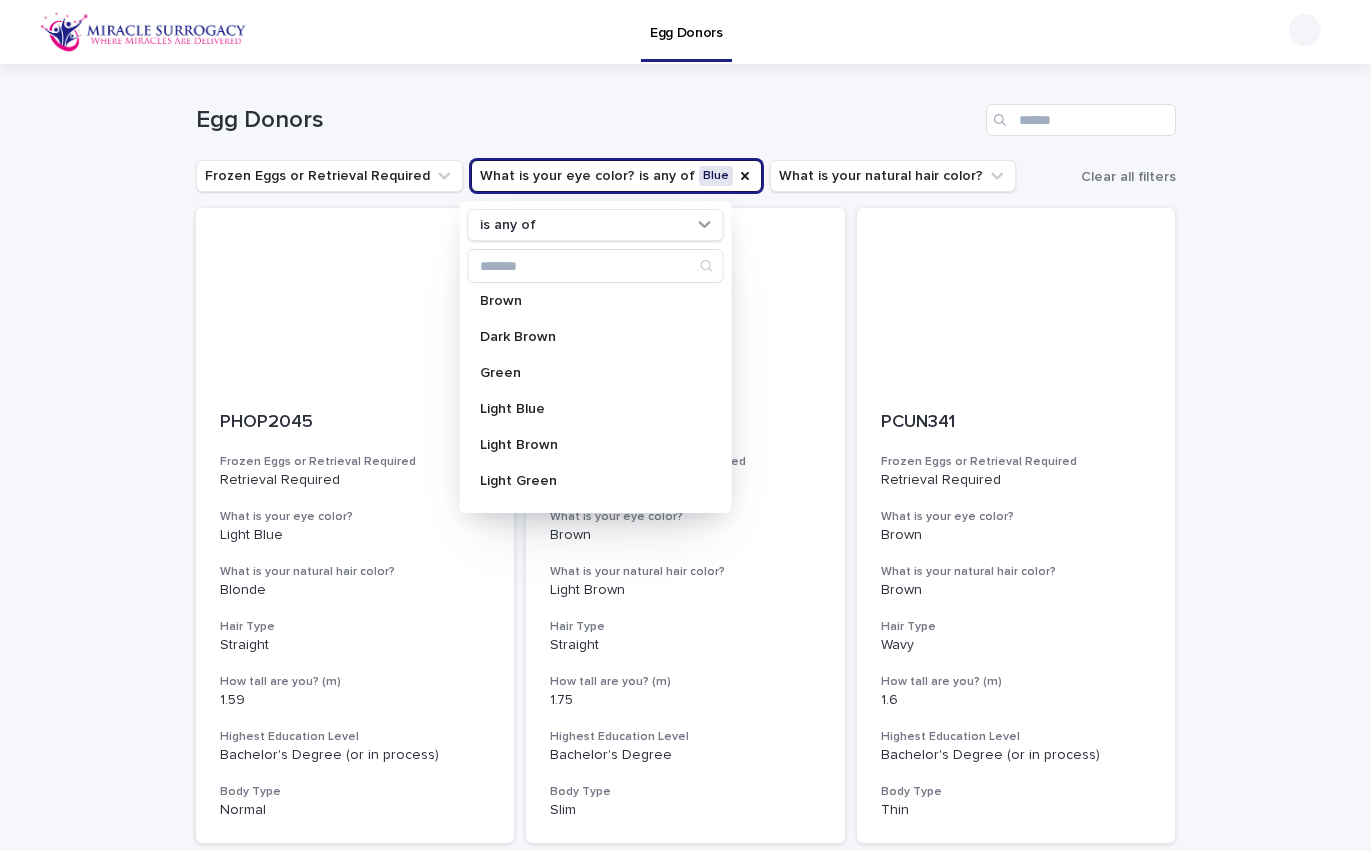 scroll, scrollTop: 79, scrollLeft: 0, axis: vertical 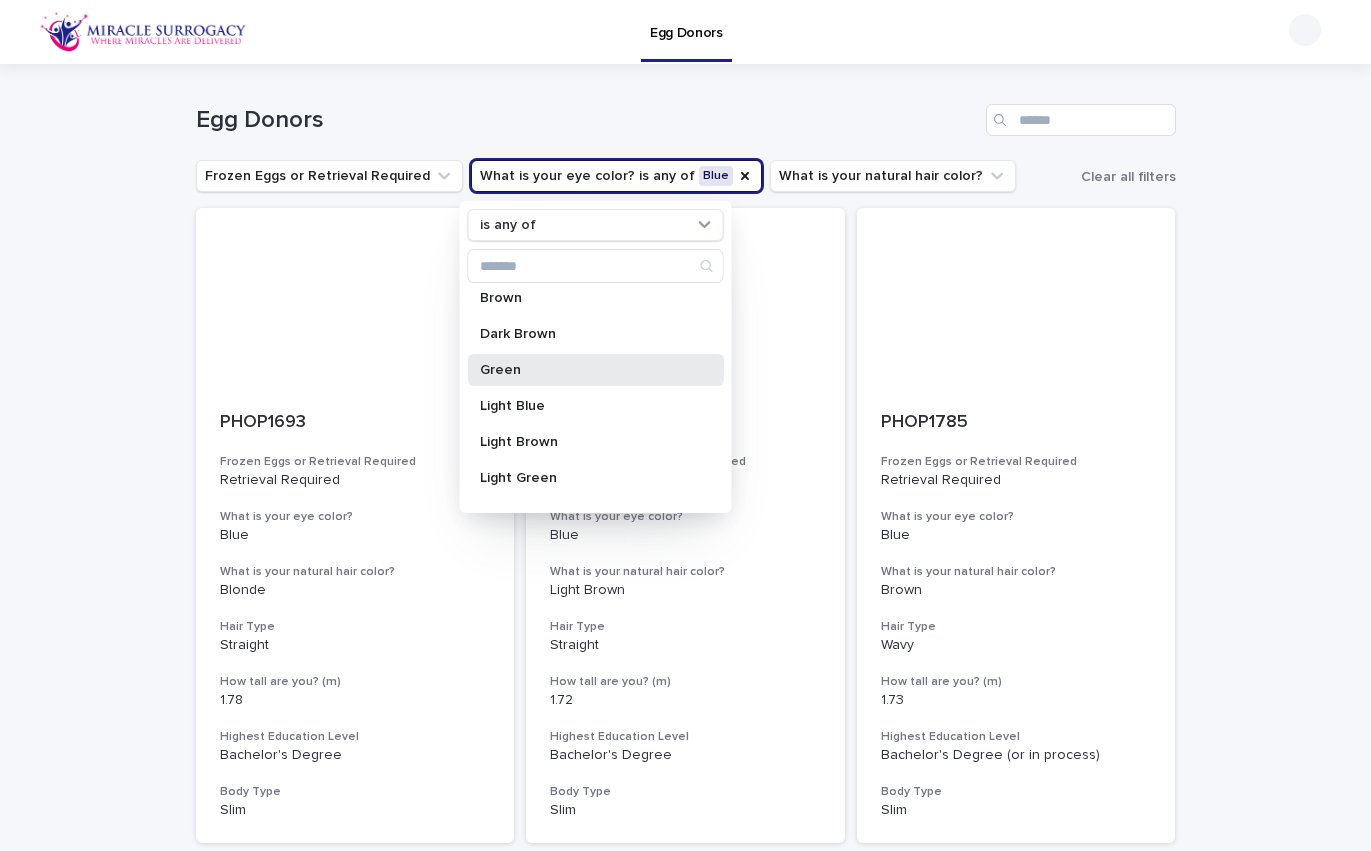 click on "Green" at bounding box center (585, 370) 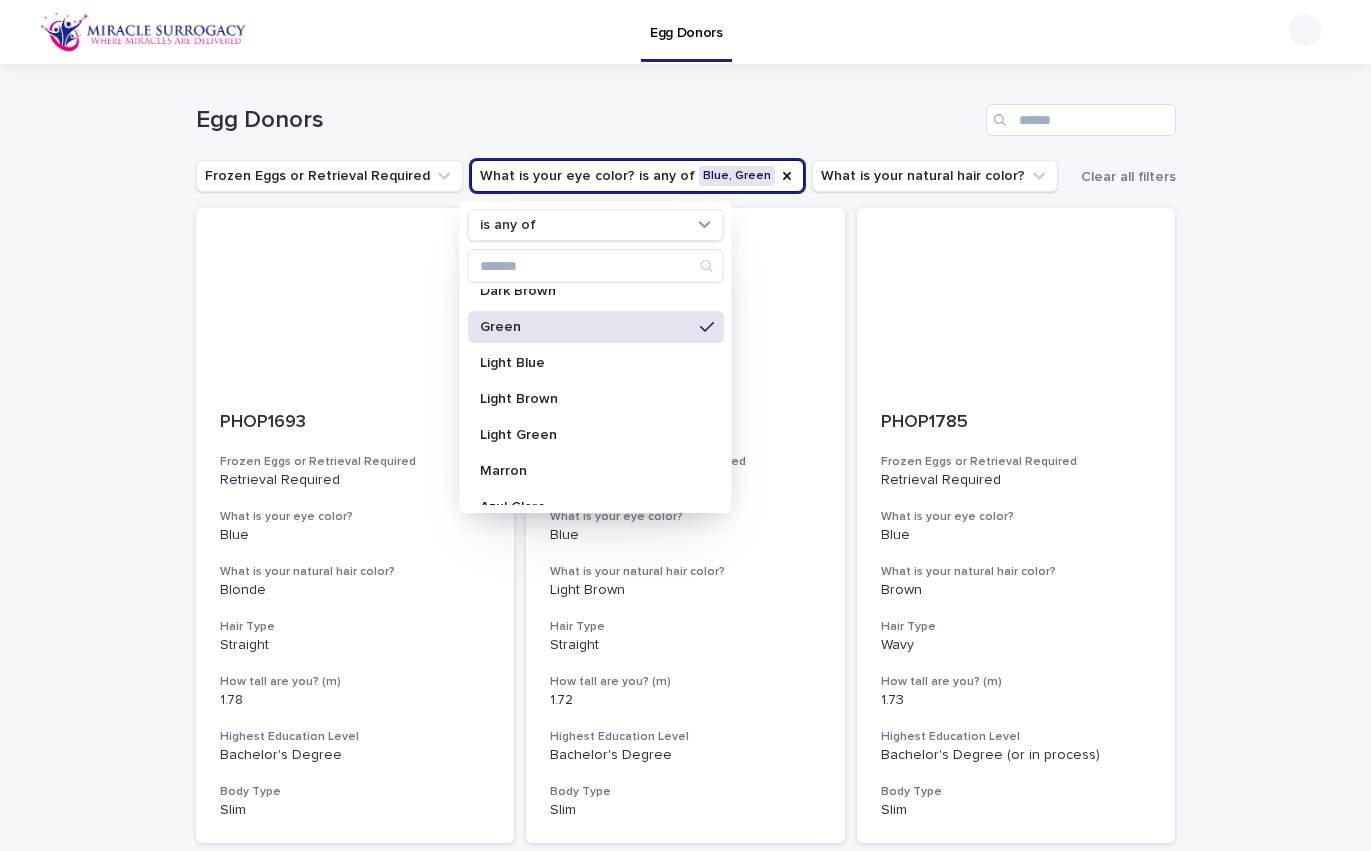 scroll, scrollTop: 138, scrollLeft: 0, axis: vertical 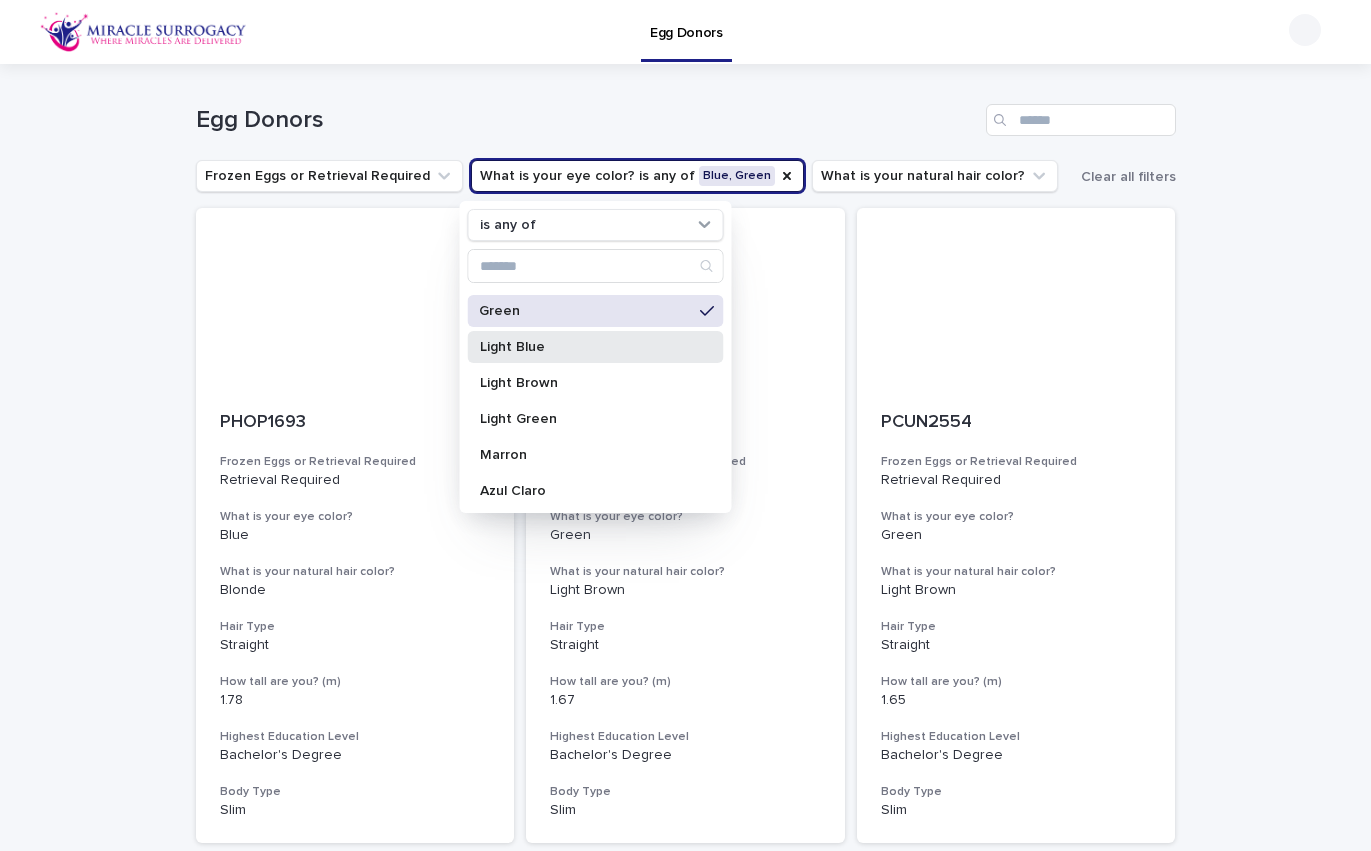 click on "Light Blue" at bounding box center [585, 347] 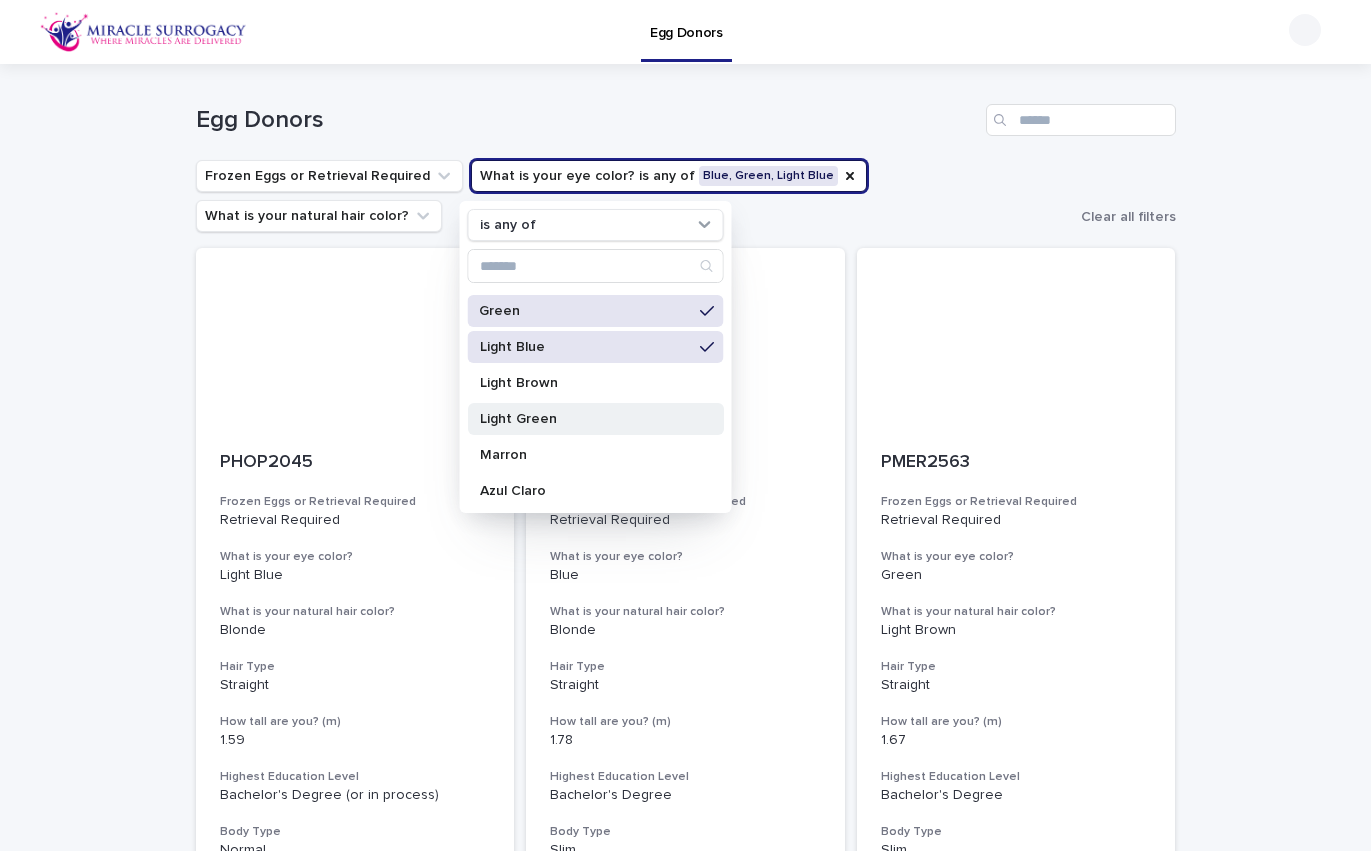 click on "Light Green" at bounding box center [585, 419] 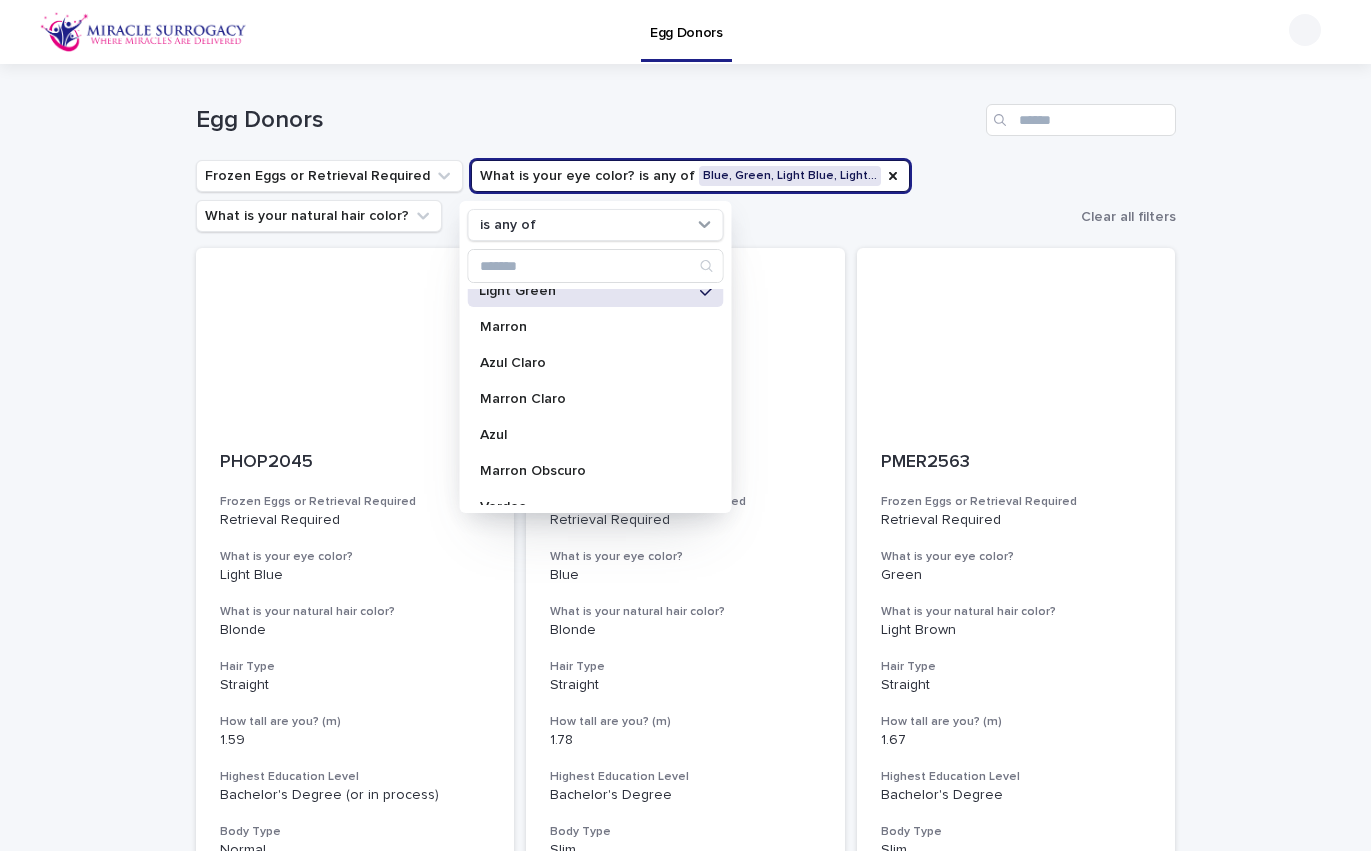 scroll, scrollTop: 298, scrollLeft: 0, axis: vertical 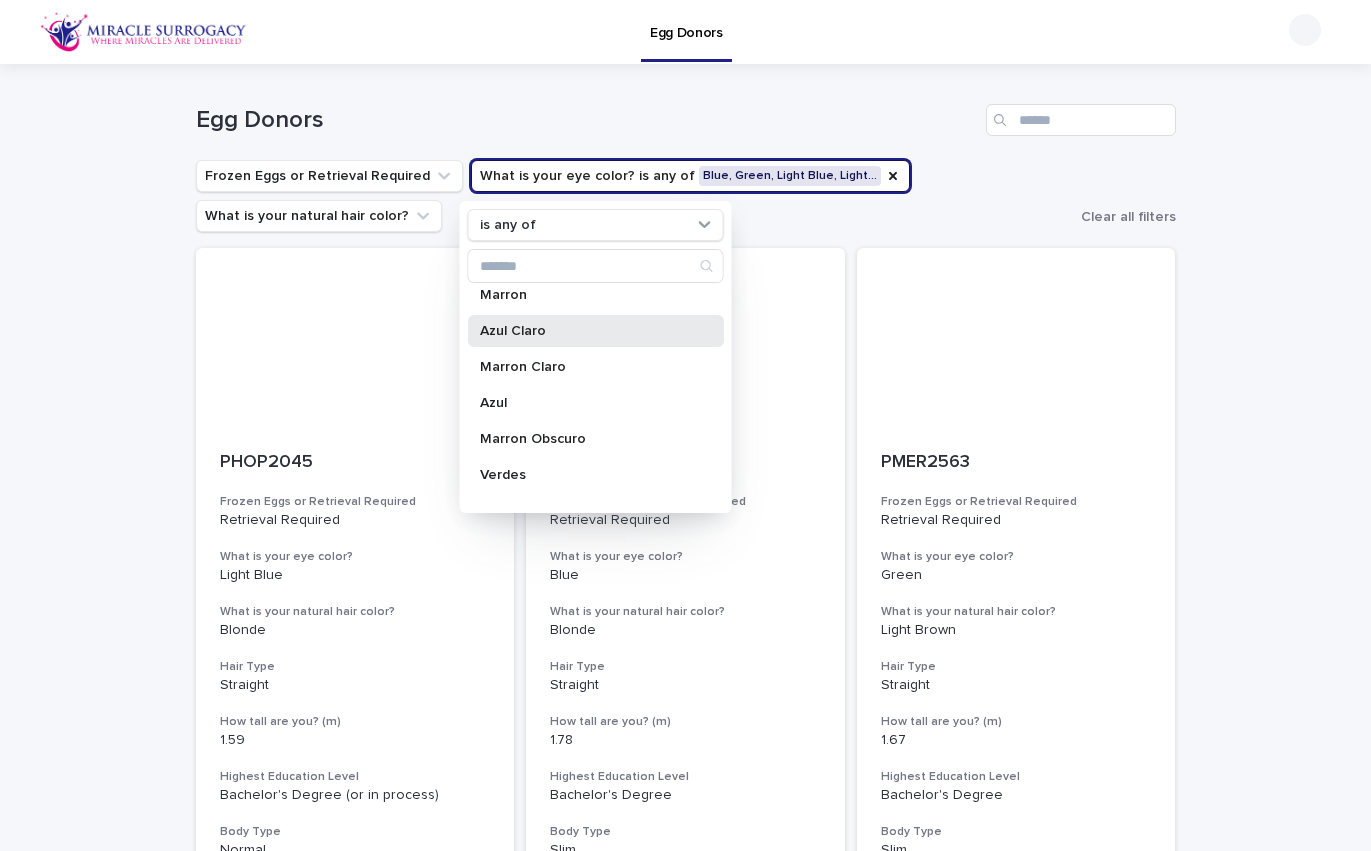 click on "Azul Claro" at bounding box center (595, 331) 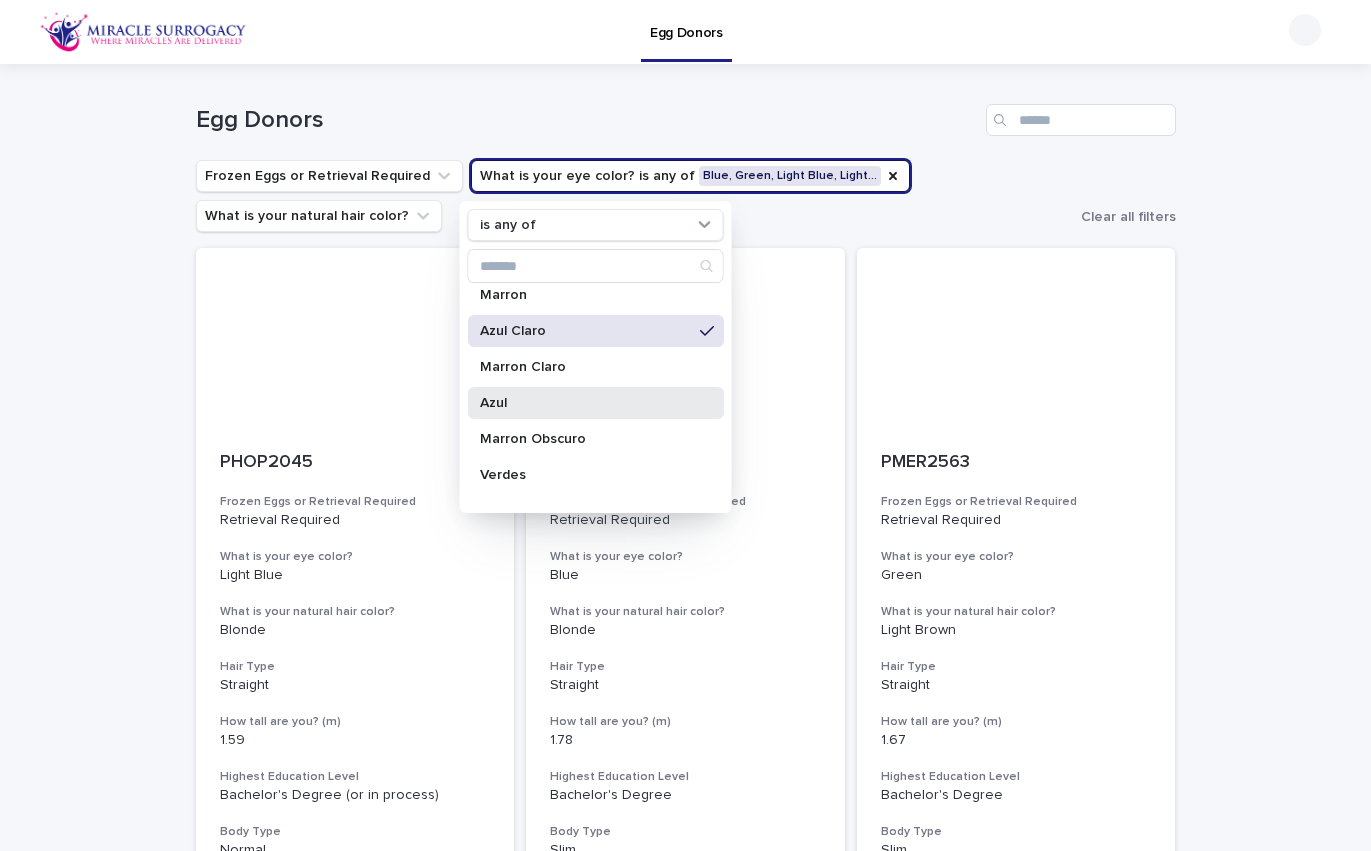 click on "Azul" at bounding box center [595, 403] 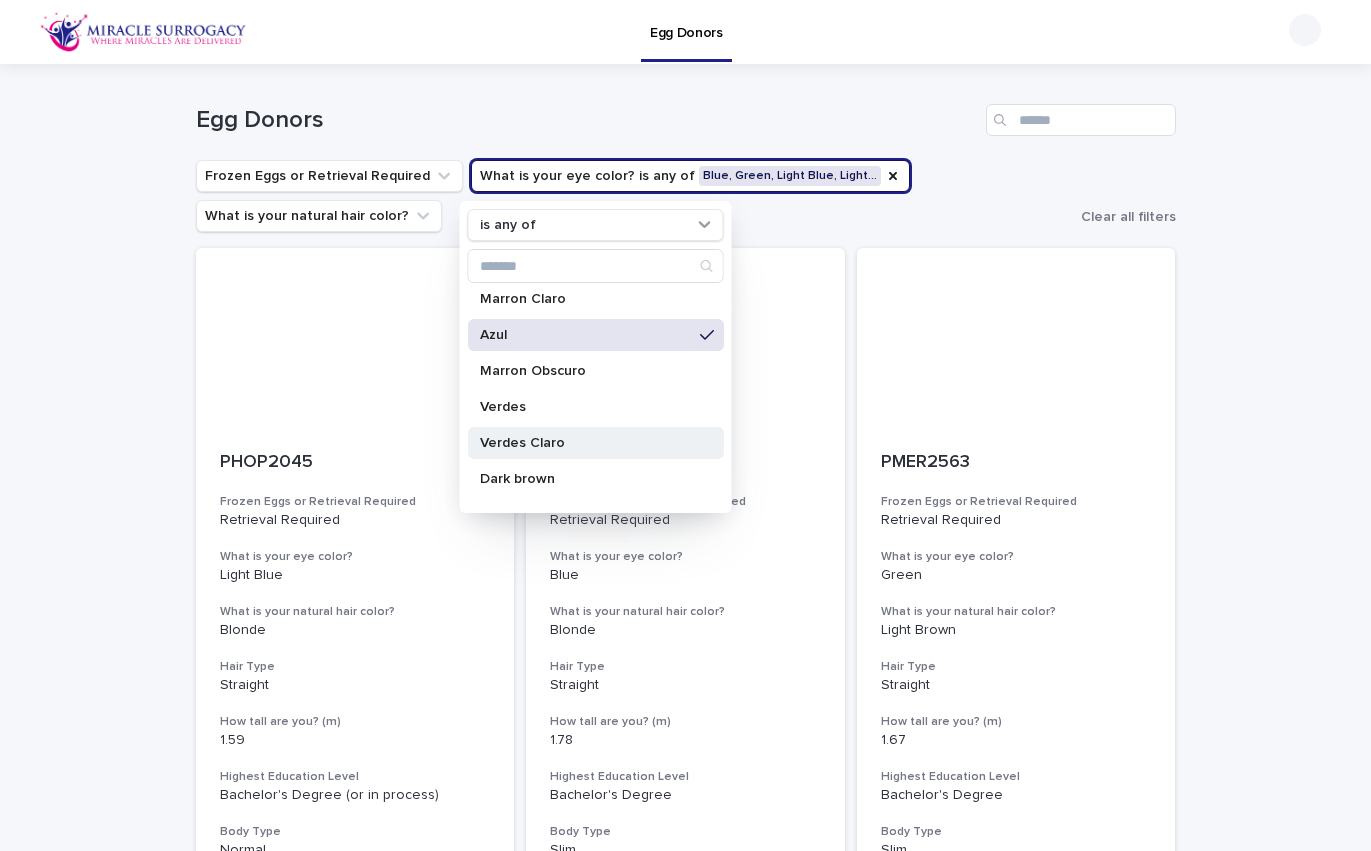 scroll, scrollTop: 372, scrollLeft: 0, axis: vertical 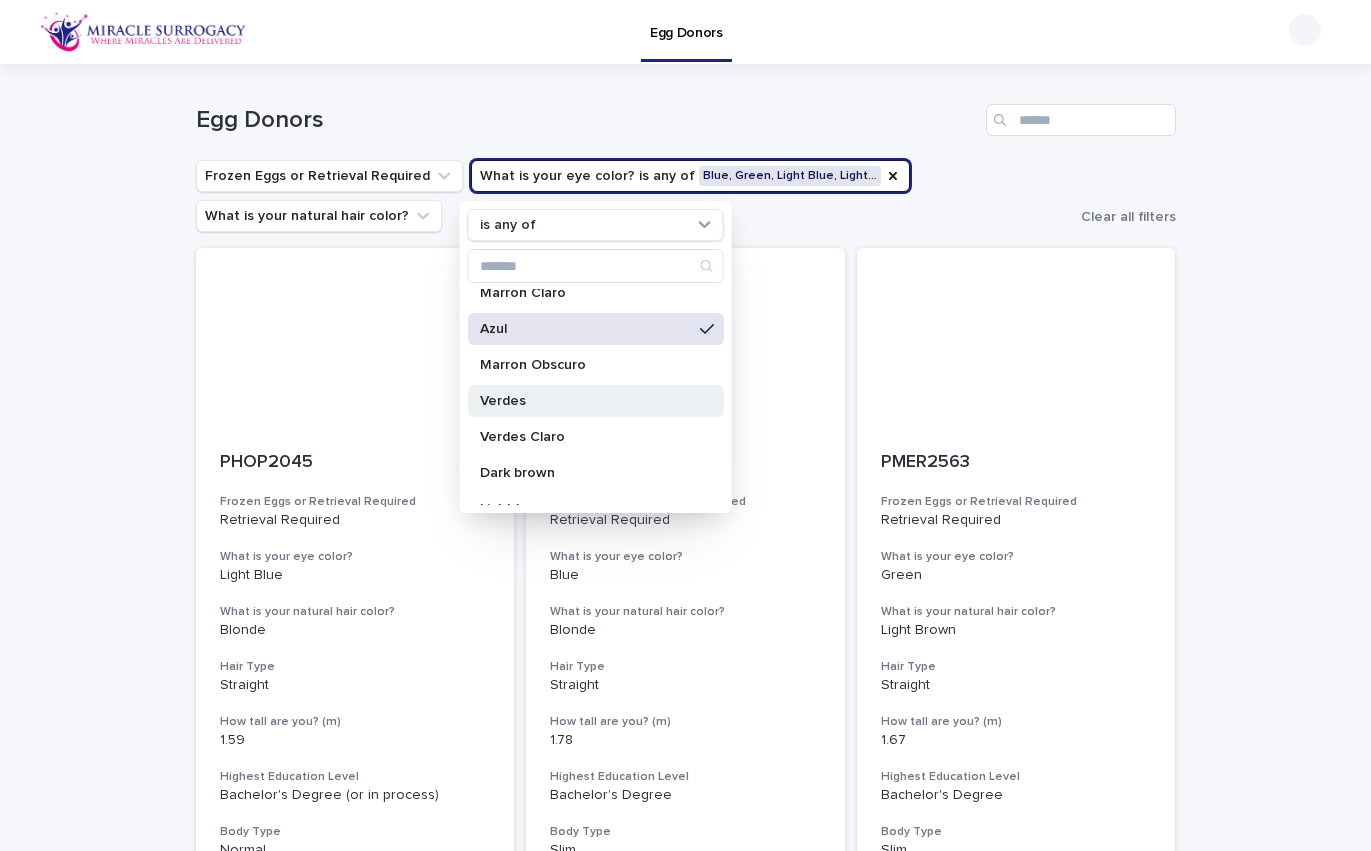 click on "Verdes" at bounding box center [595, 401] 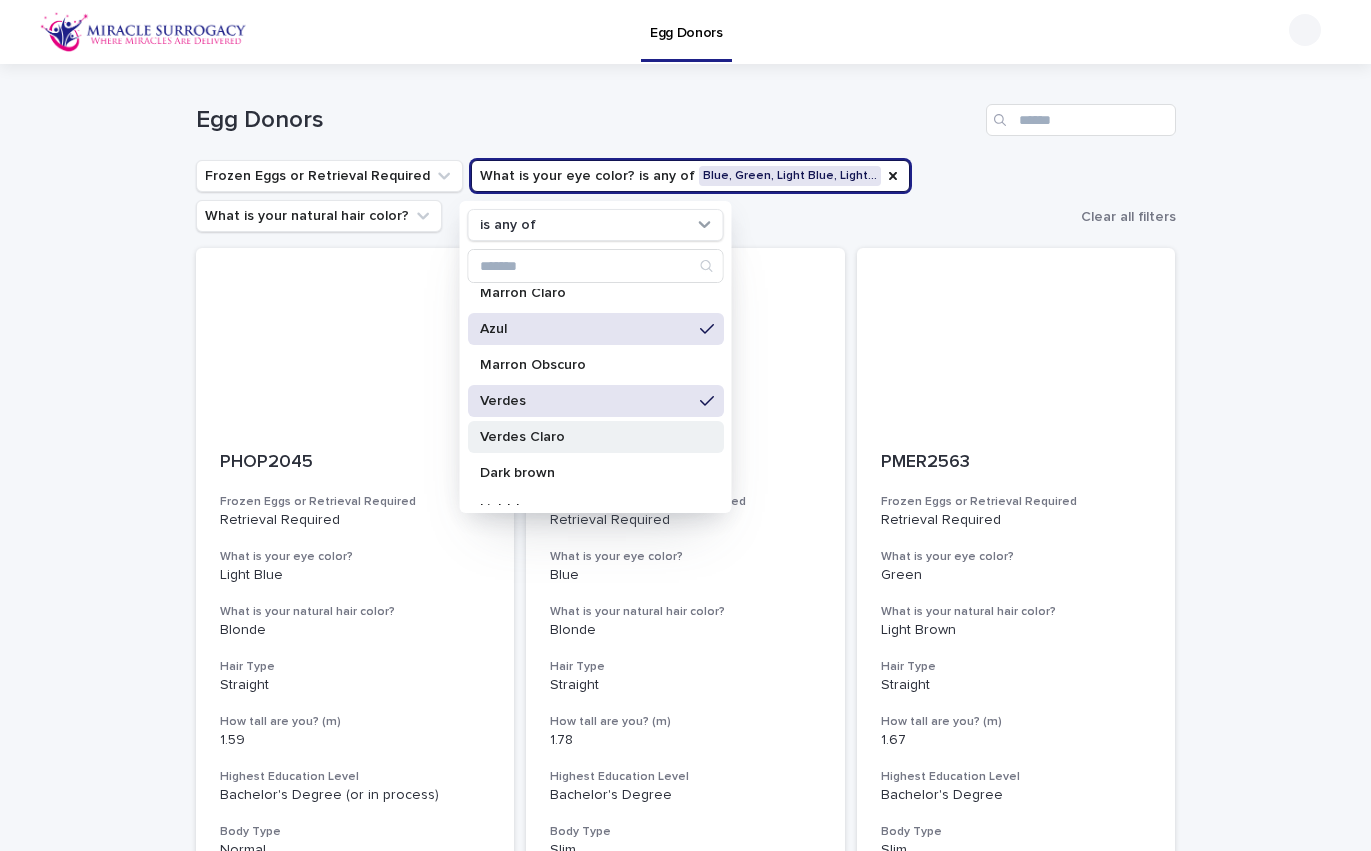 click on "Verdes Claro" at bounding box center [585, 437] 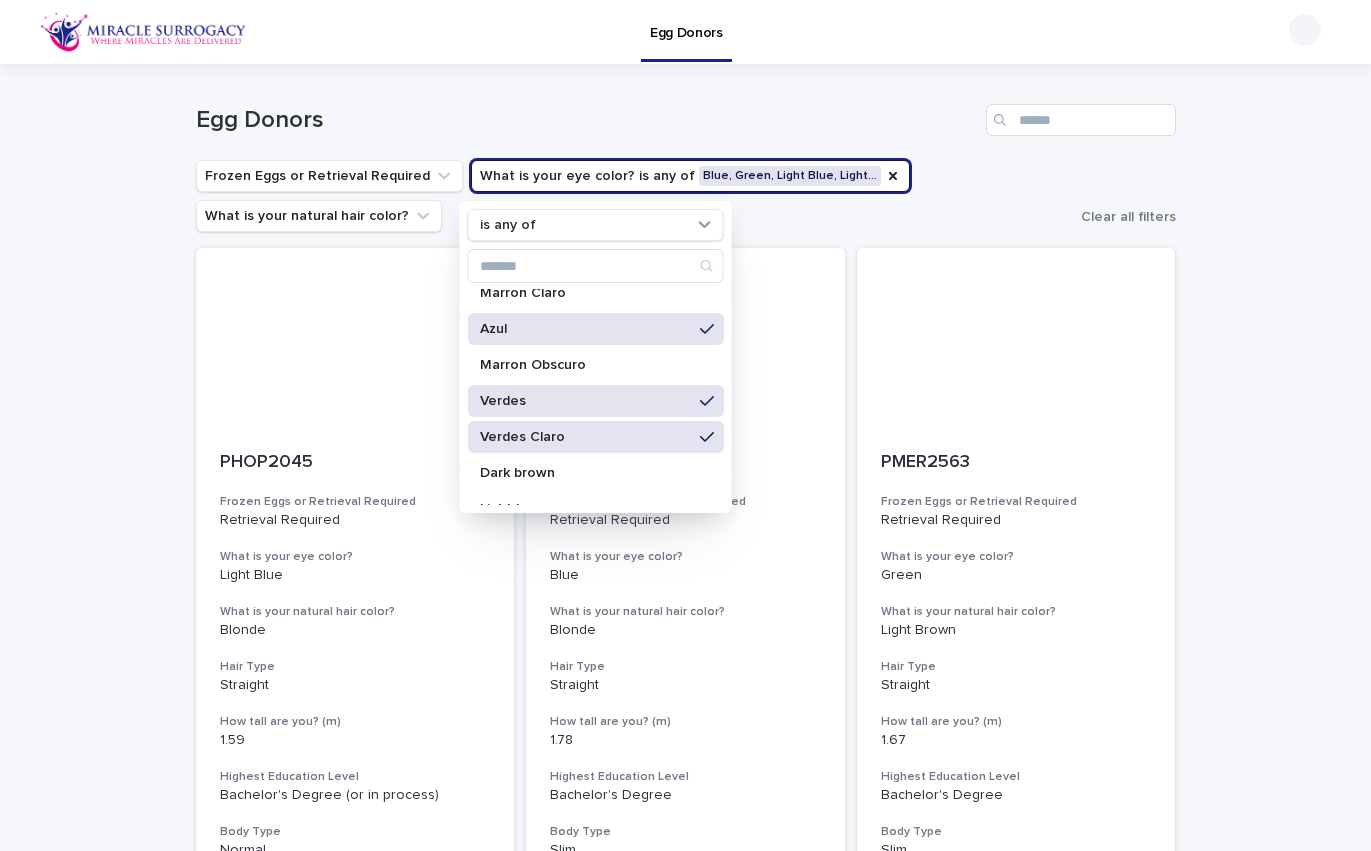 scroll, scrollTop: 464, scrollLeft: 0, axis: vertical 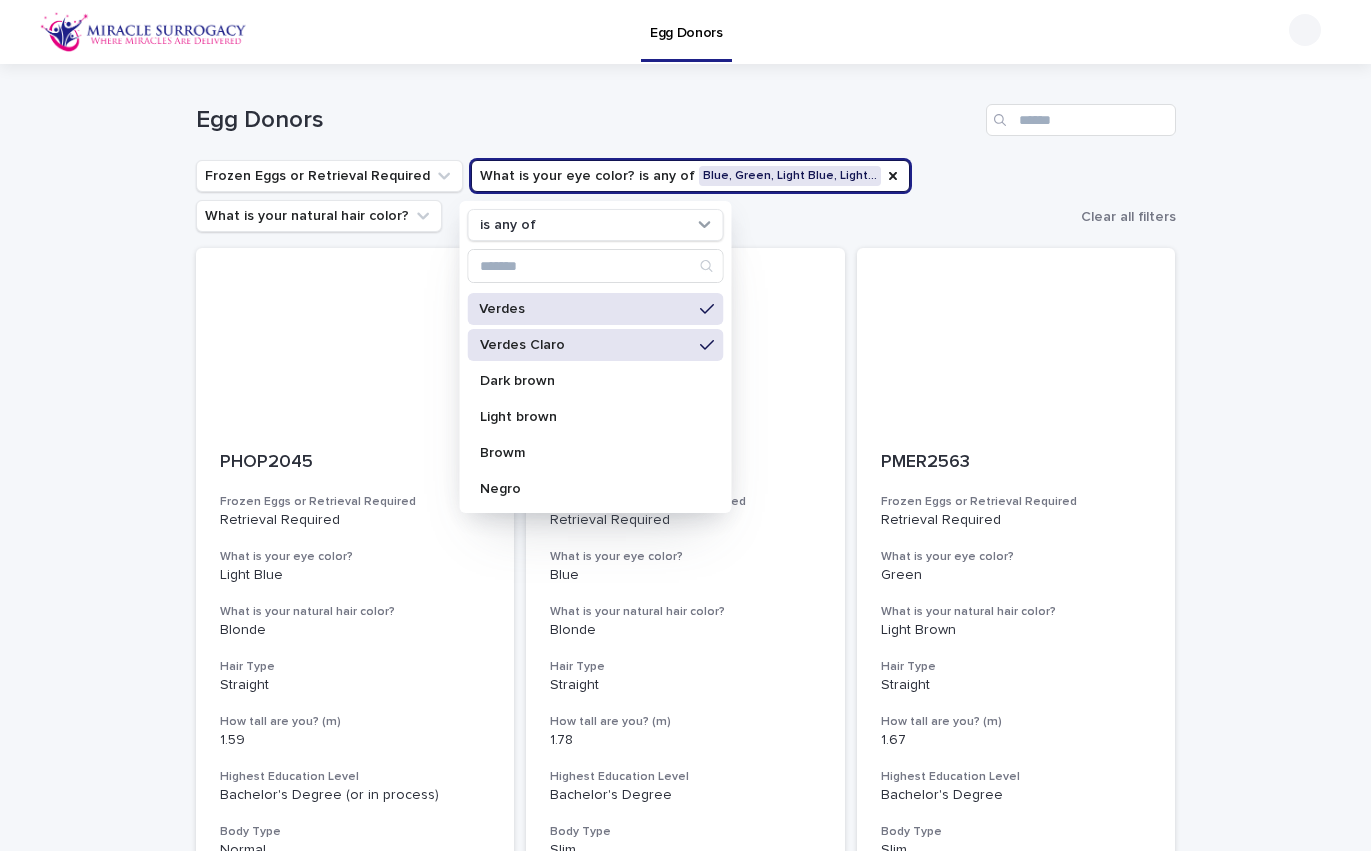 click on "Egg Donors" at bounding box center (756, 32) 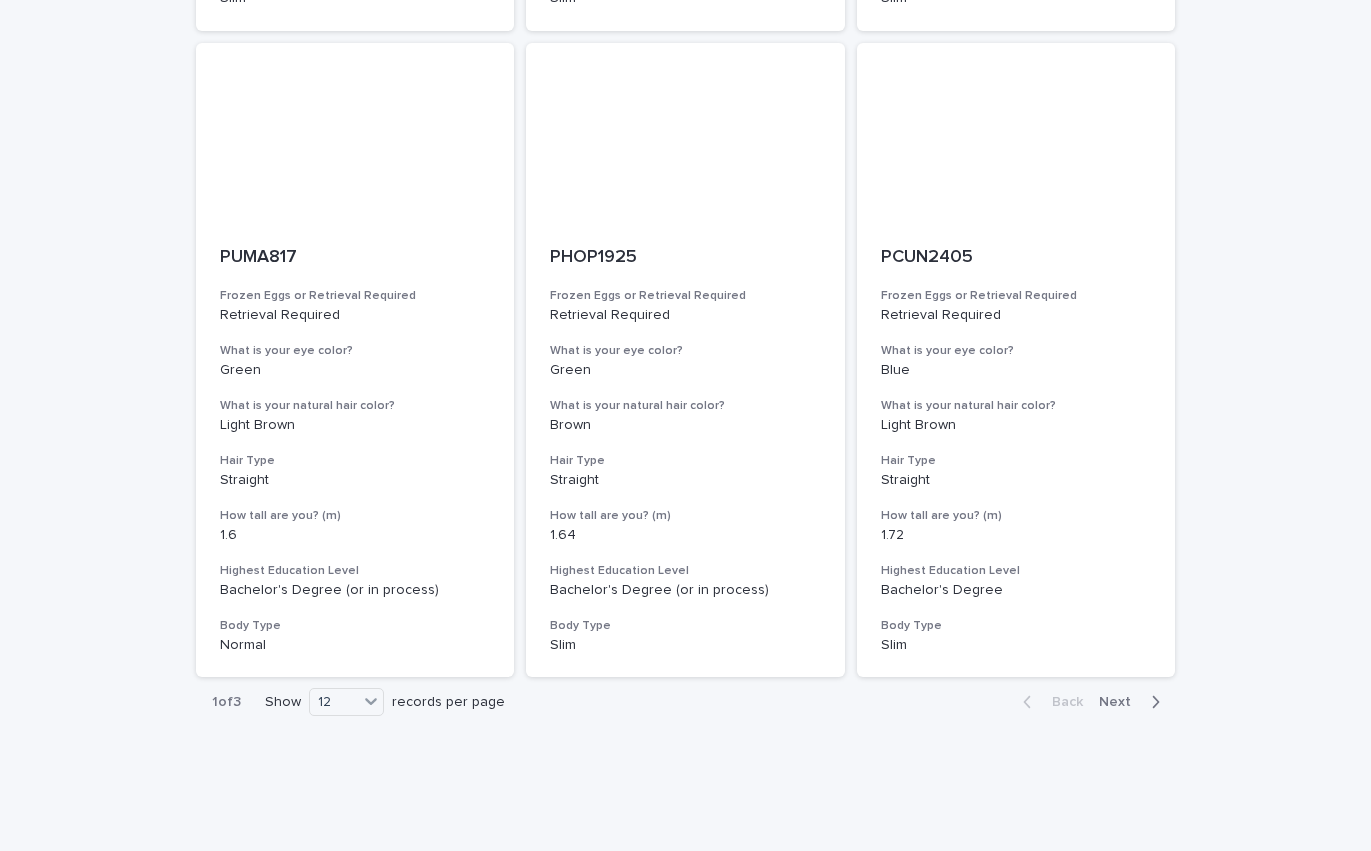 scroll, scrollTop: 2180, scrollLeft: 0, axis: vertical 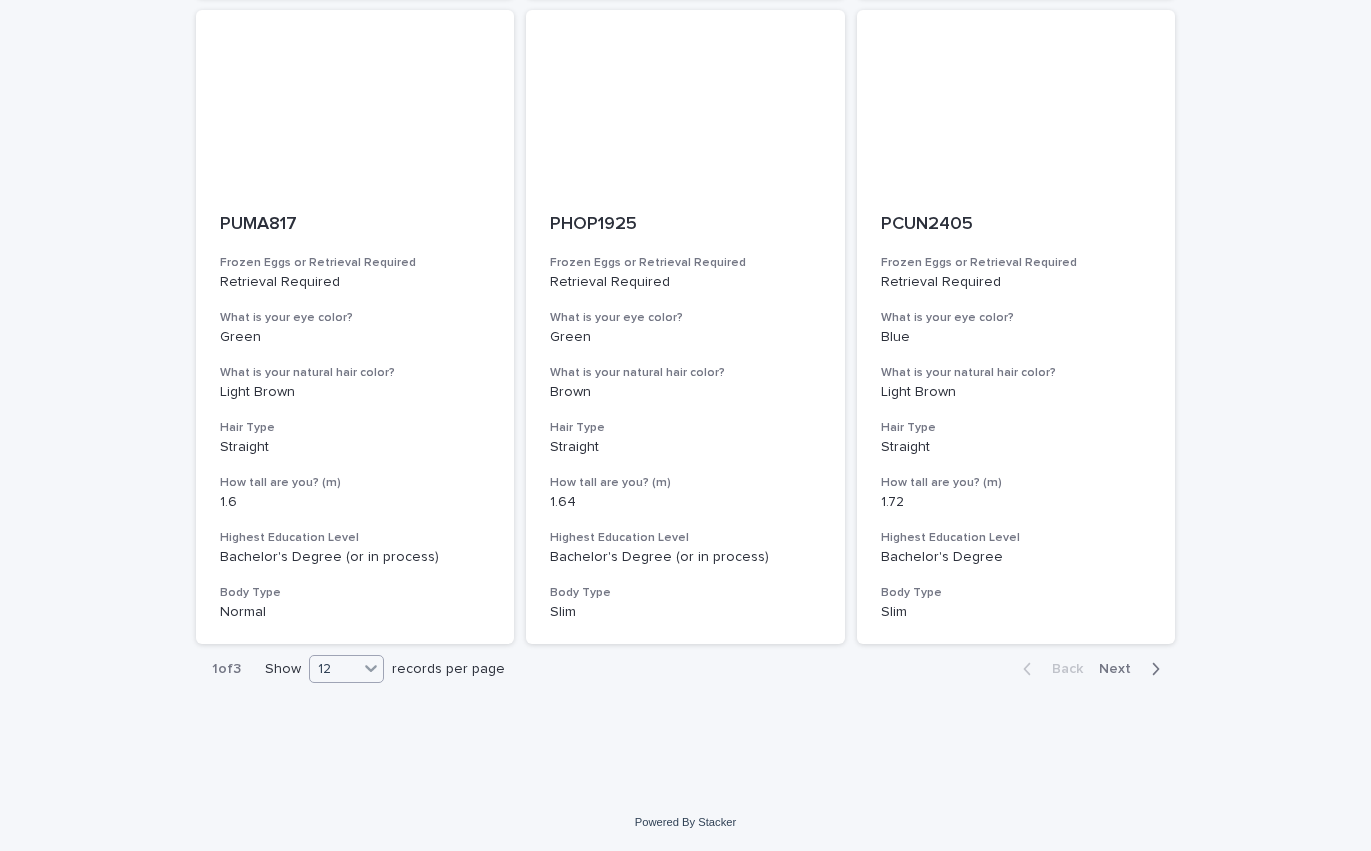 click at bounding box center [371, 668] 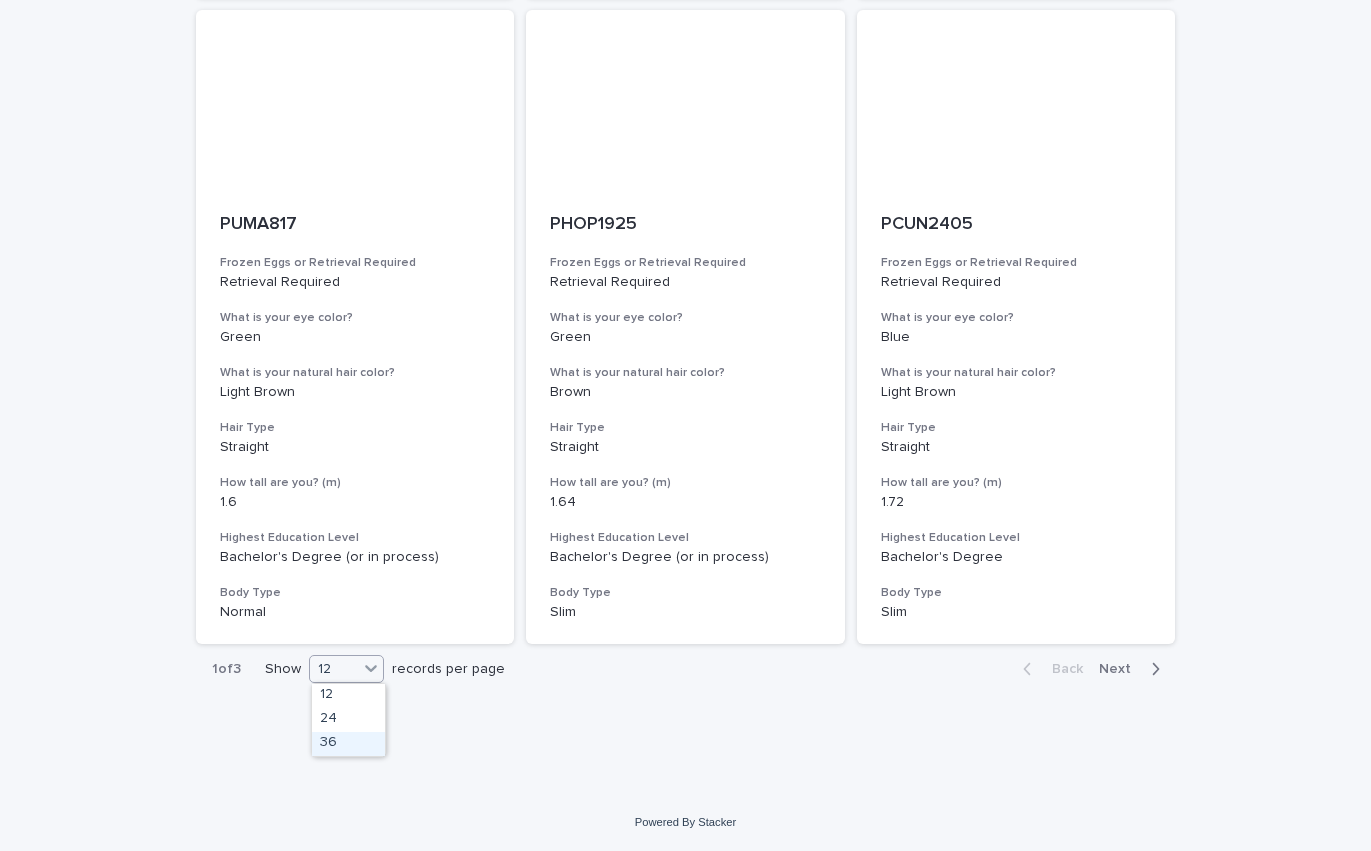 click on "36" at bounding box center (348, 744) 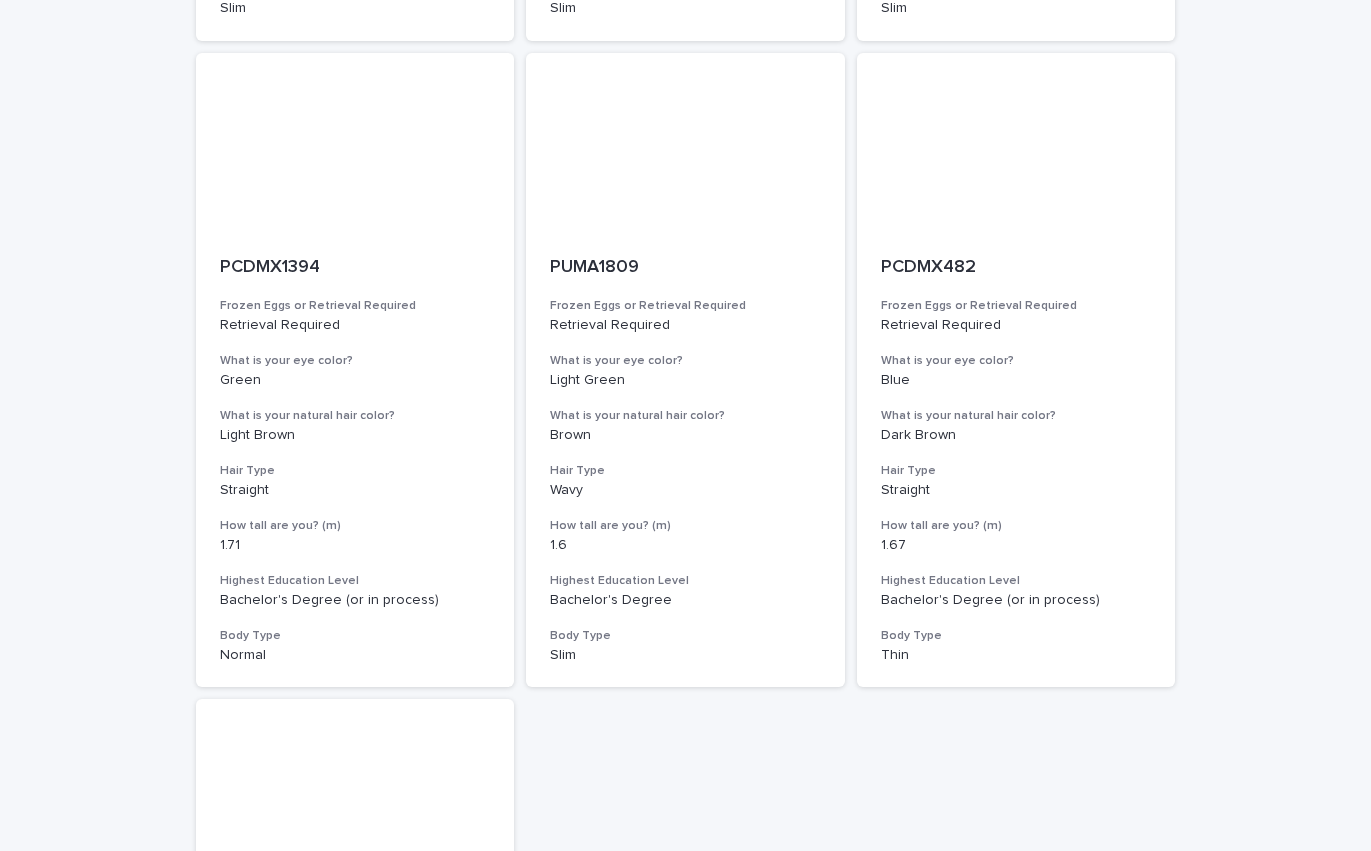 scroll, scrollTop: 5356, scrollLeft: 0, axis: vertical 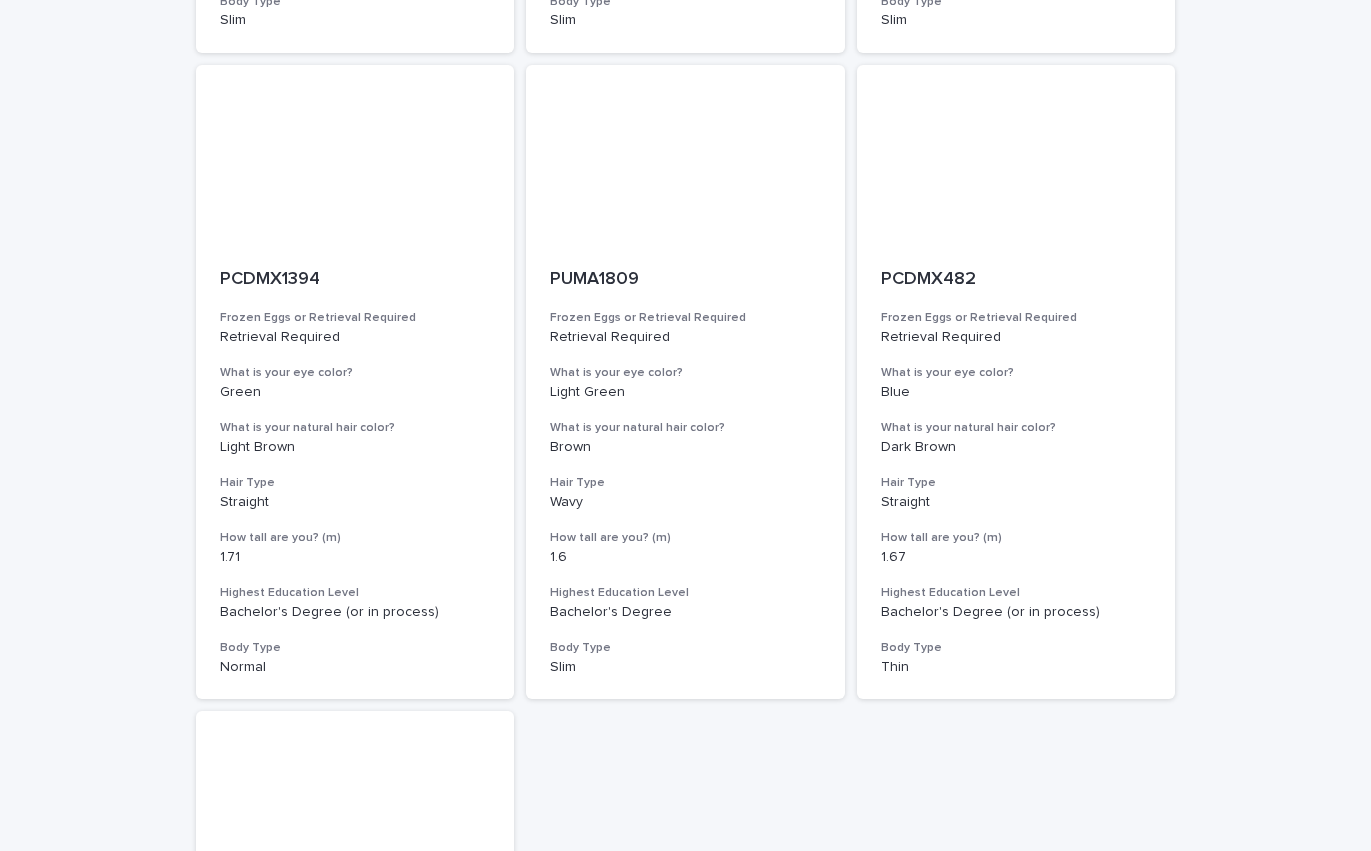 click on "What is your natural hair color?" at bounding box center [685, 428] 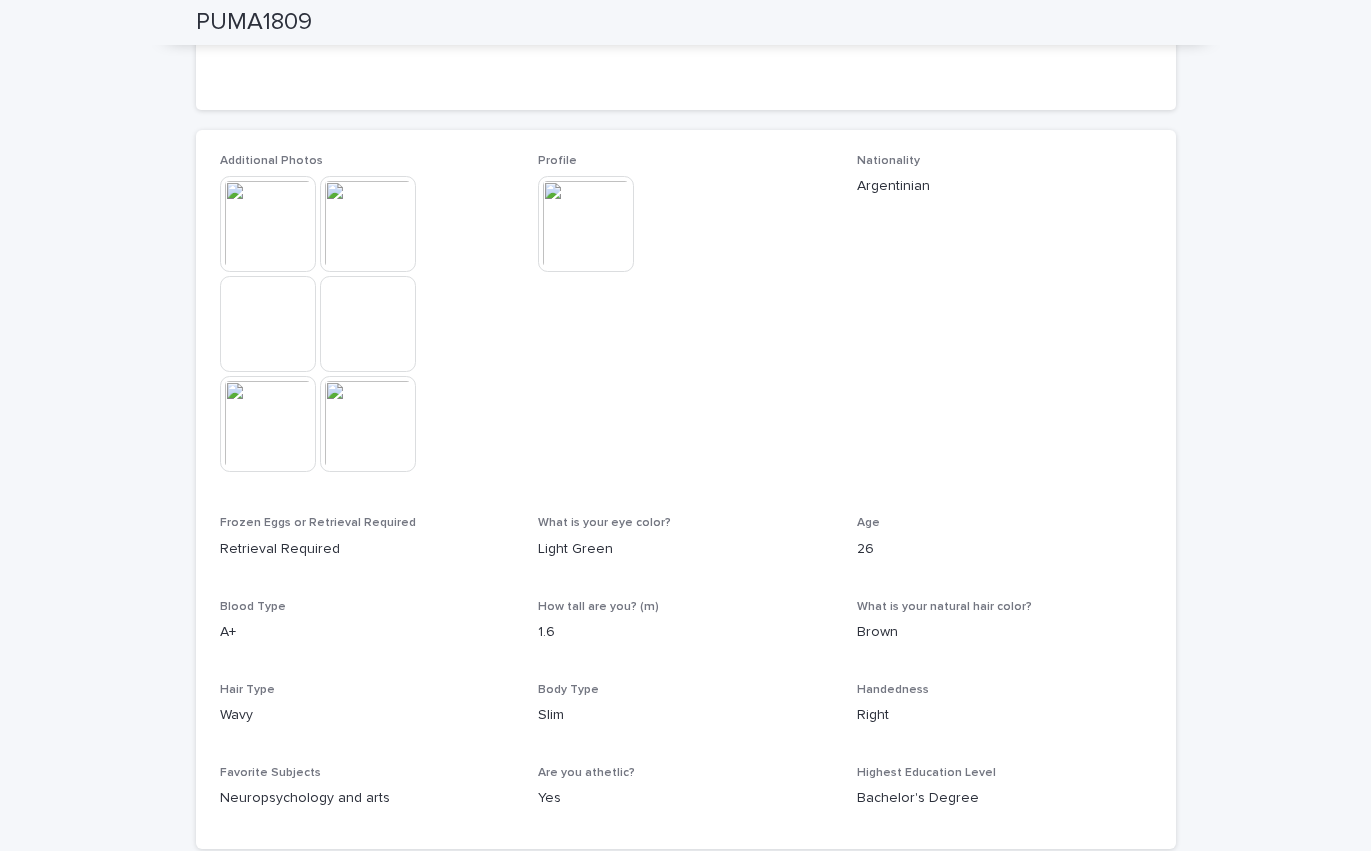 scroll, scrollTop: 480, scrollLeft: 0, axis: vertical 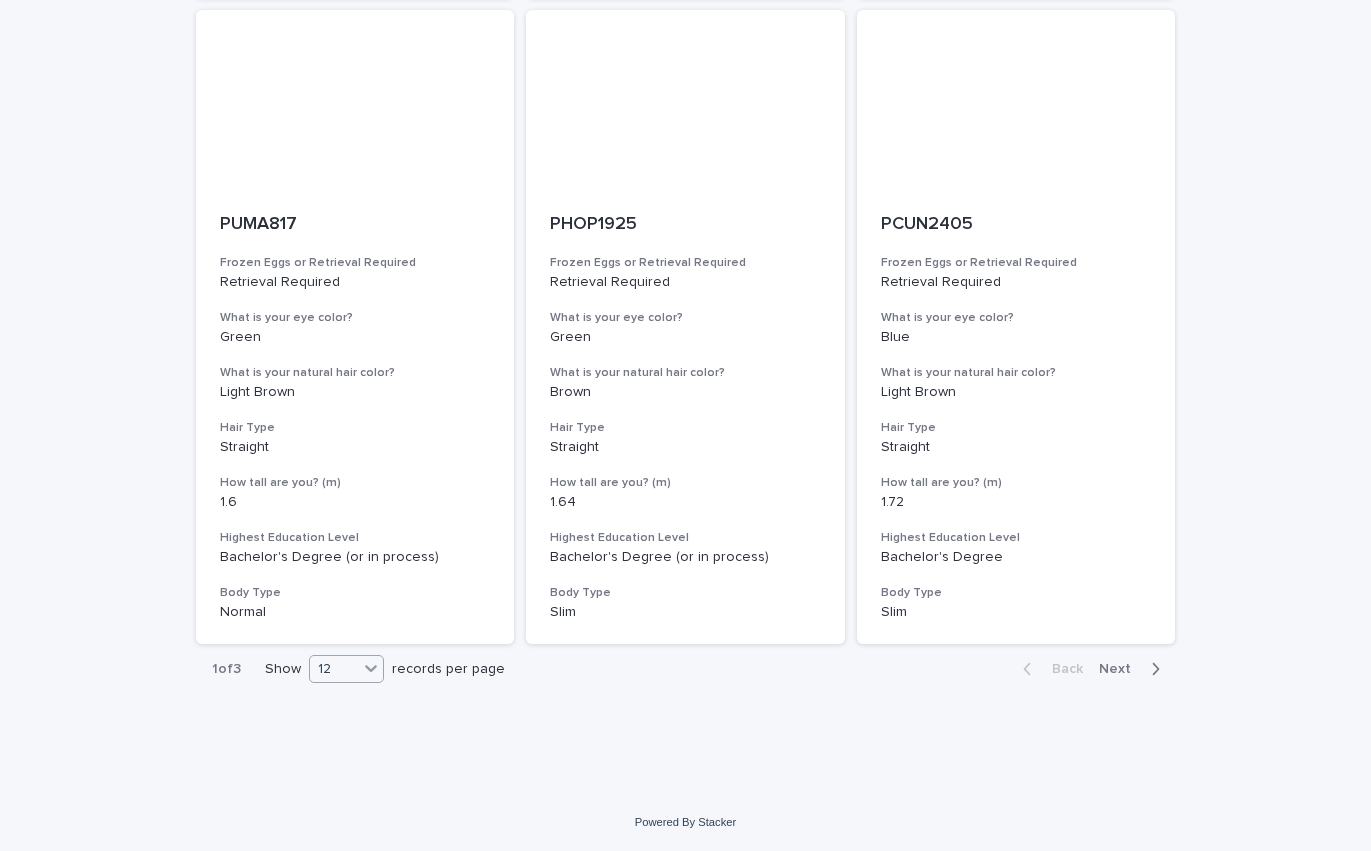 click on "12" at bounding box center [334, 669] 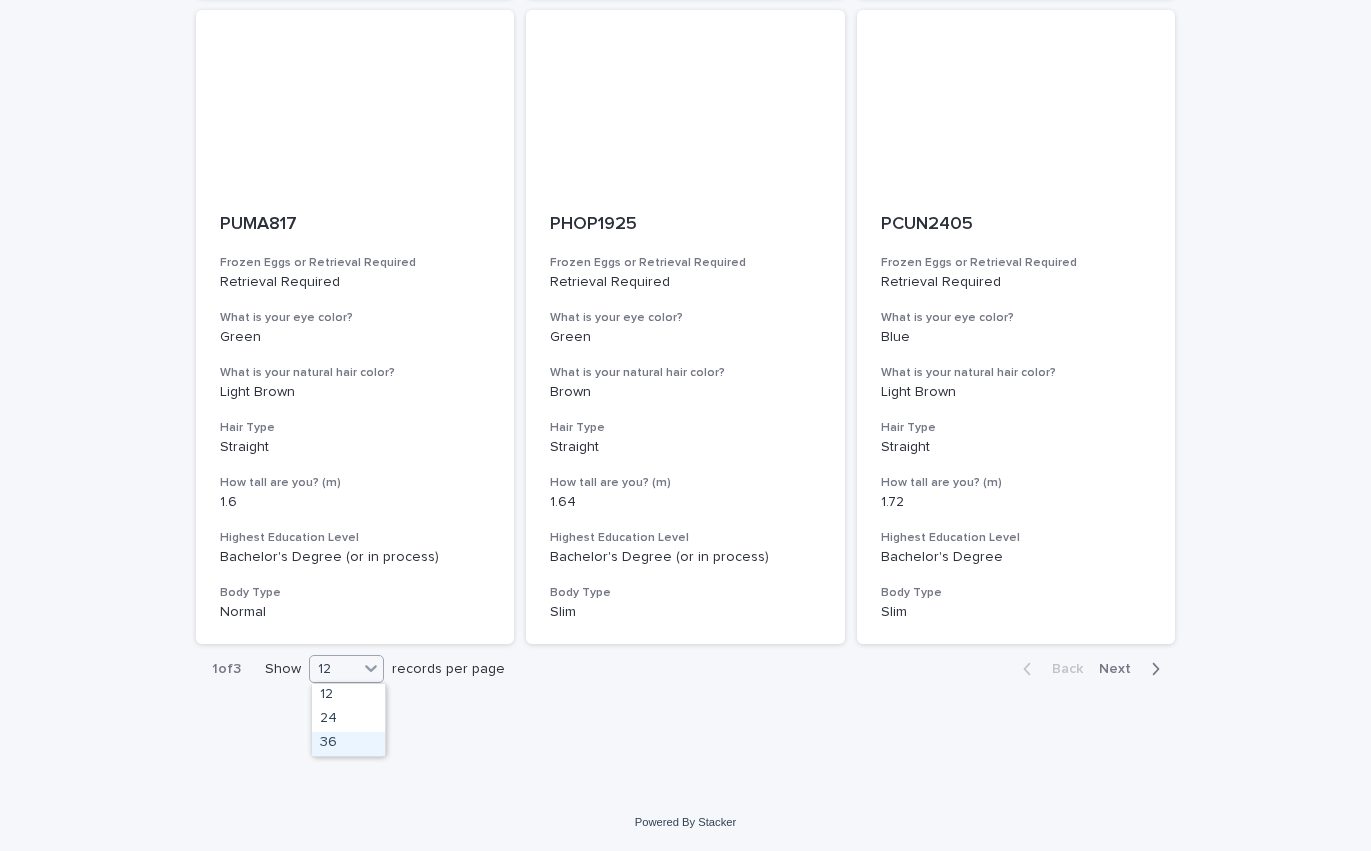 click on "36" at bounding box center [348, 744] 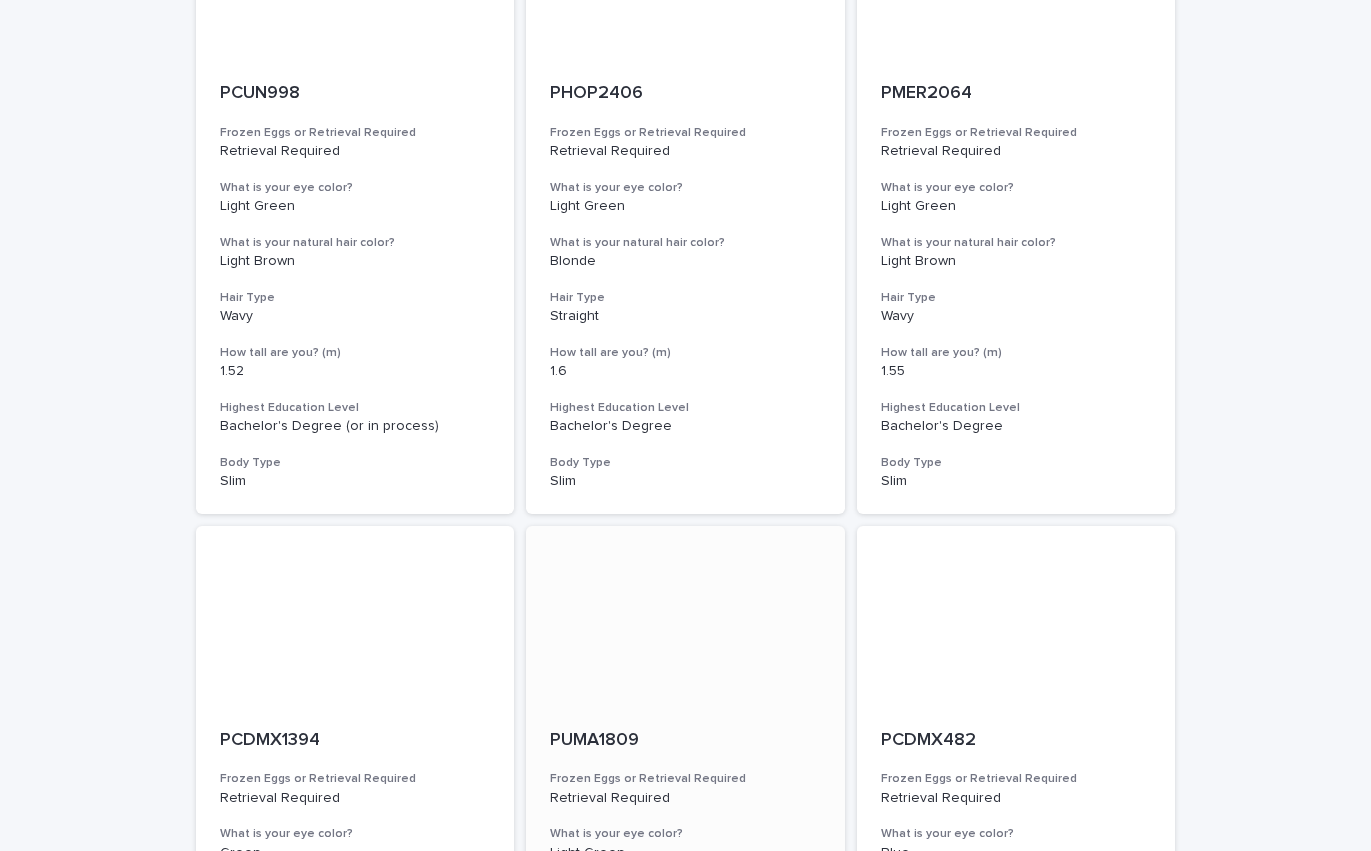 scroll, scrollTop: 4954, scrollLeft: 0, axis: vertical 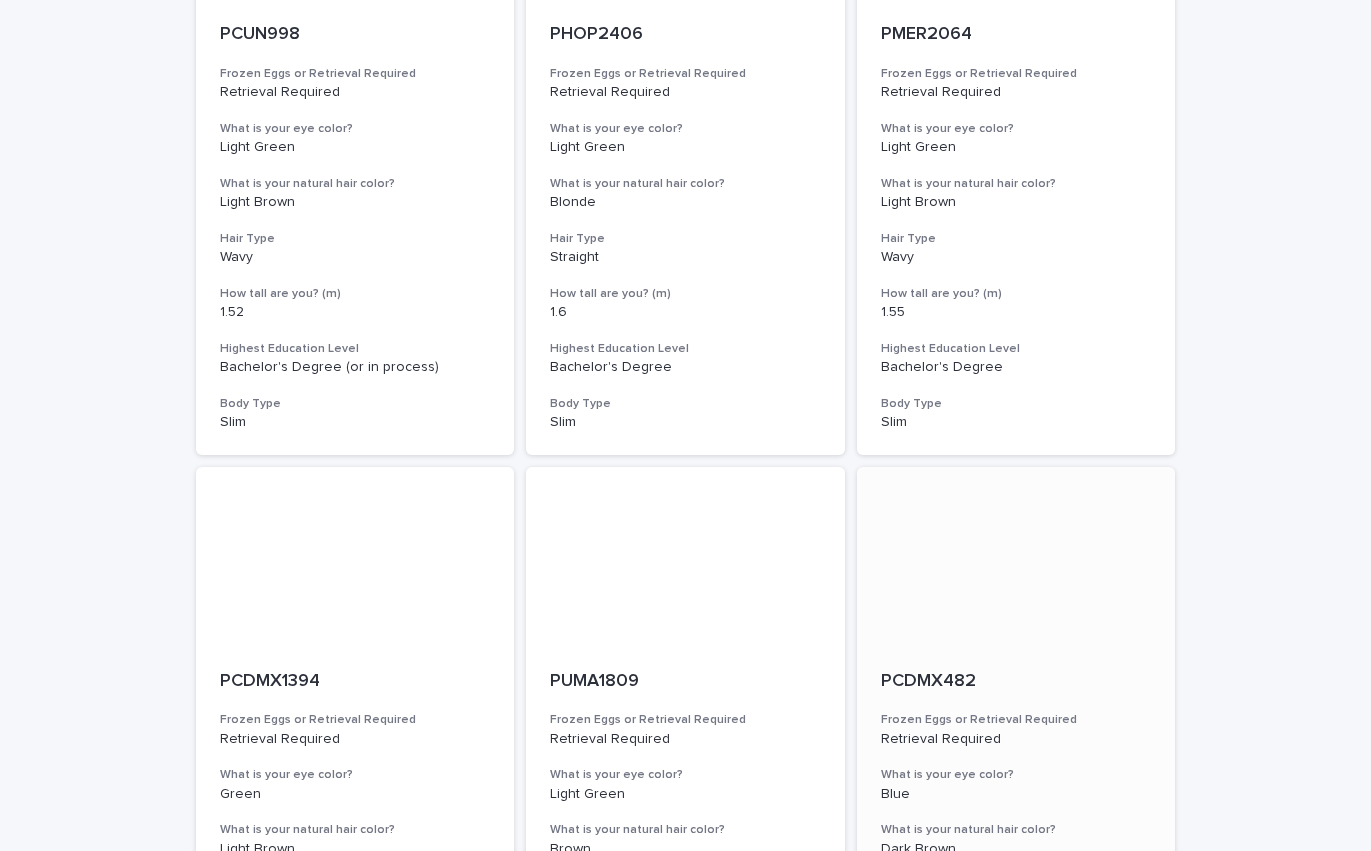 click at bounding box center [1016, 557] 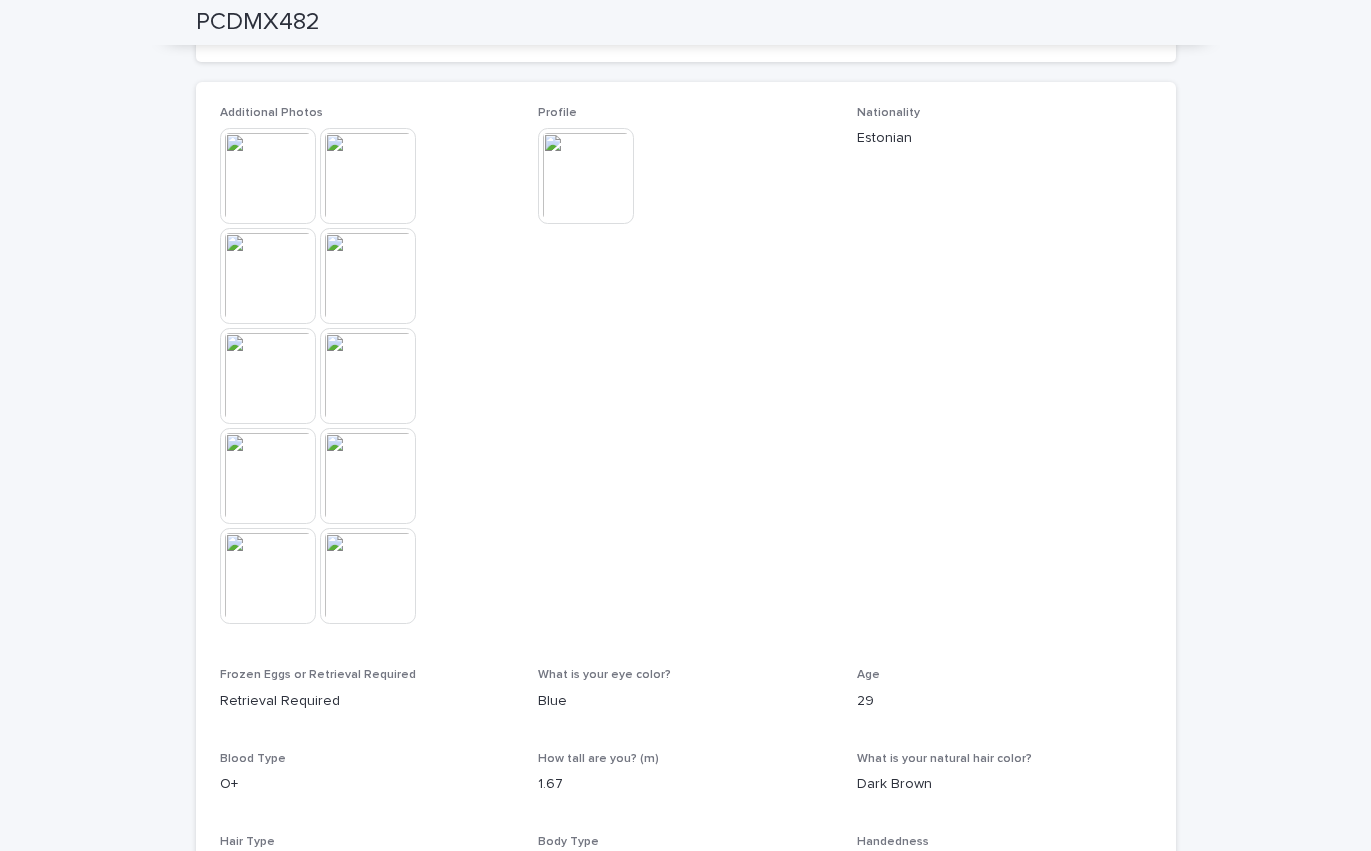 scroll, scrollTop: 513, scrollLeft: 0, axis: vertical 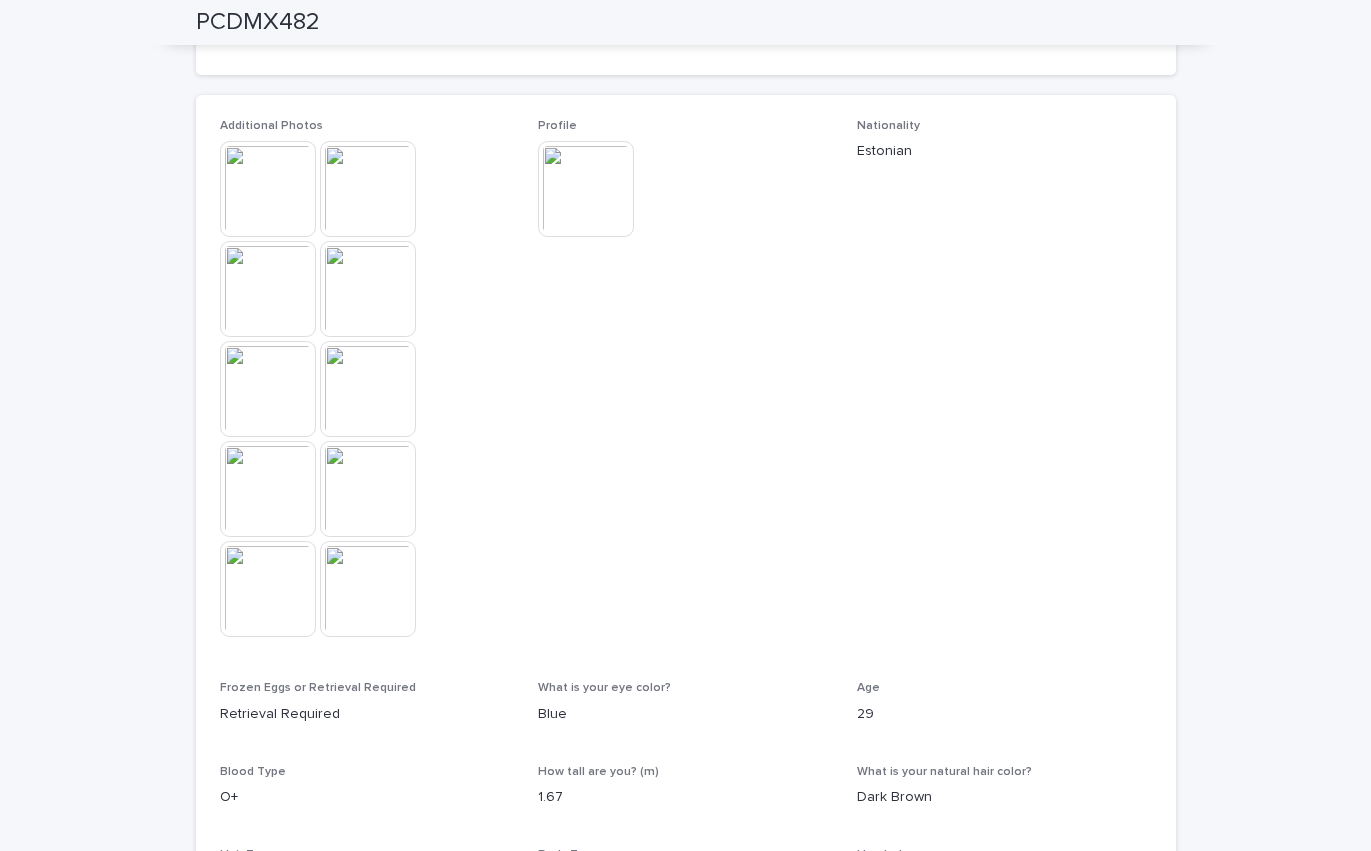 click at bounding box center [268, 189] 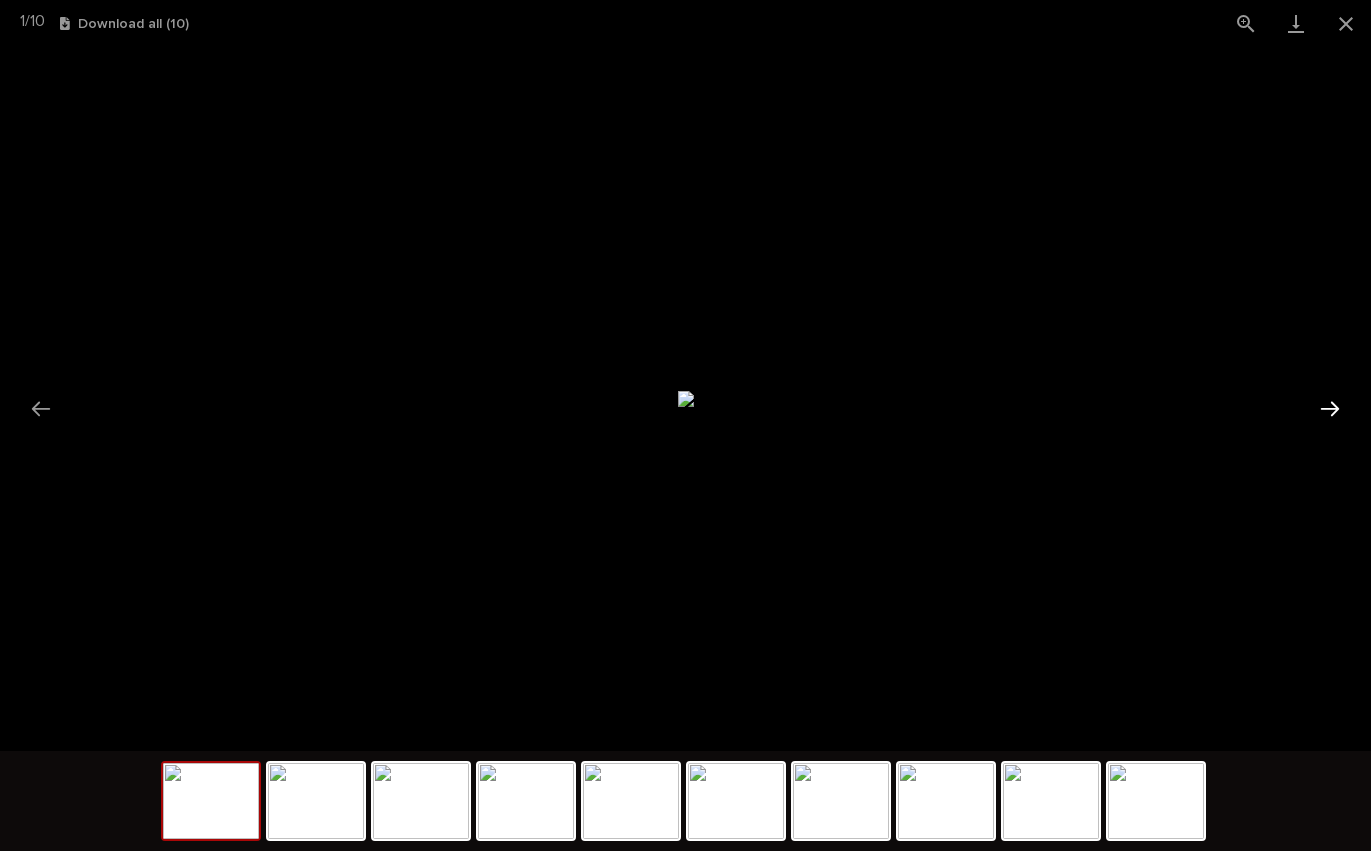 click at bounding box center [1330, 408] 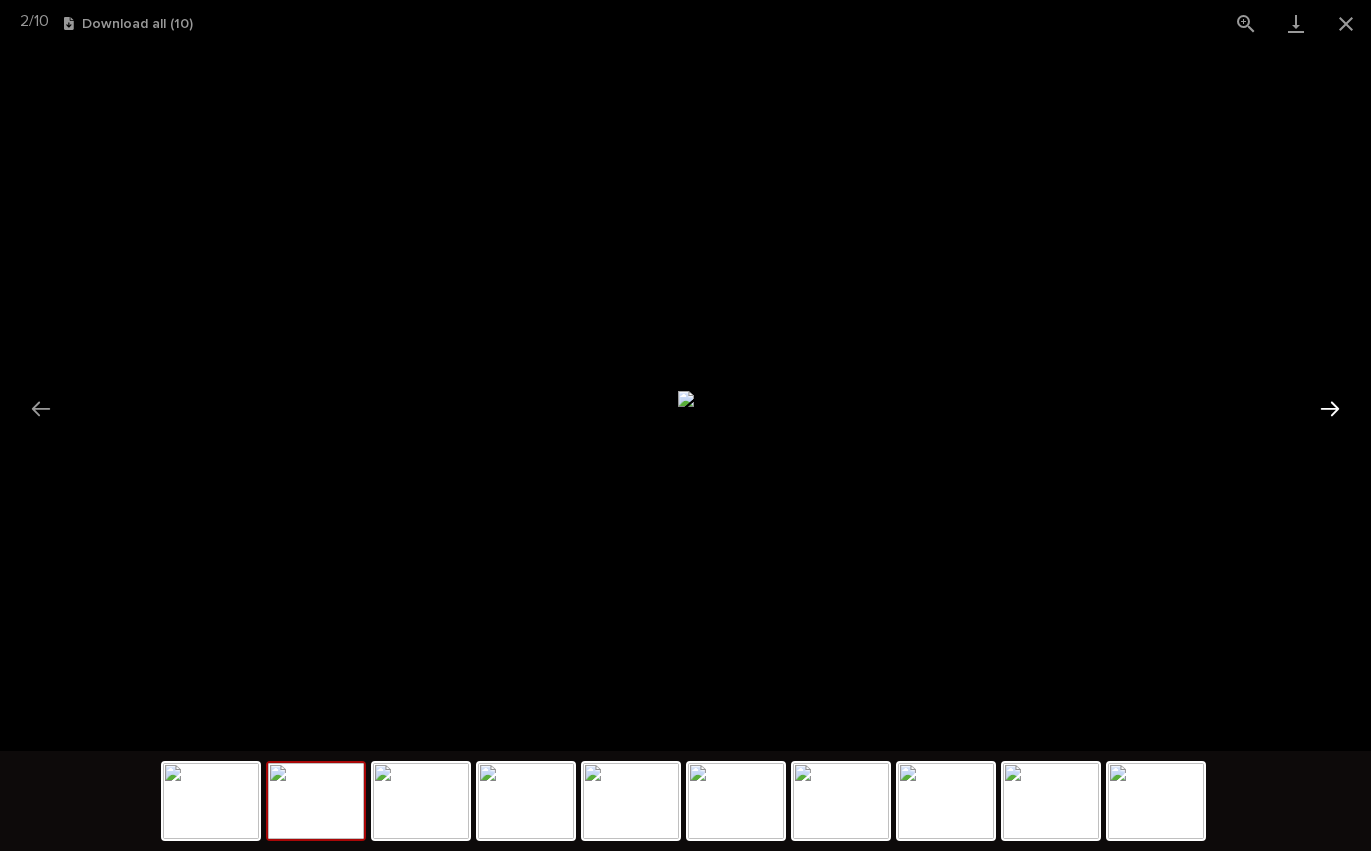 click at bounding box center (1330, 408) 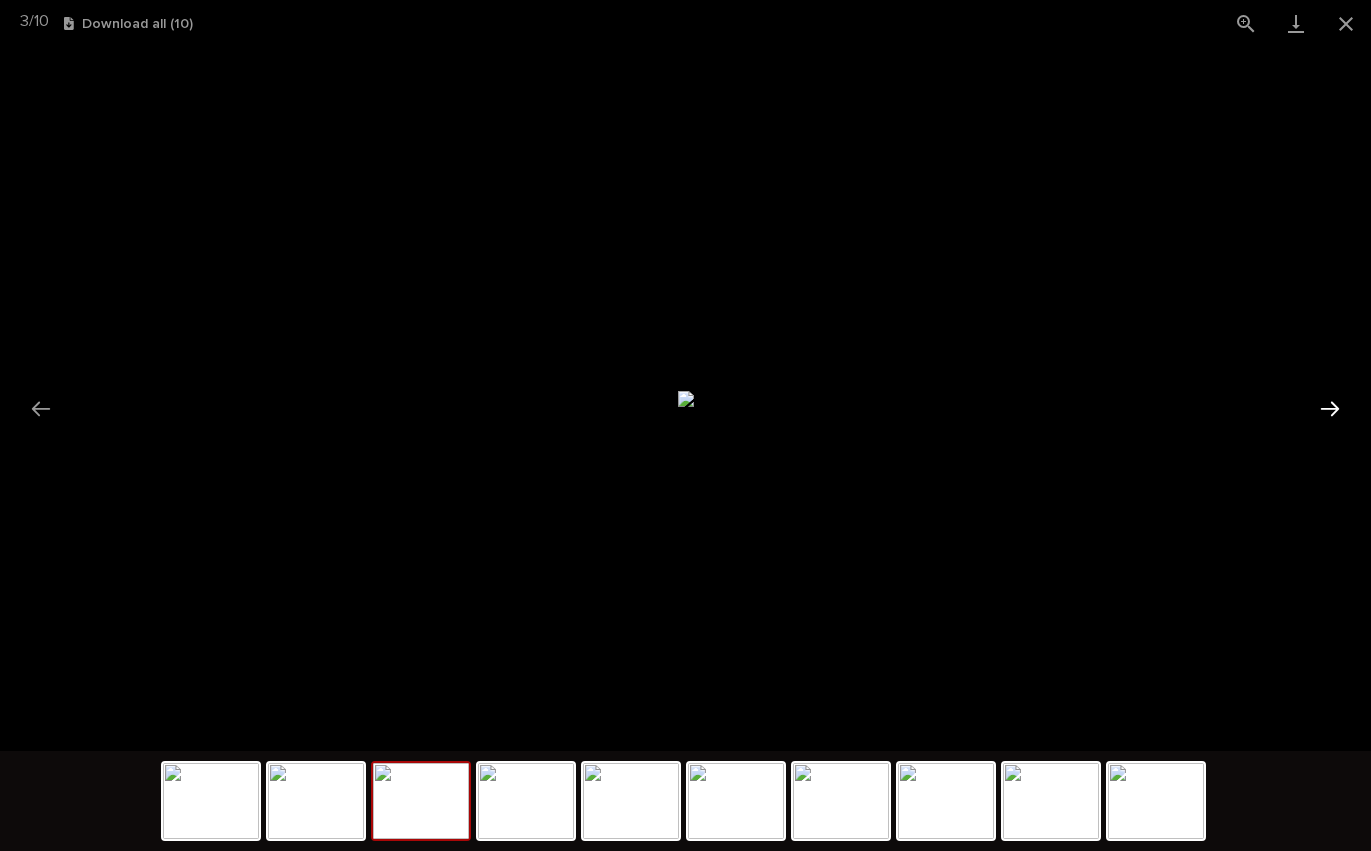 click at bounding box center (1330, 408) 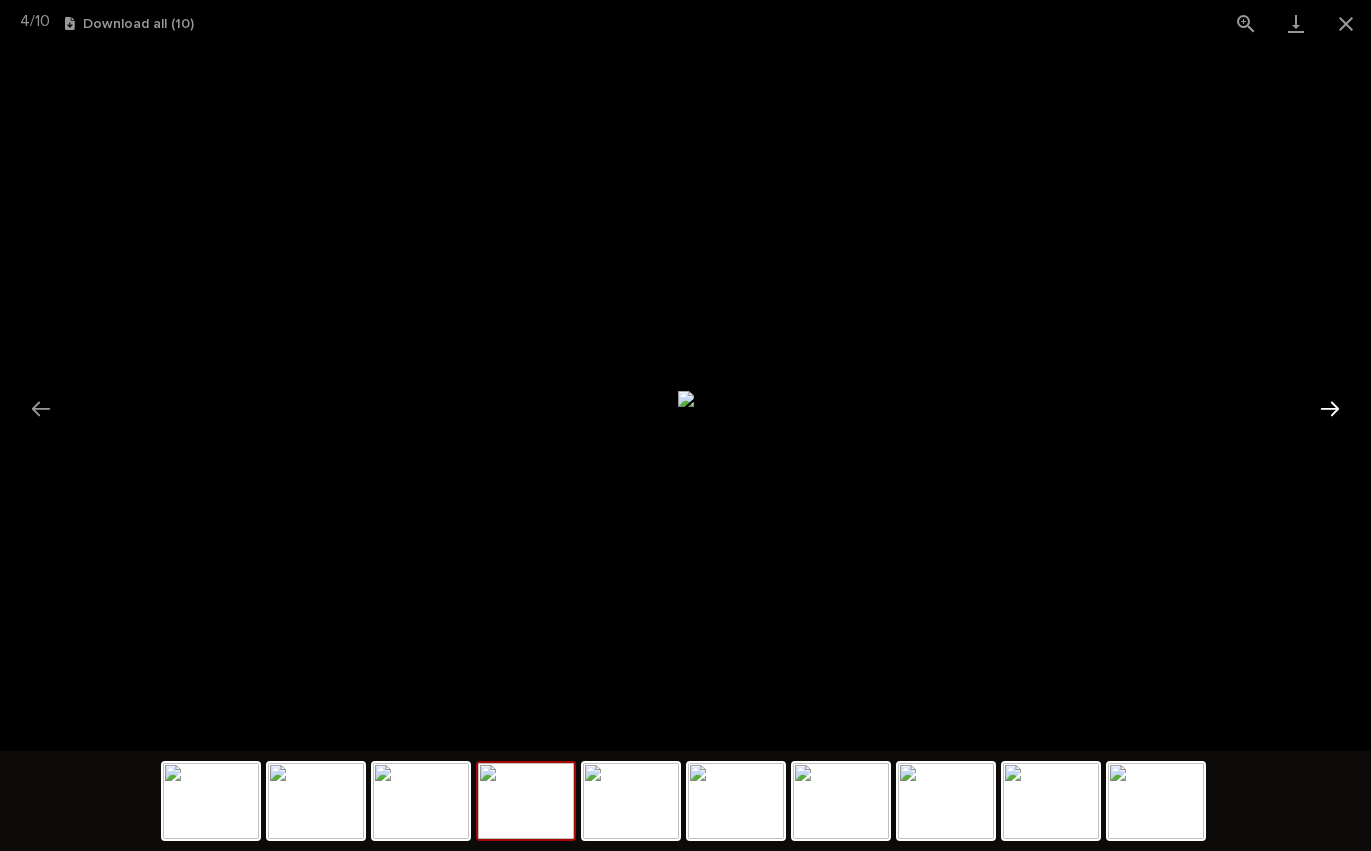 click at bounding box center [1330, 408] 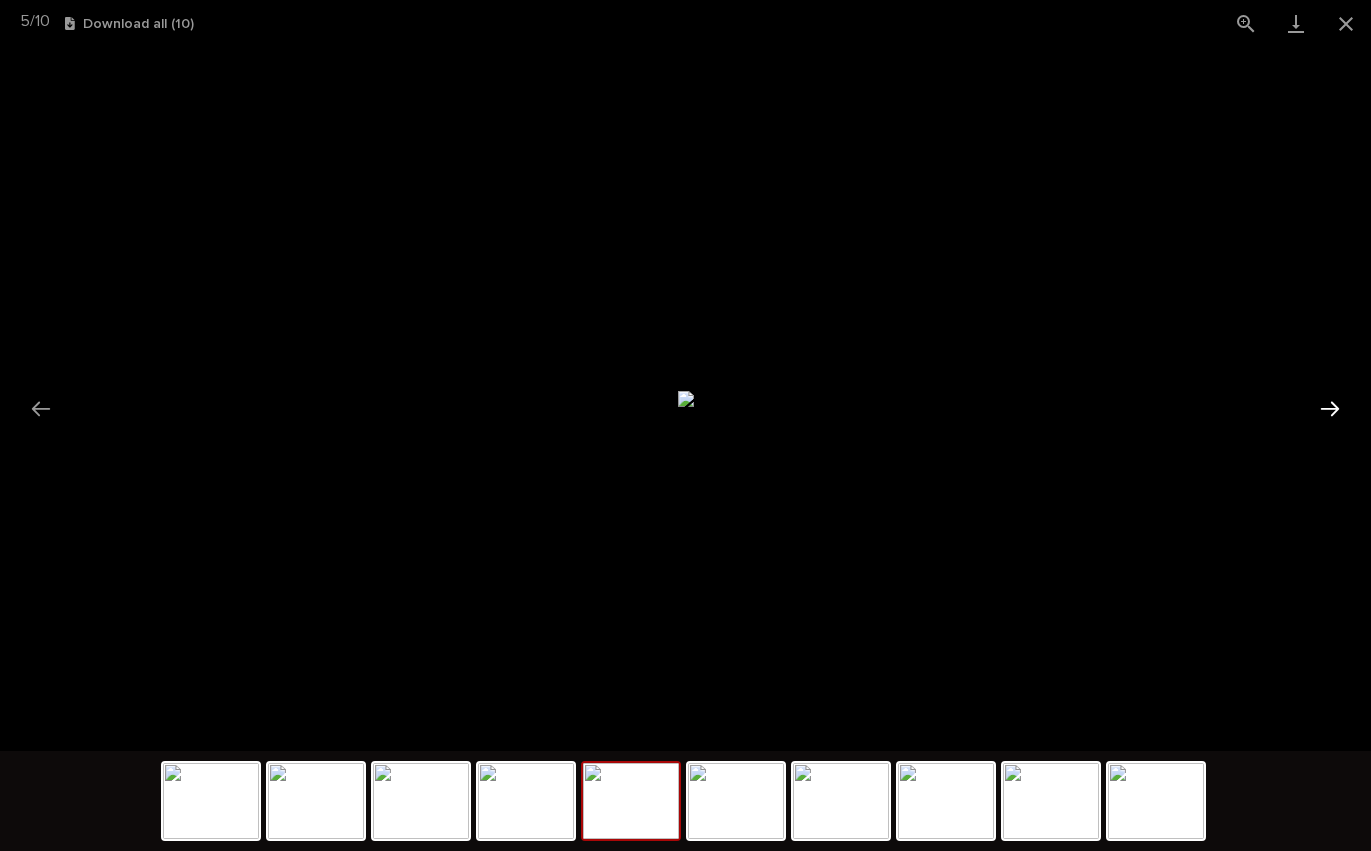 click at bounding box center (1330, 408) 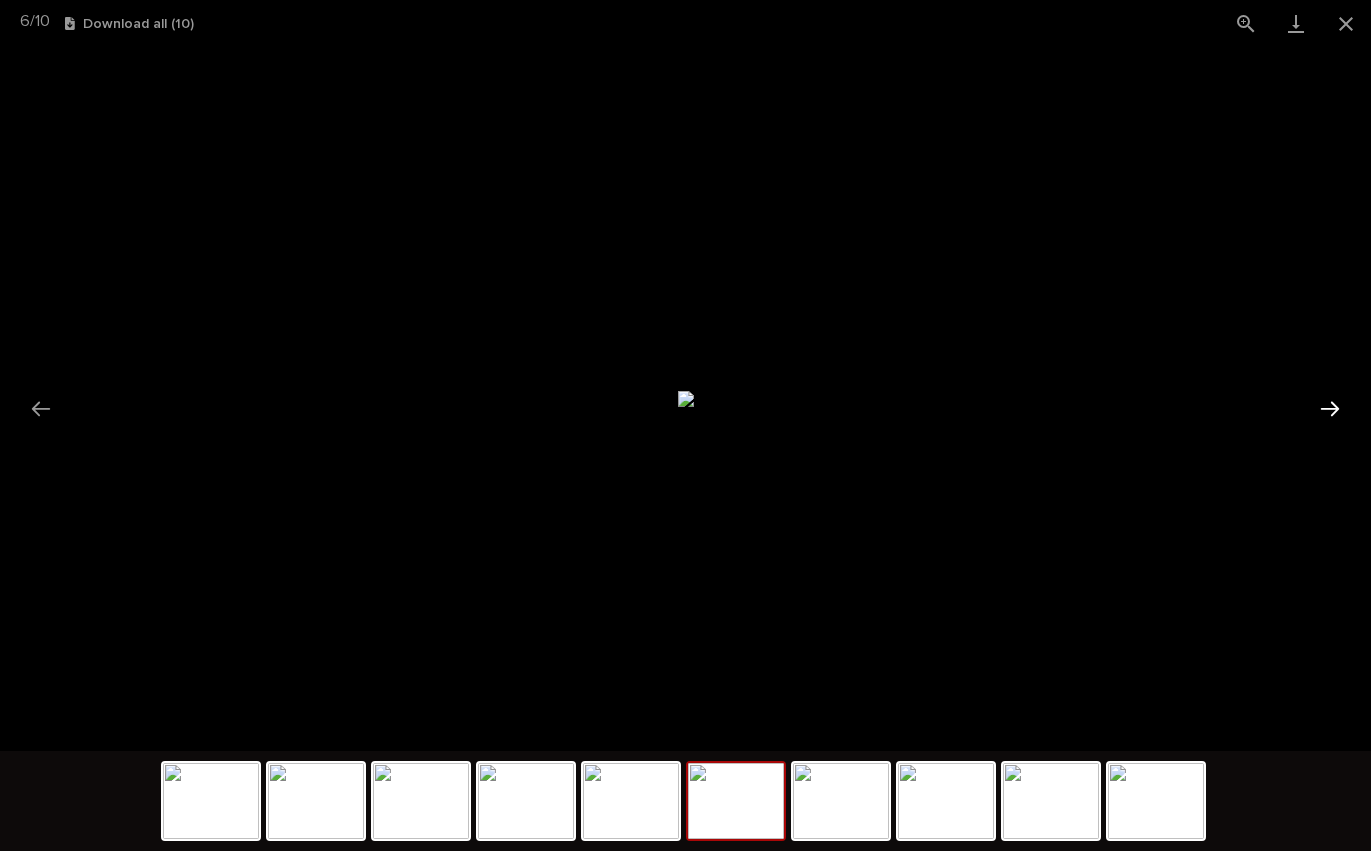 click at bounding box center [1330, 408] 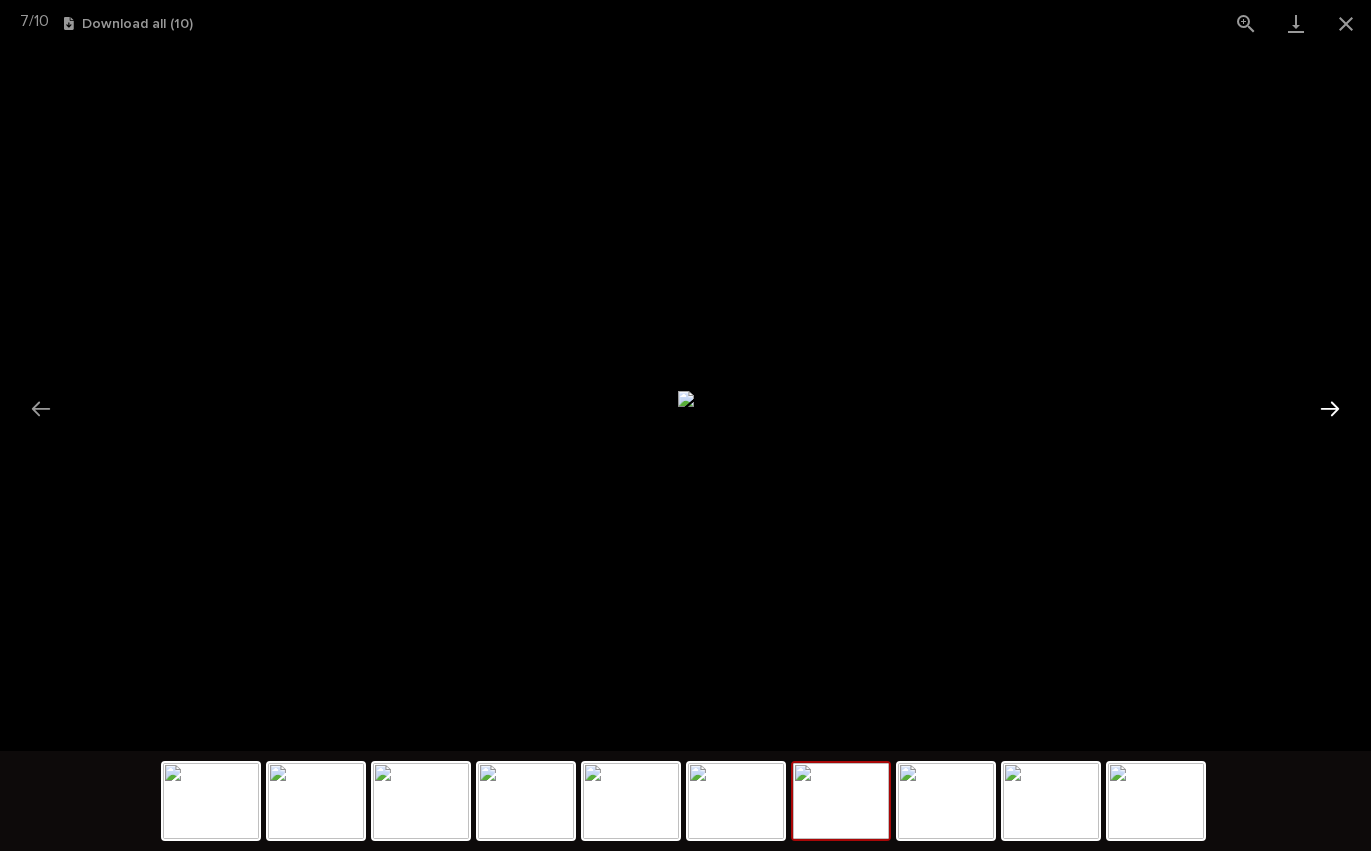 click at bounding box center [1330, 408] 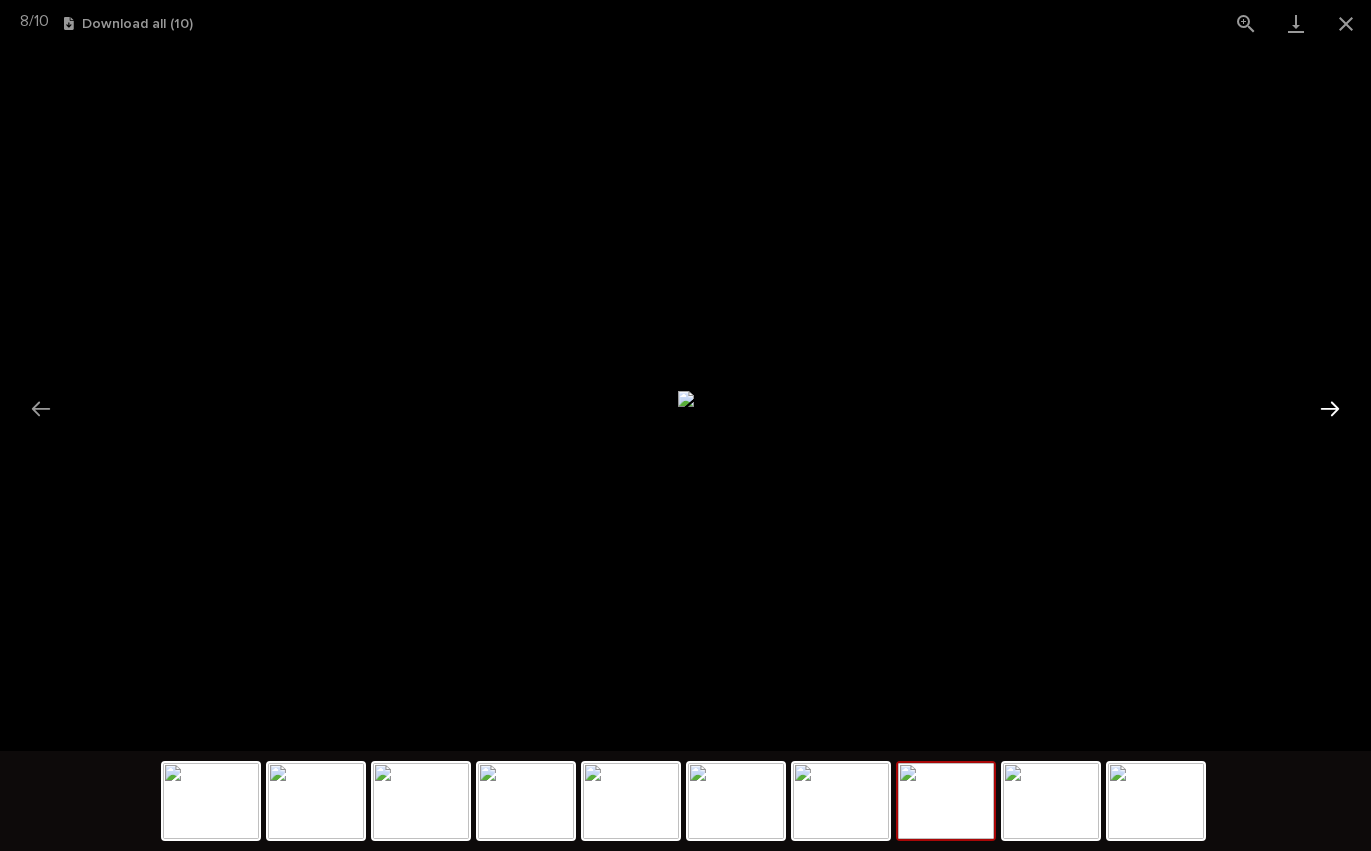 click at bounding box center [1330, 408] 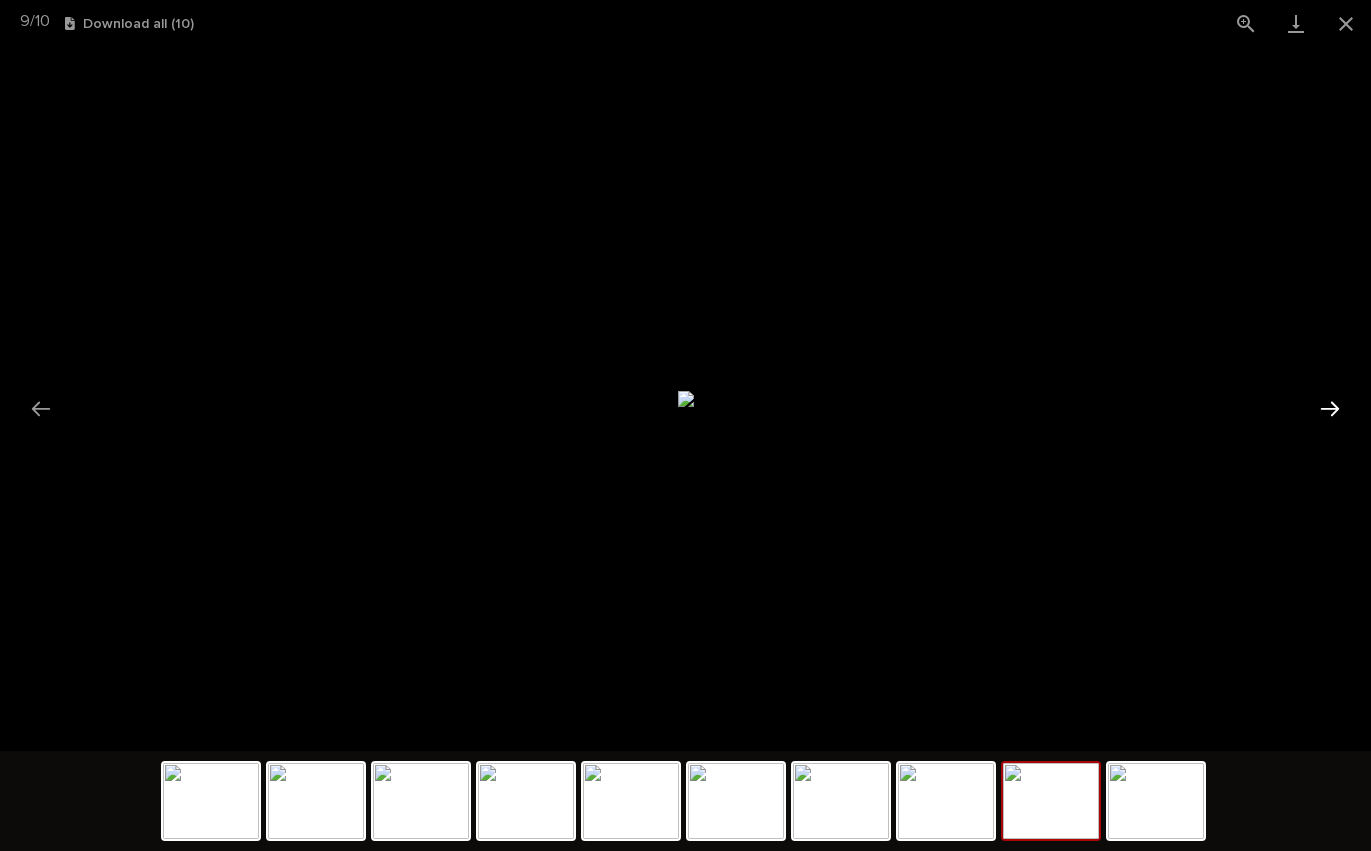 click at bounding box center [1330, 408] 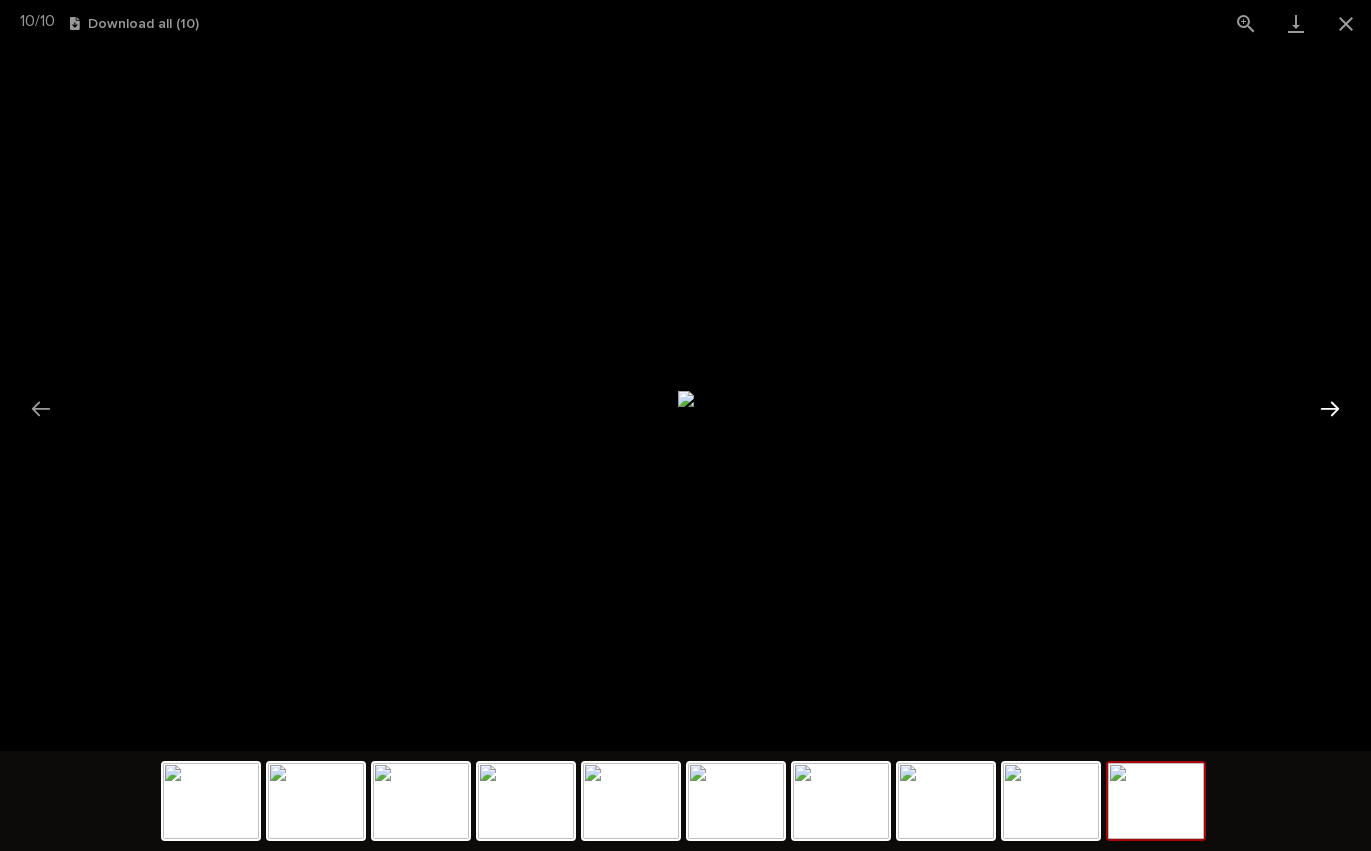 click at bounding box center (1330, 408) 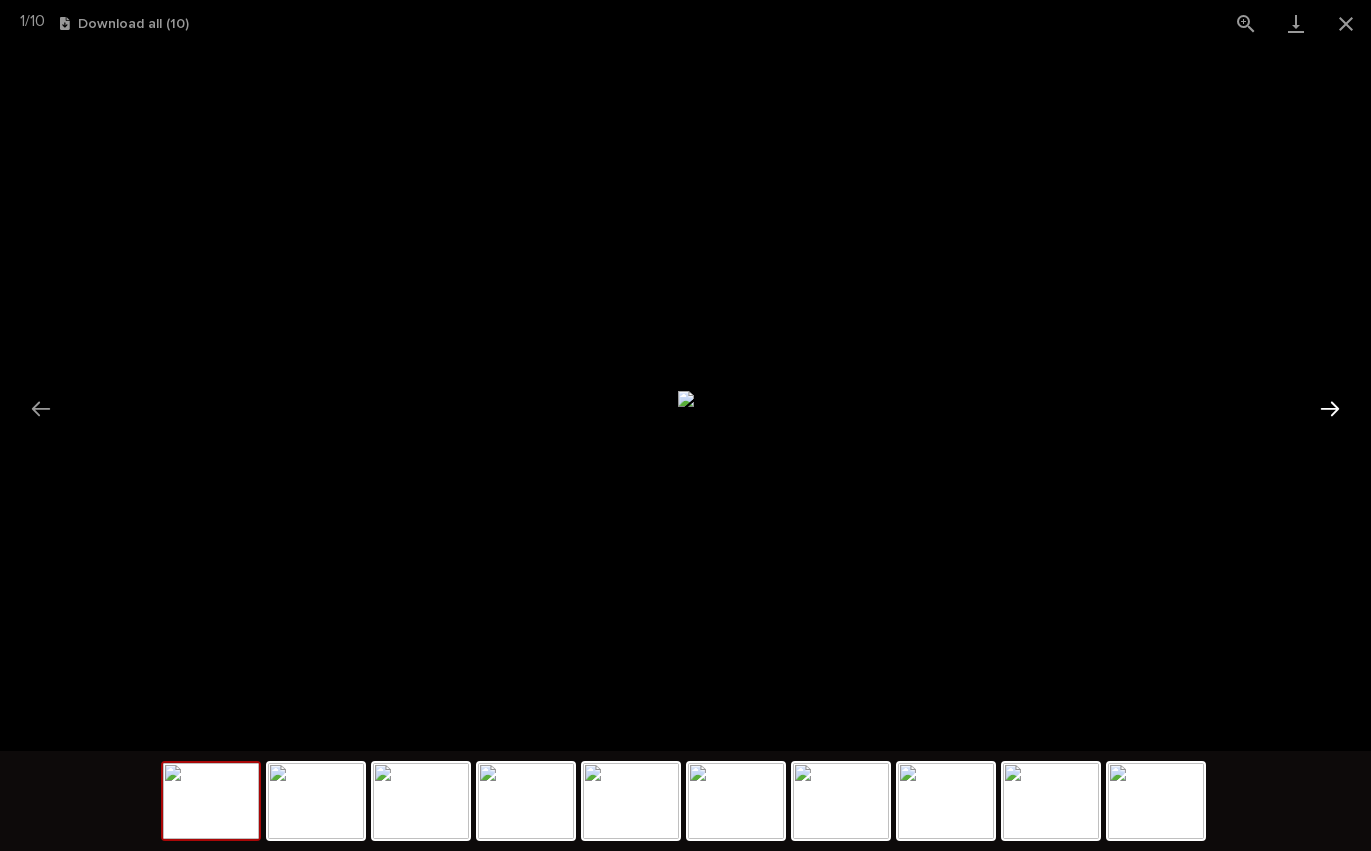 click at bounding box center [1330, 408] 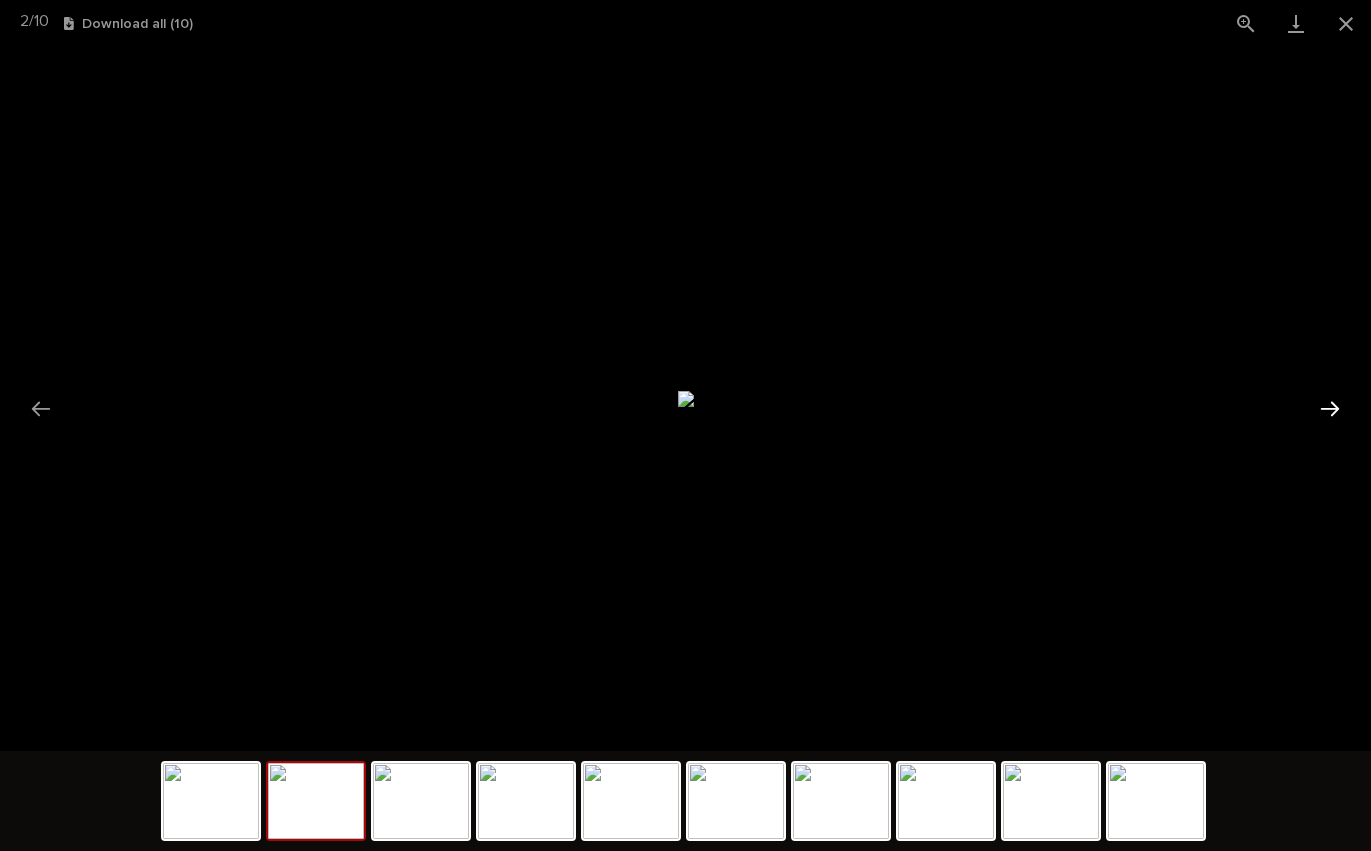 click at bounding box center [1330, 408] 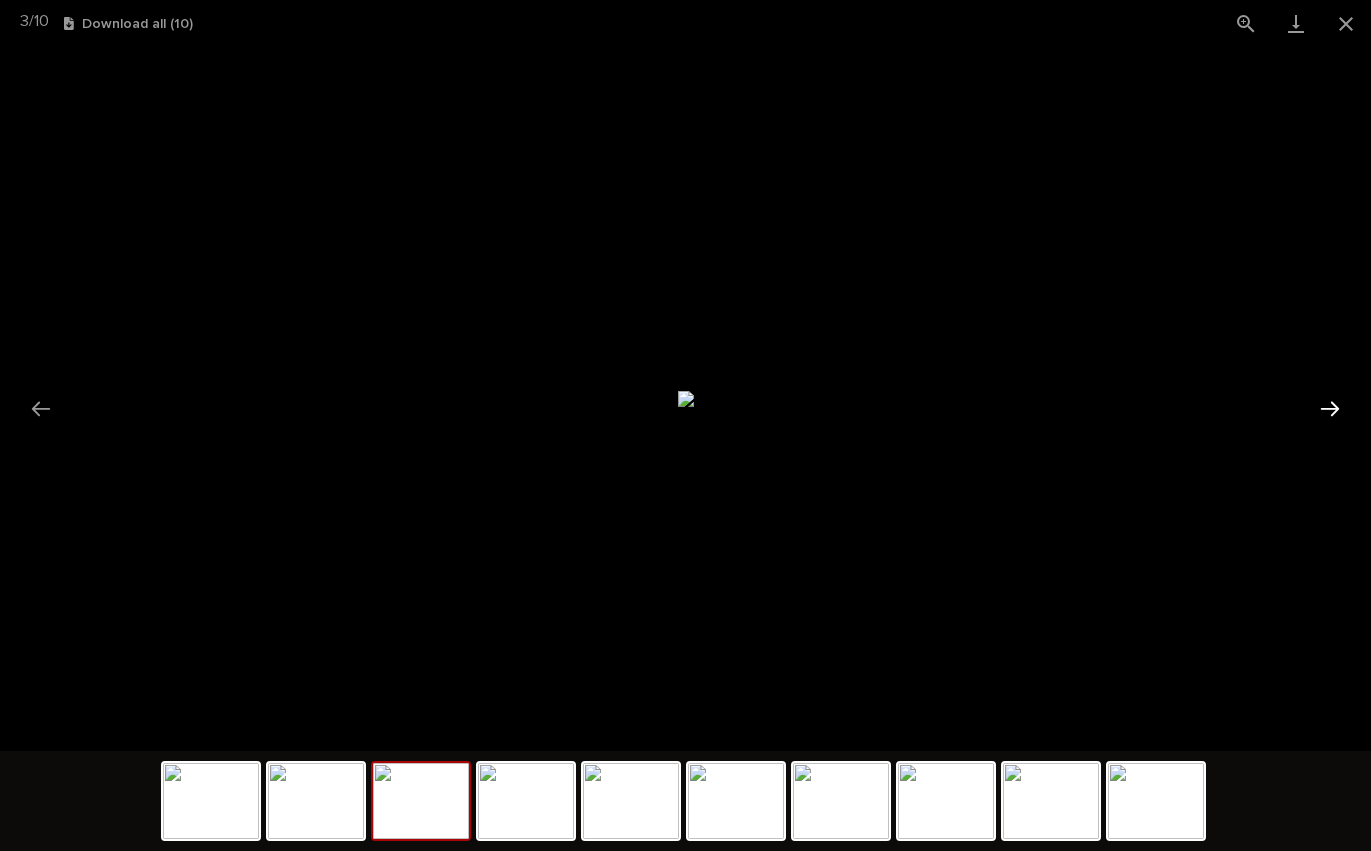 click at bounding box center (1330, 408) 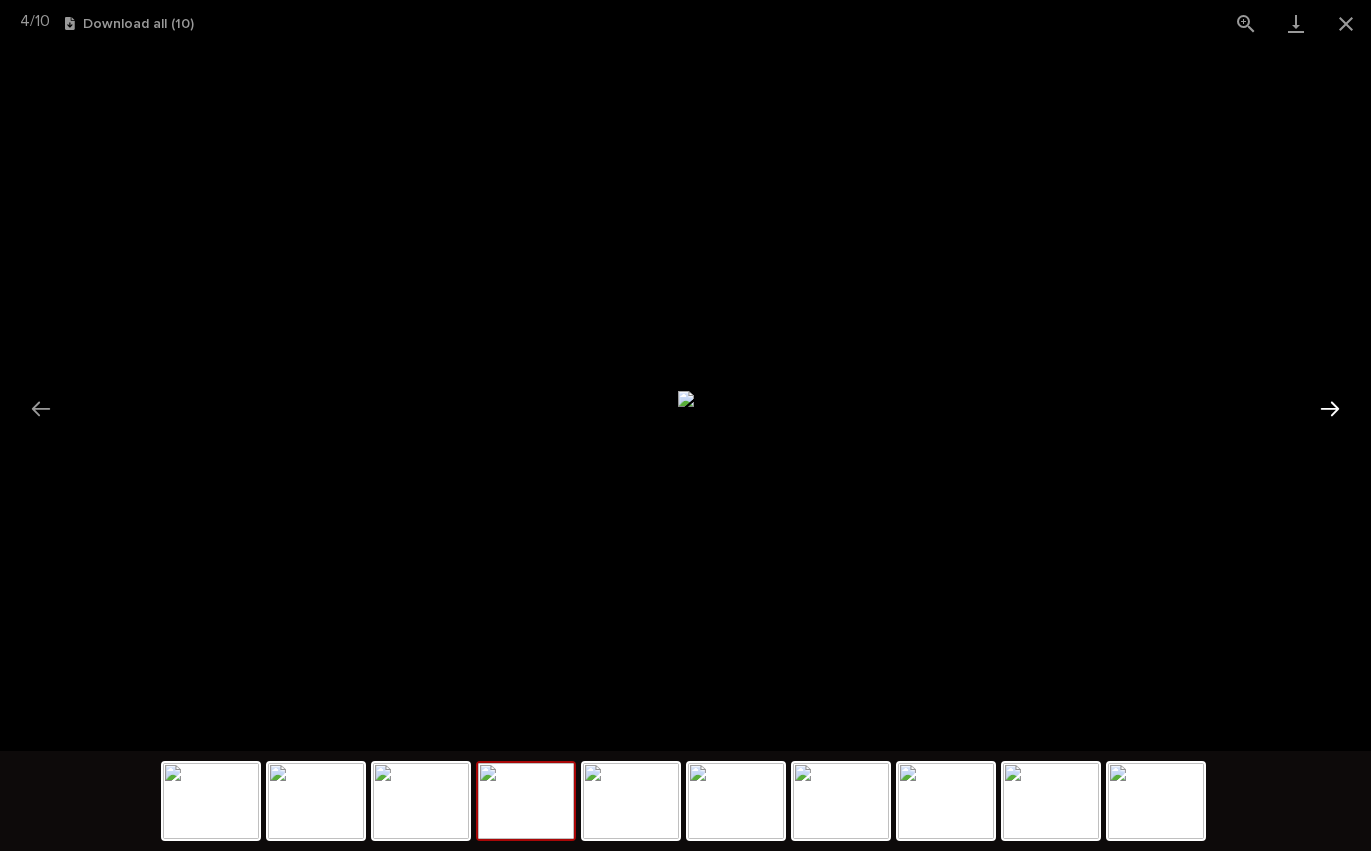 click at bounding box center (1330, 408) 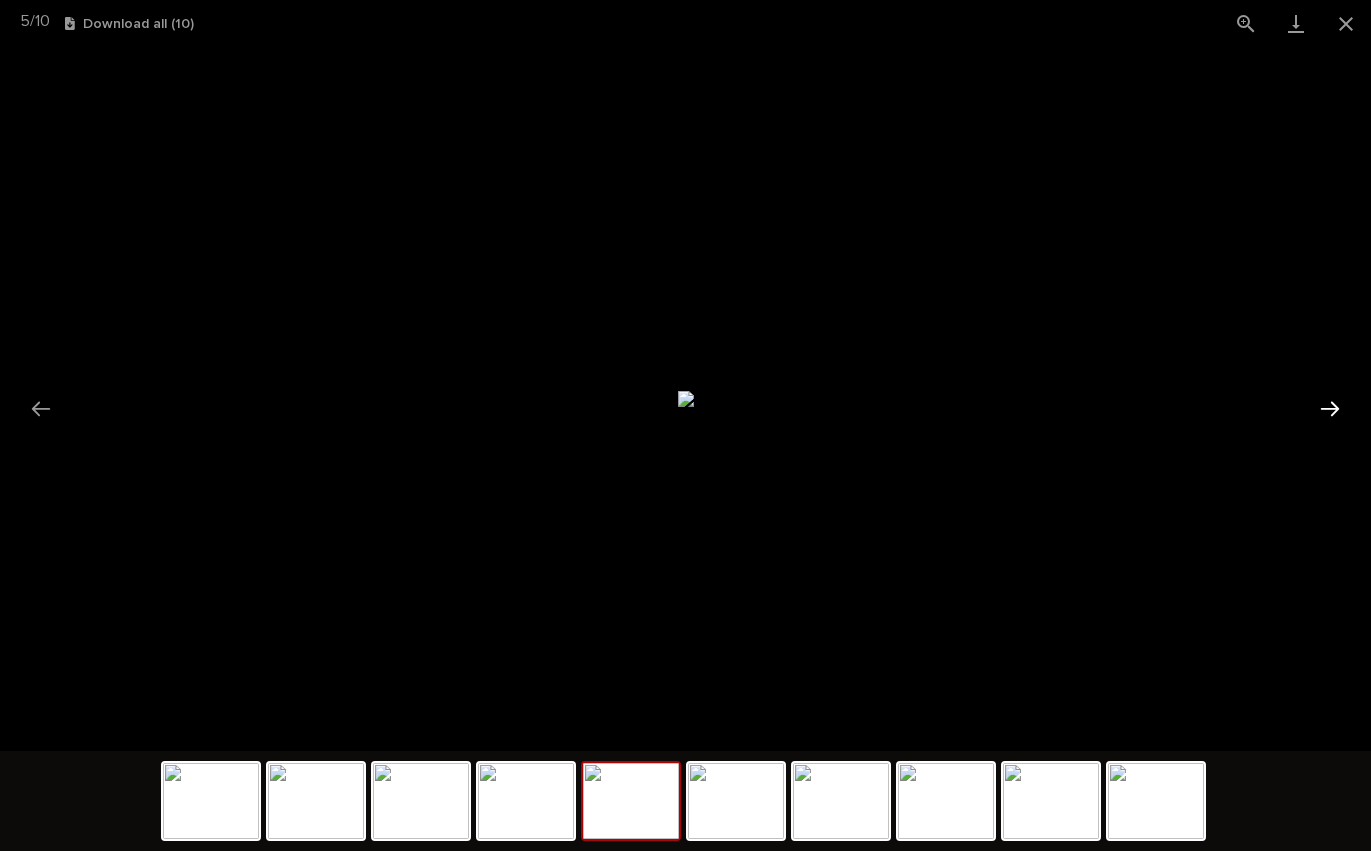 click at bounding box center (1330, 408) 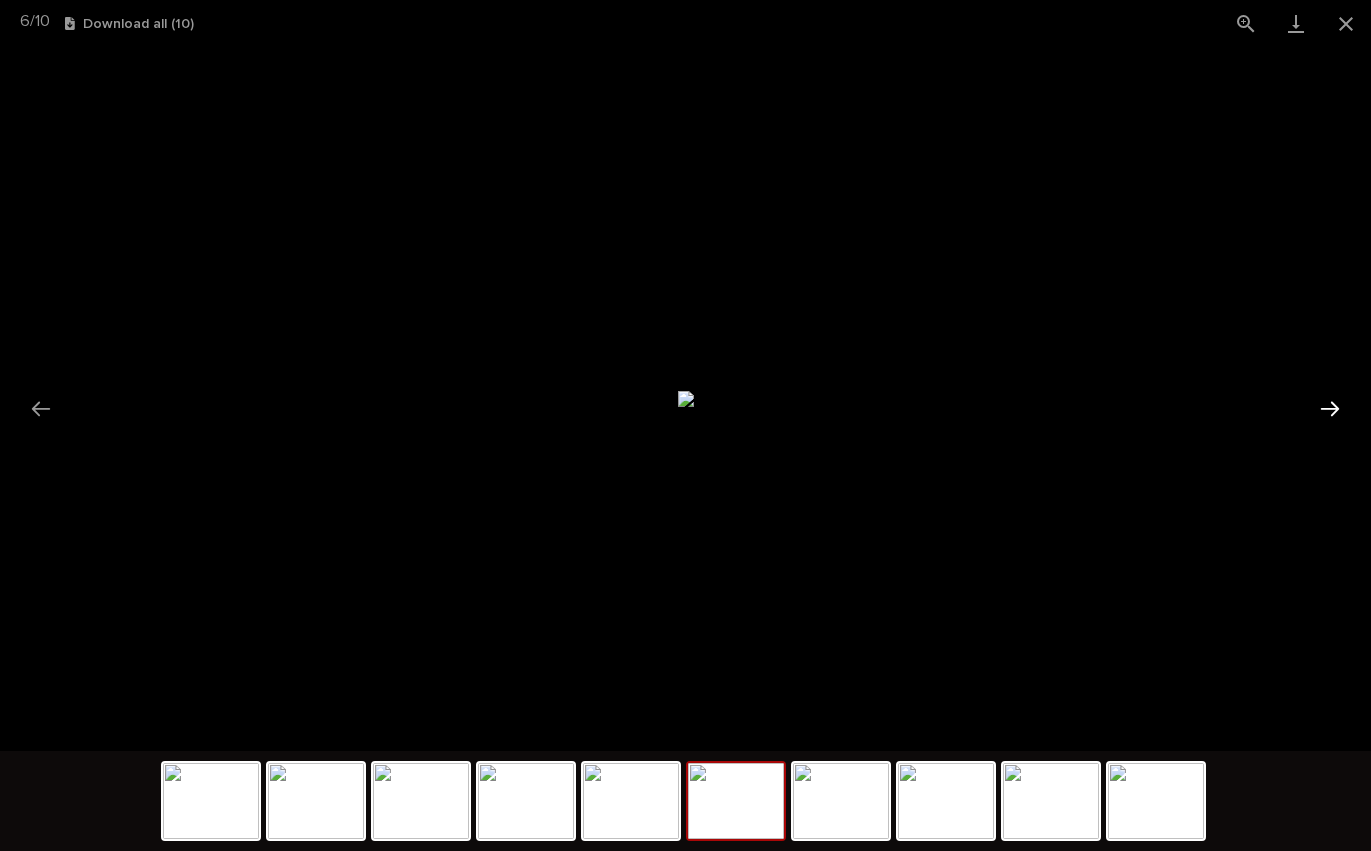 click at bounding box center [1330, 408] 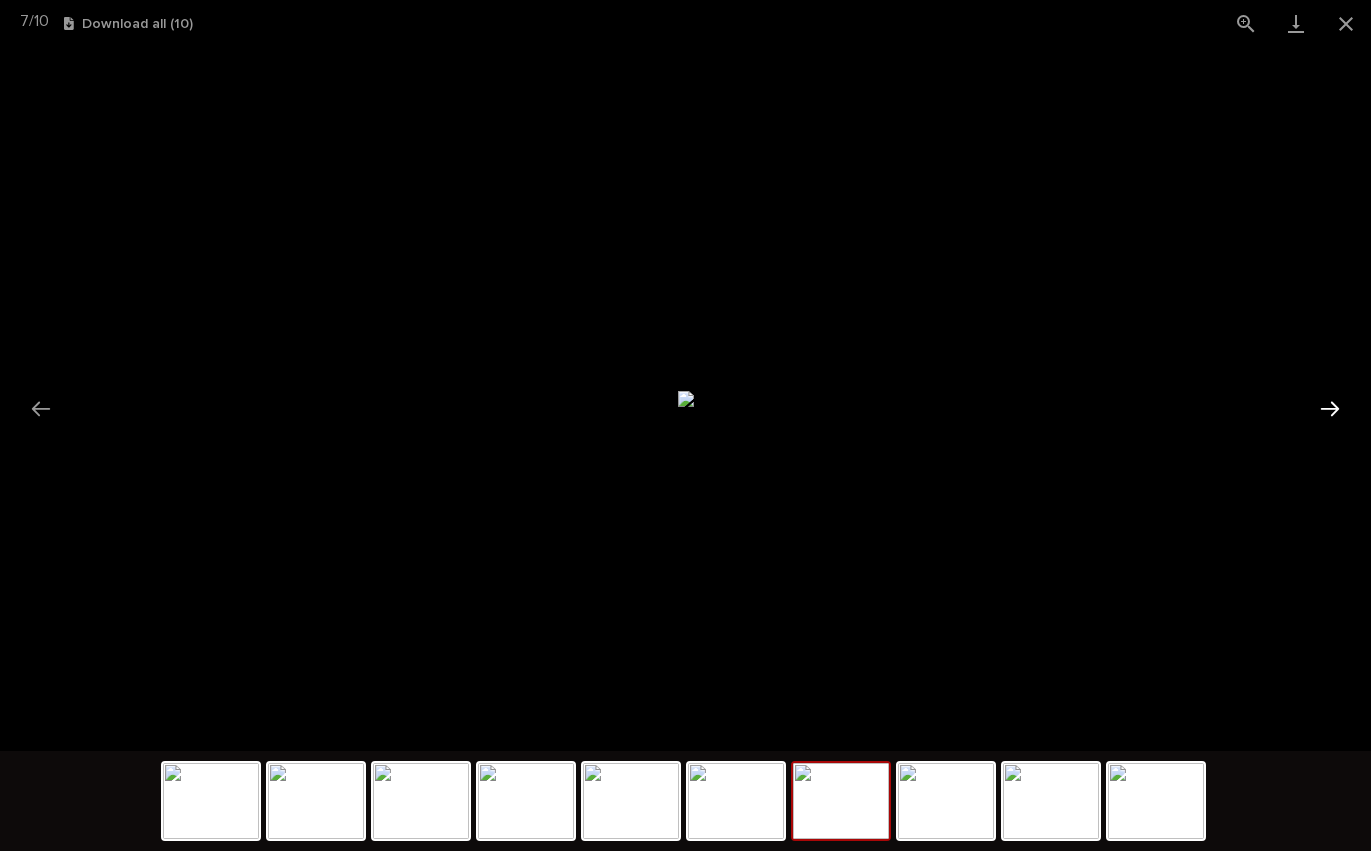 click at bounding box center (1330, 408) 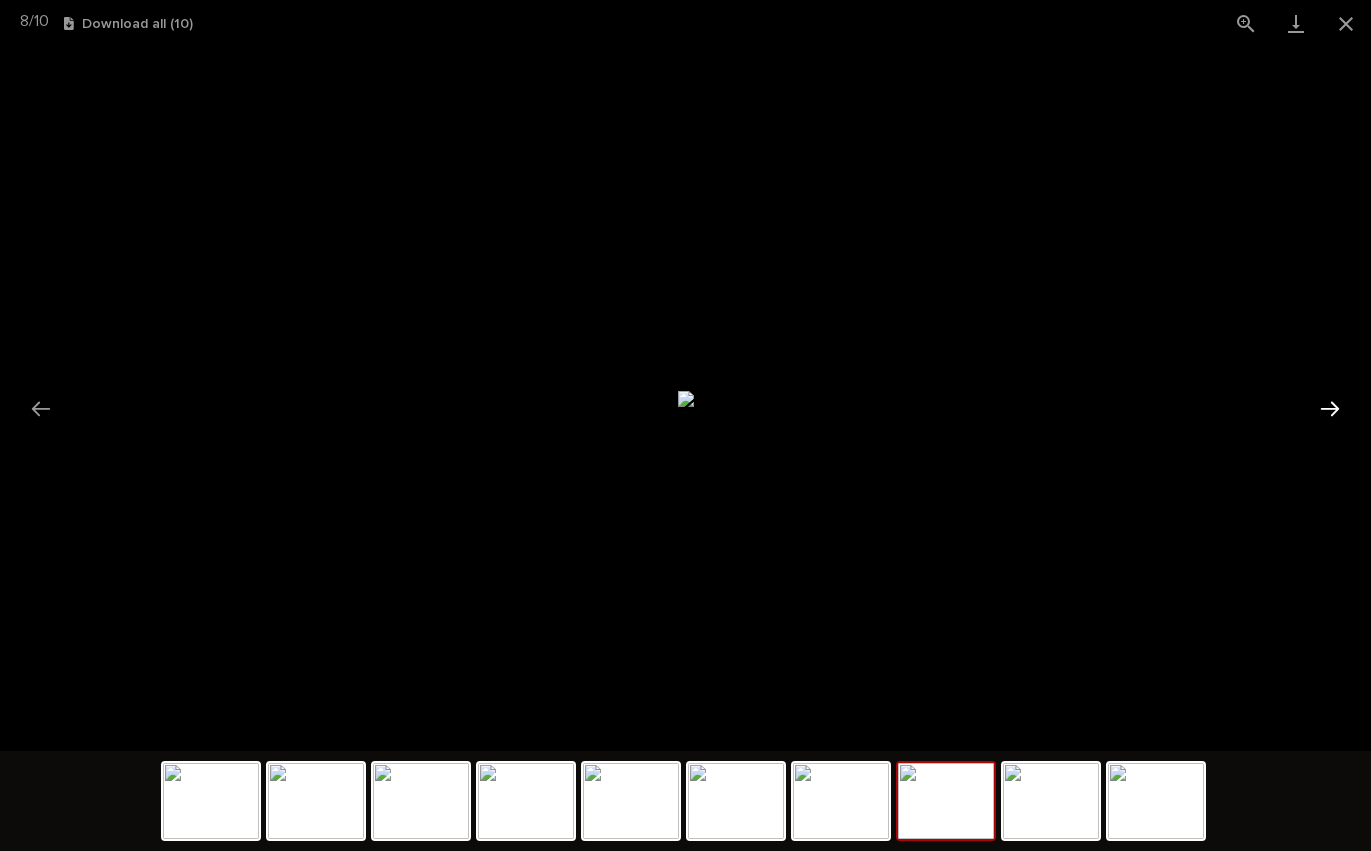 click at bounding box center [1330, 408] 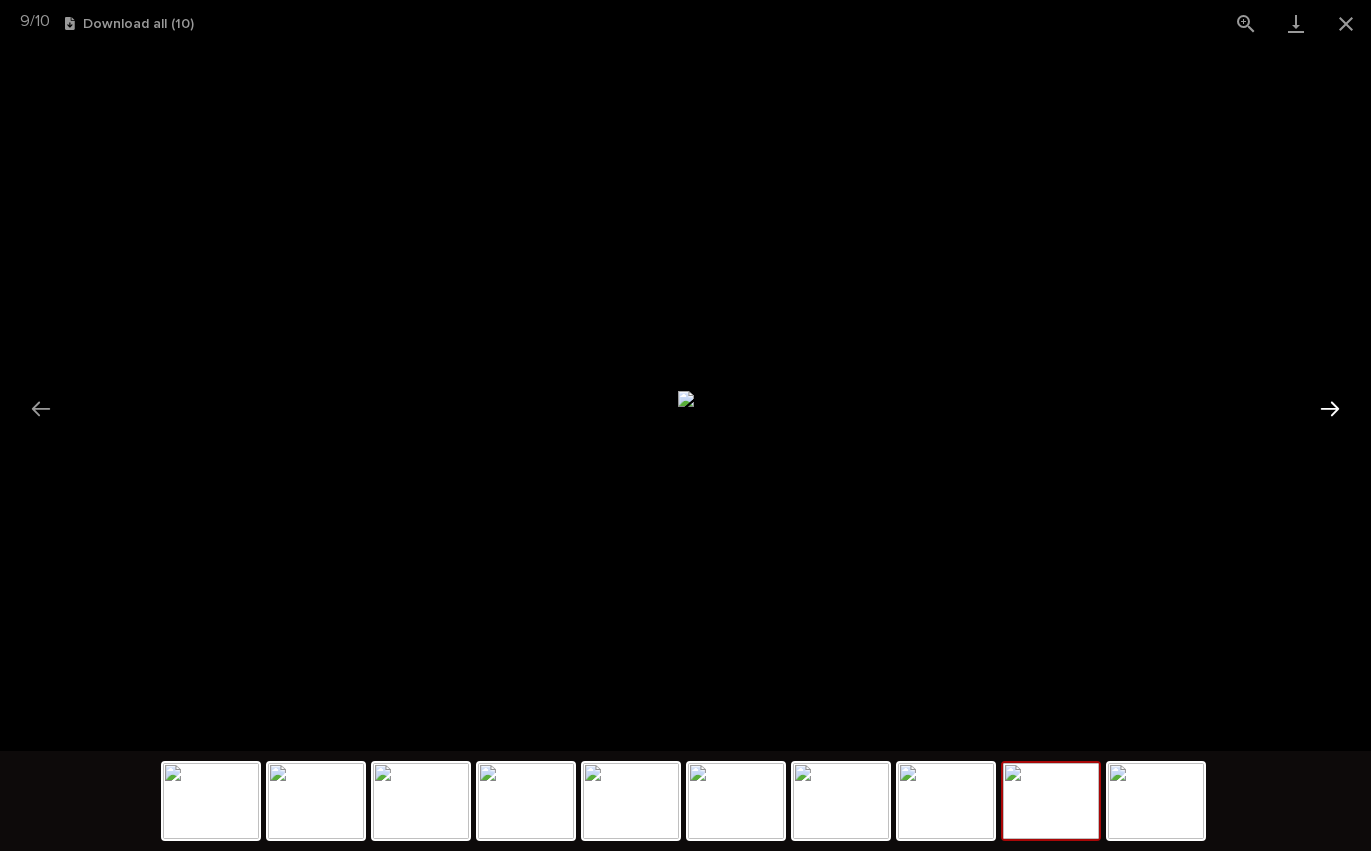click at bounding box center (1330, 408) 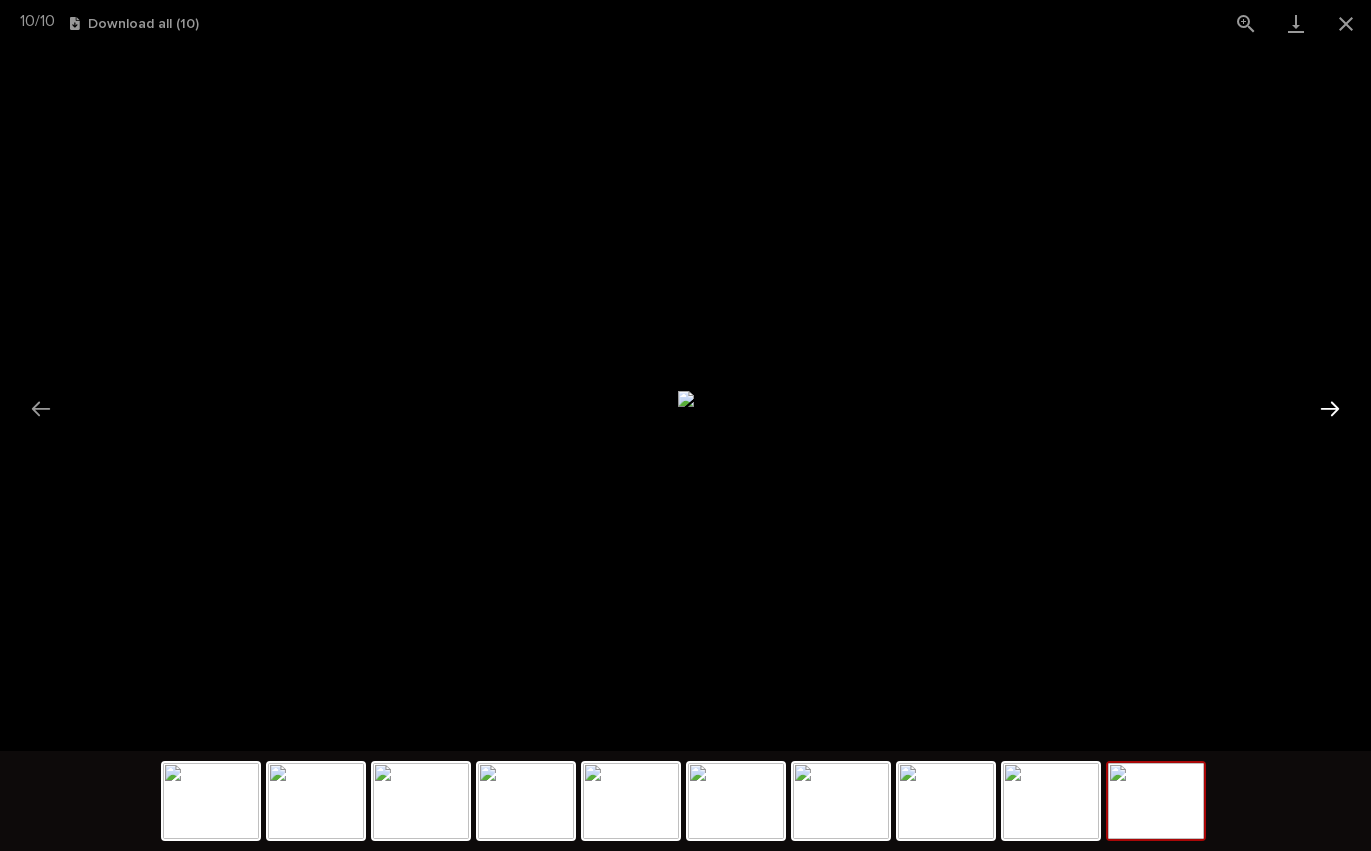 click at bounding box center [1330, 408] 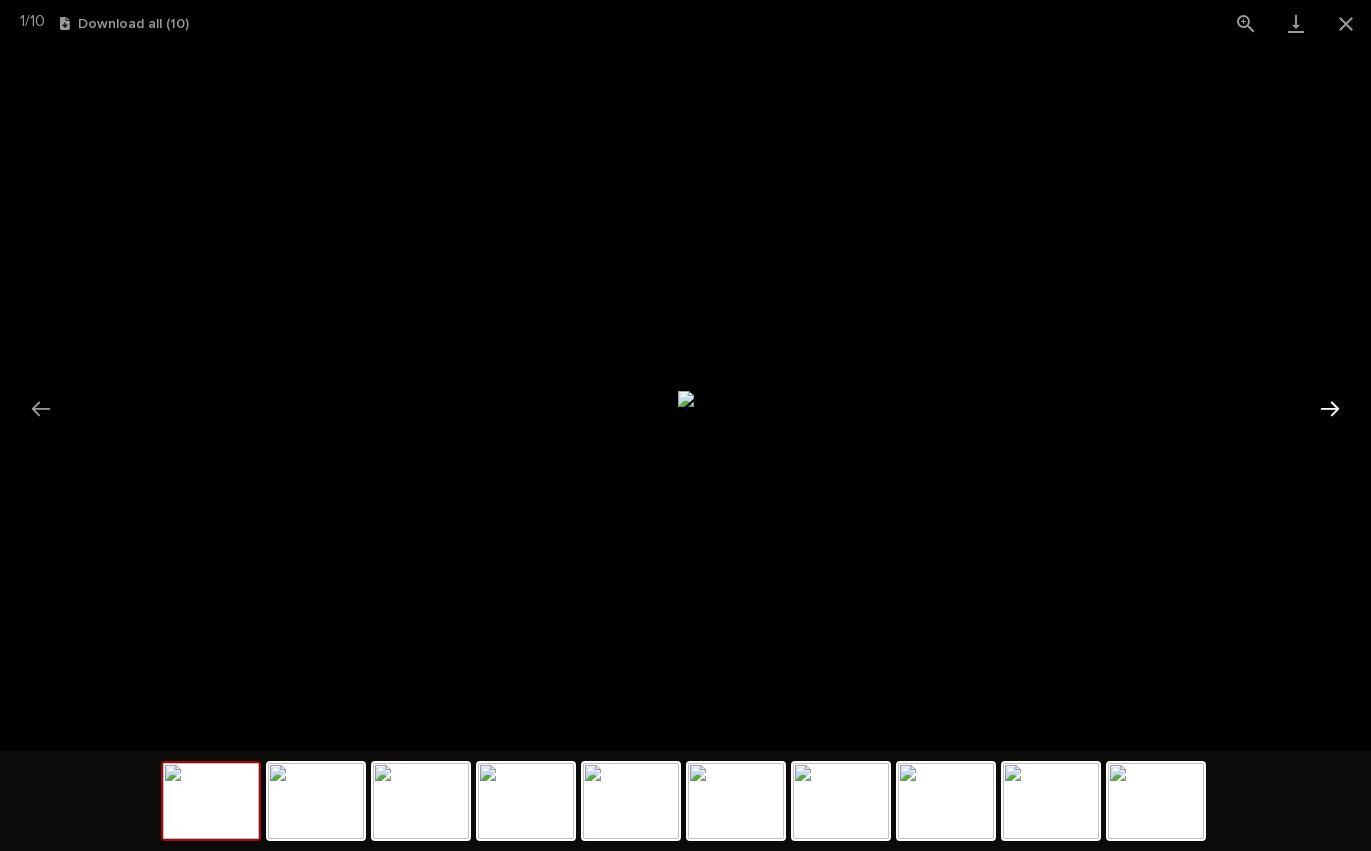 click at bounding box center (1330, 408) 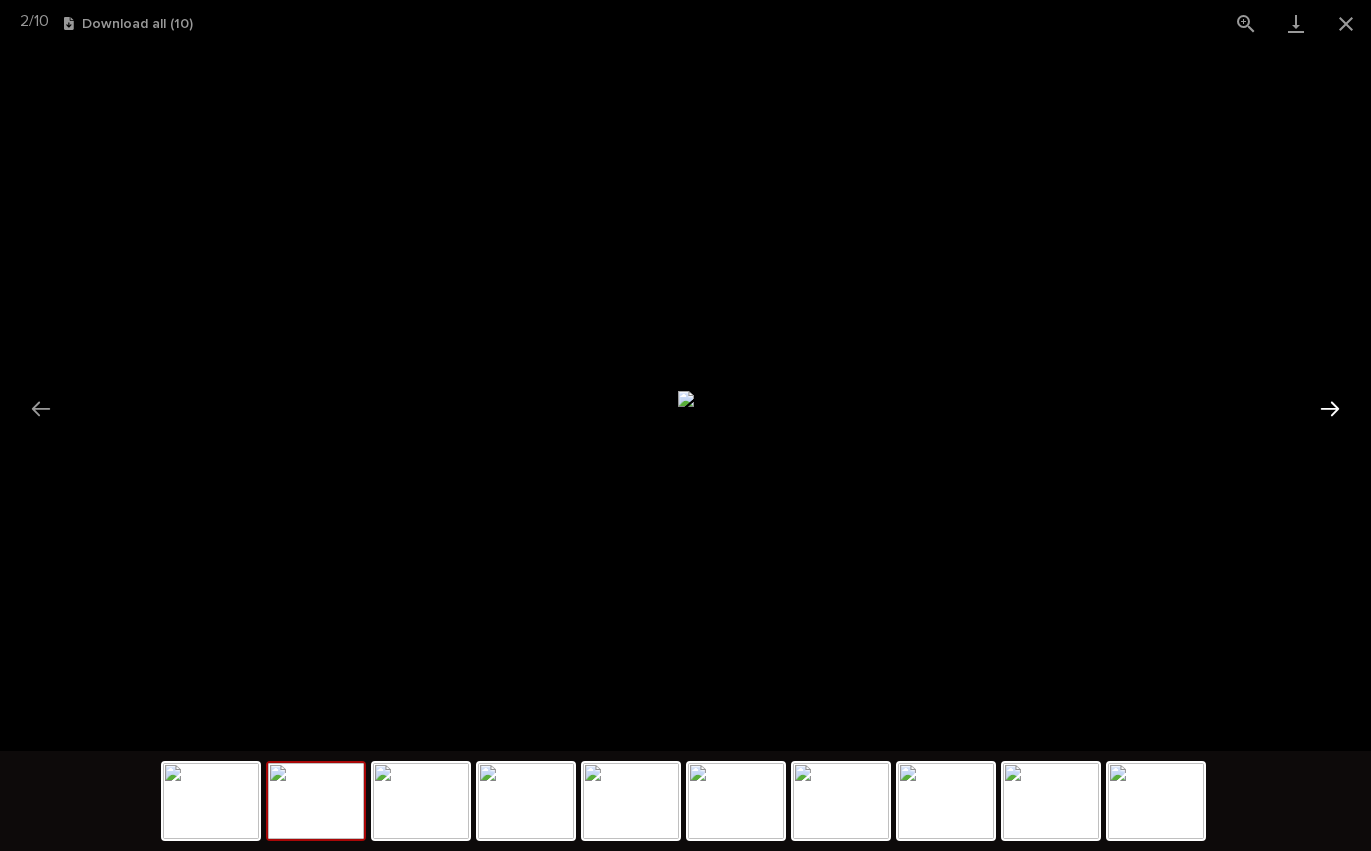 click at bounding box center [1330, 408] 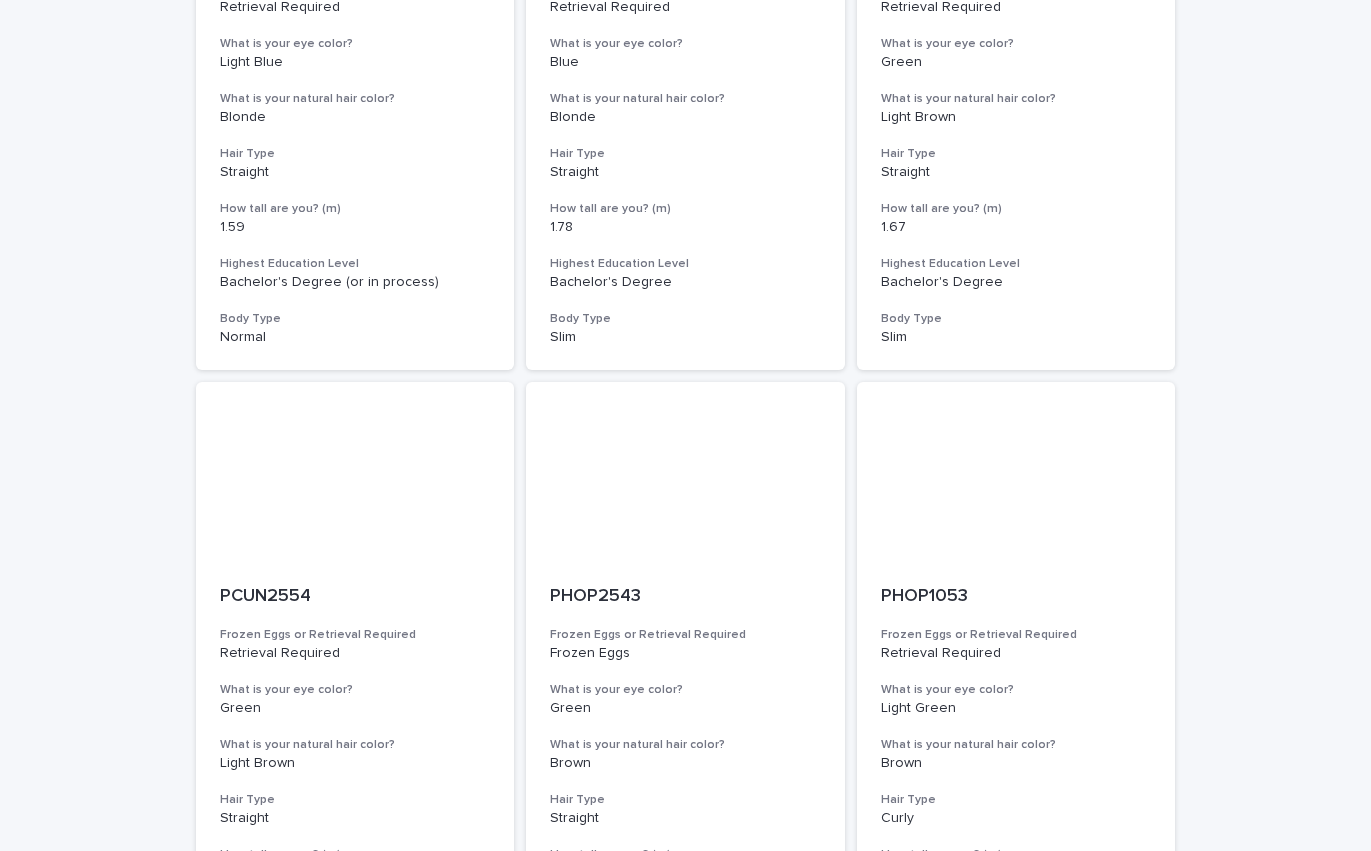 scroll, scrollTop: 0, scrollLeft: 0, axis: both 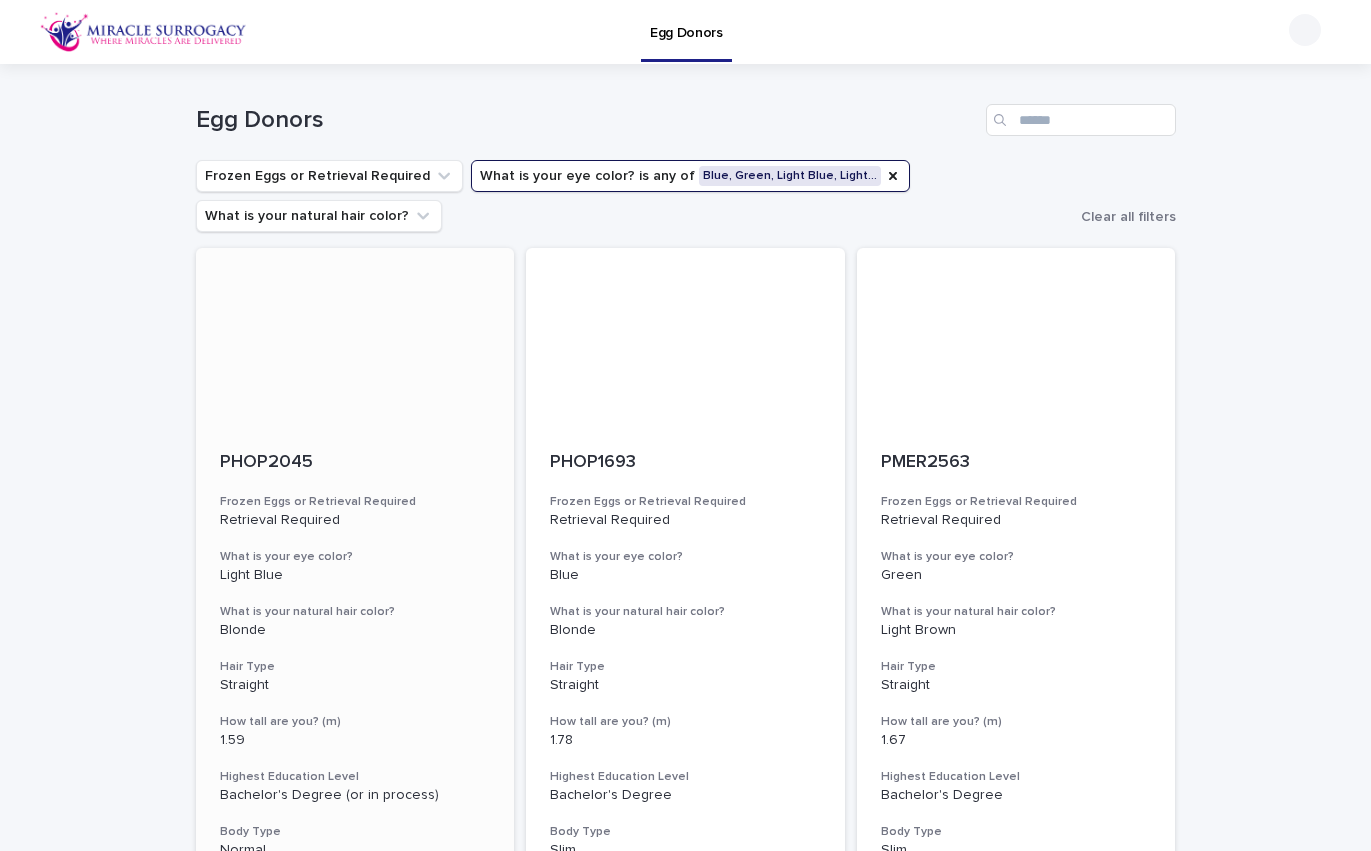 click at bounding box center (355, 338) 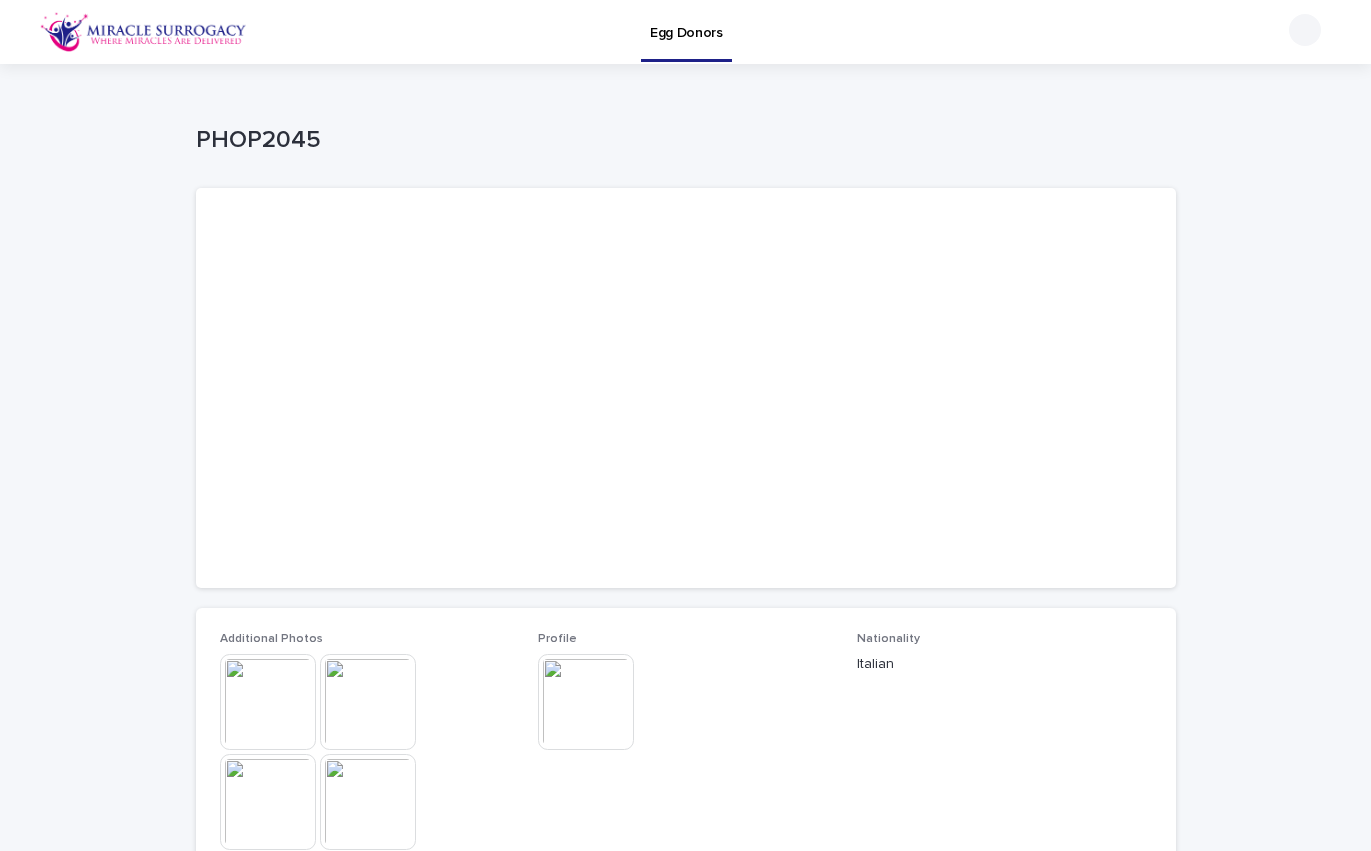 click at bounding box center (586, 702) 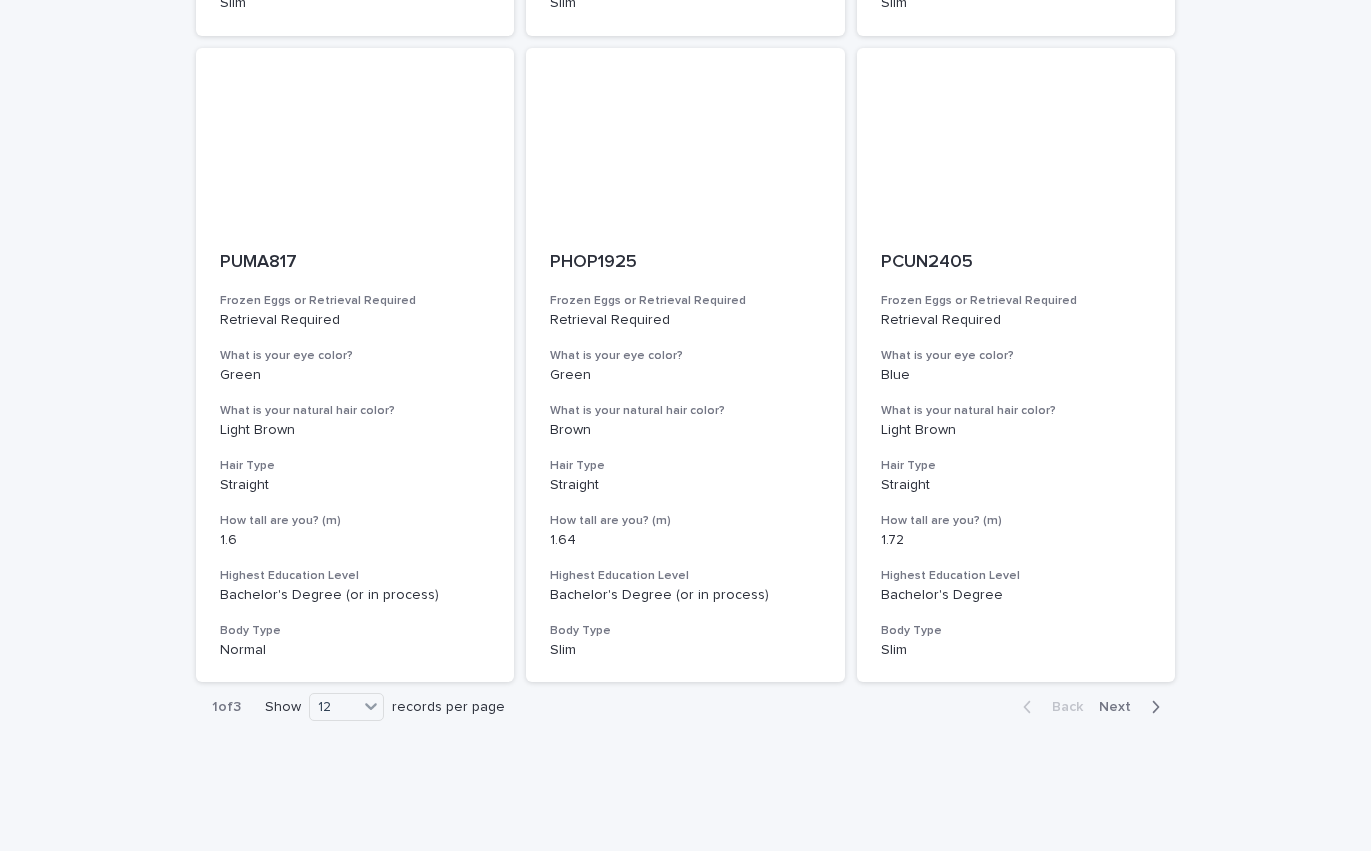 scroll, scrollTop: 2146, scrollLeft: 0, axis: vertical 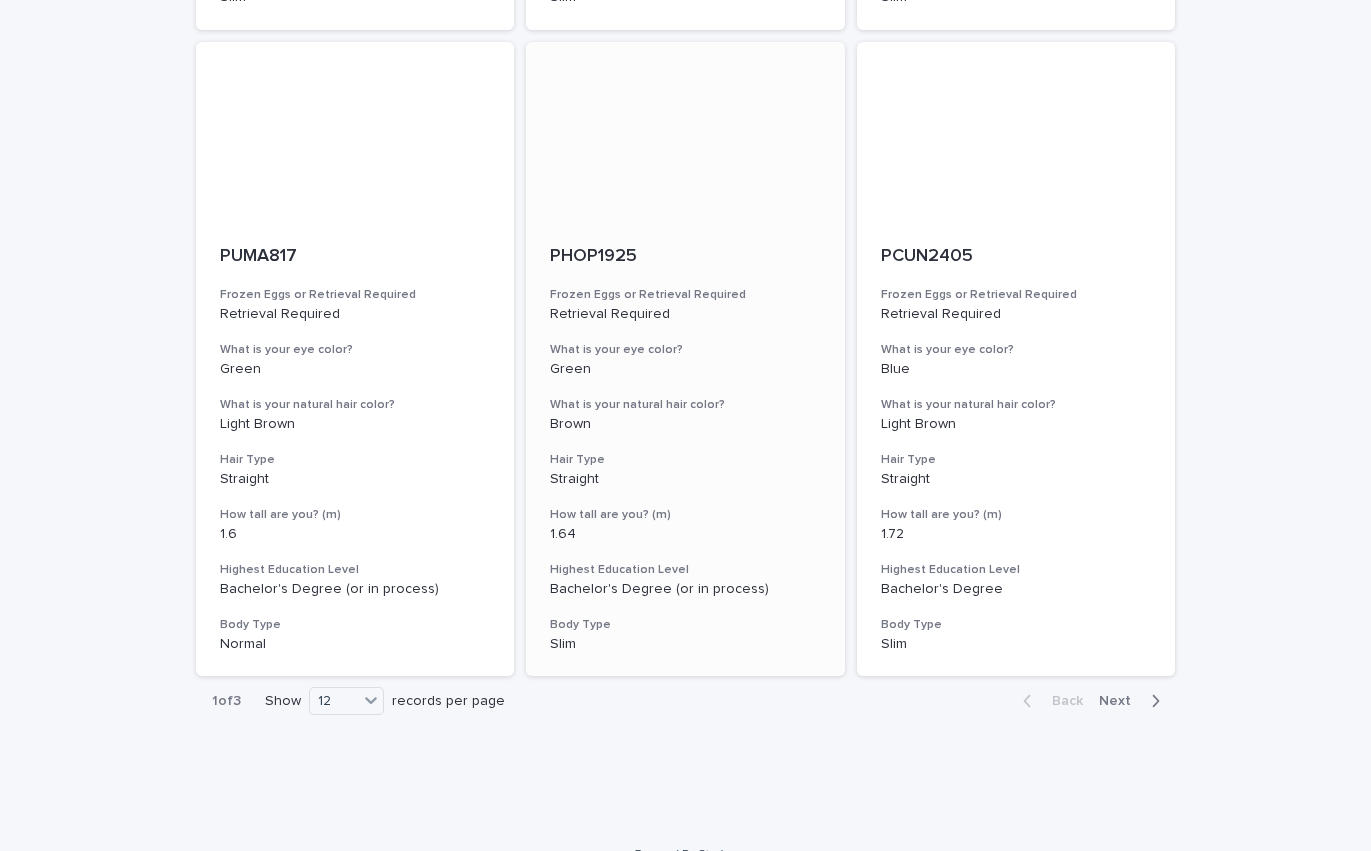 click at bounding box center (685, 132) 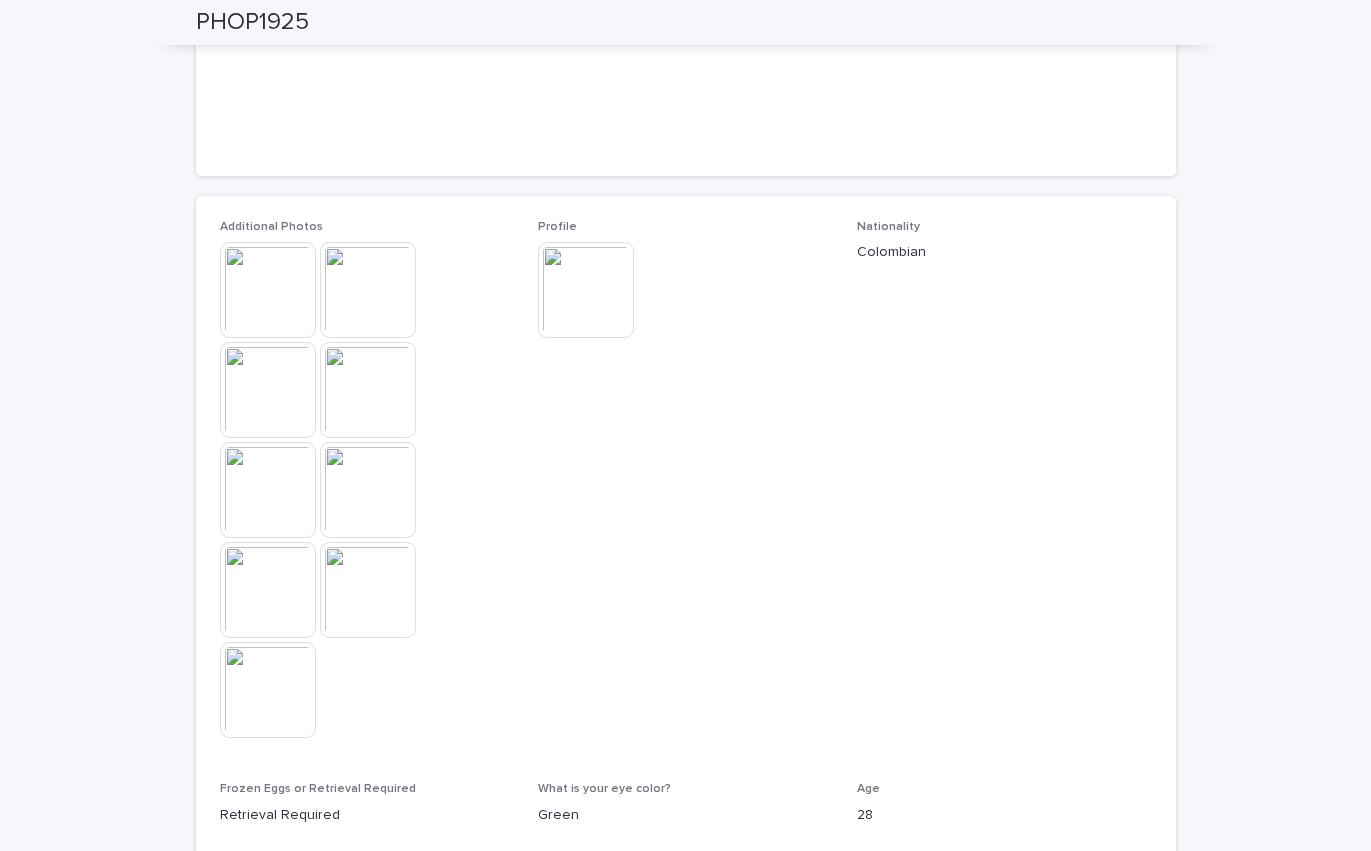 scroll, scrollTop: 413, scrollLeft: 0, axis: vertical 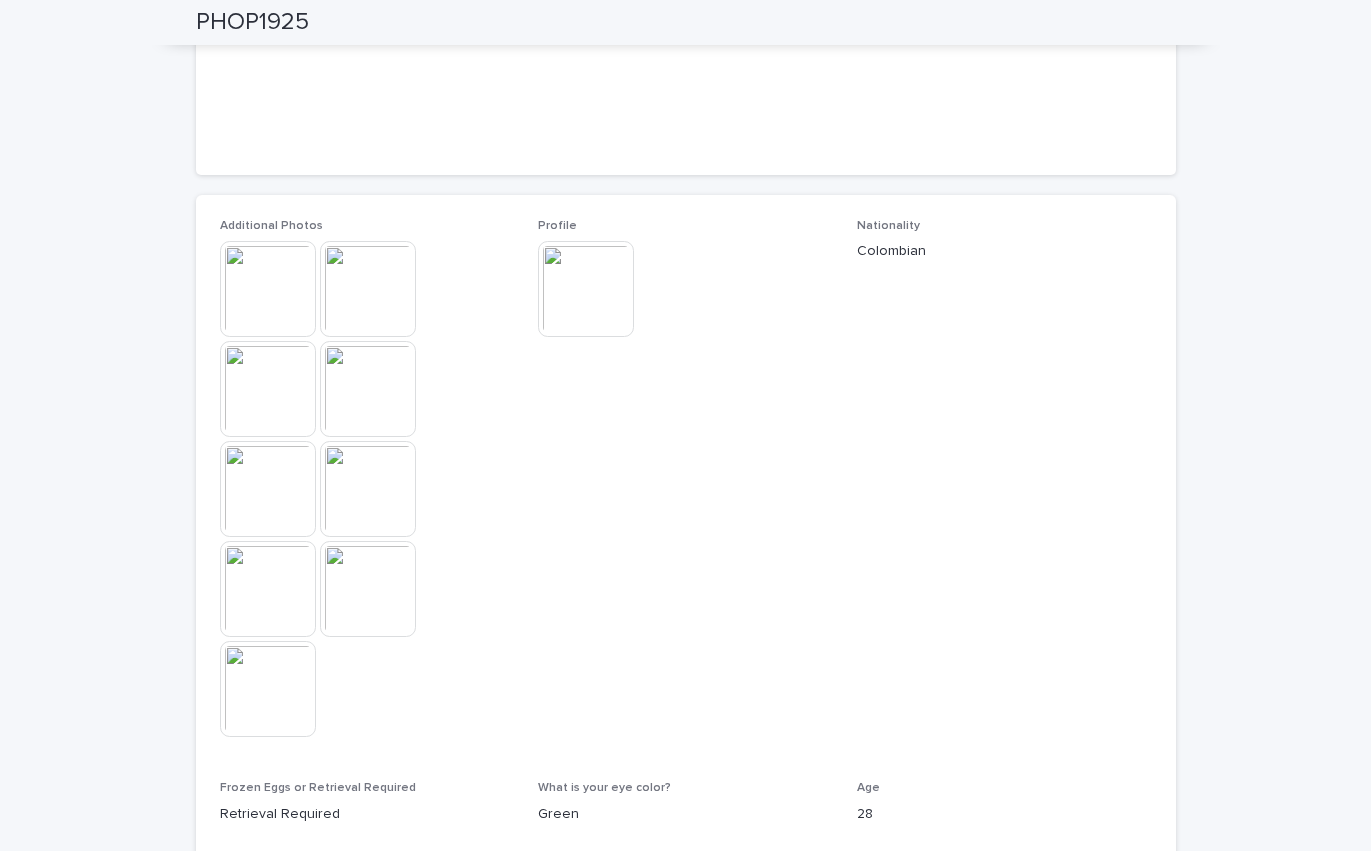 click at bounding box center (586, 289) 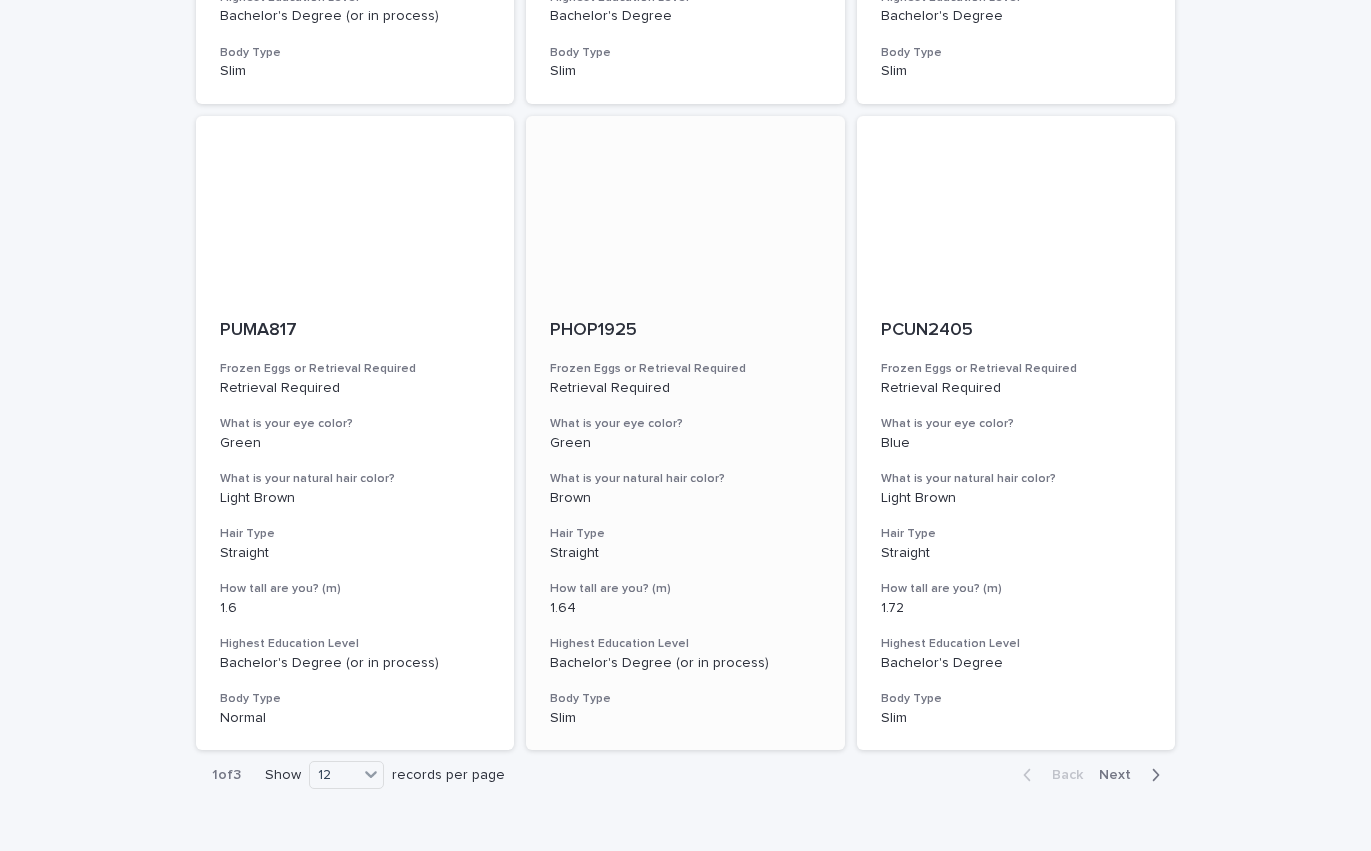 scroll, scrollTop: 2180, scrollLeft: 0, axis: vertical 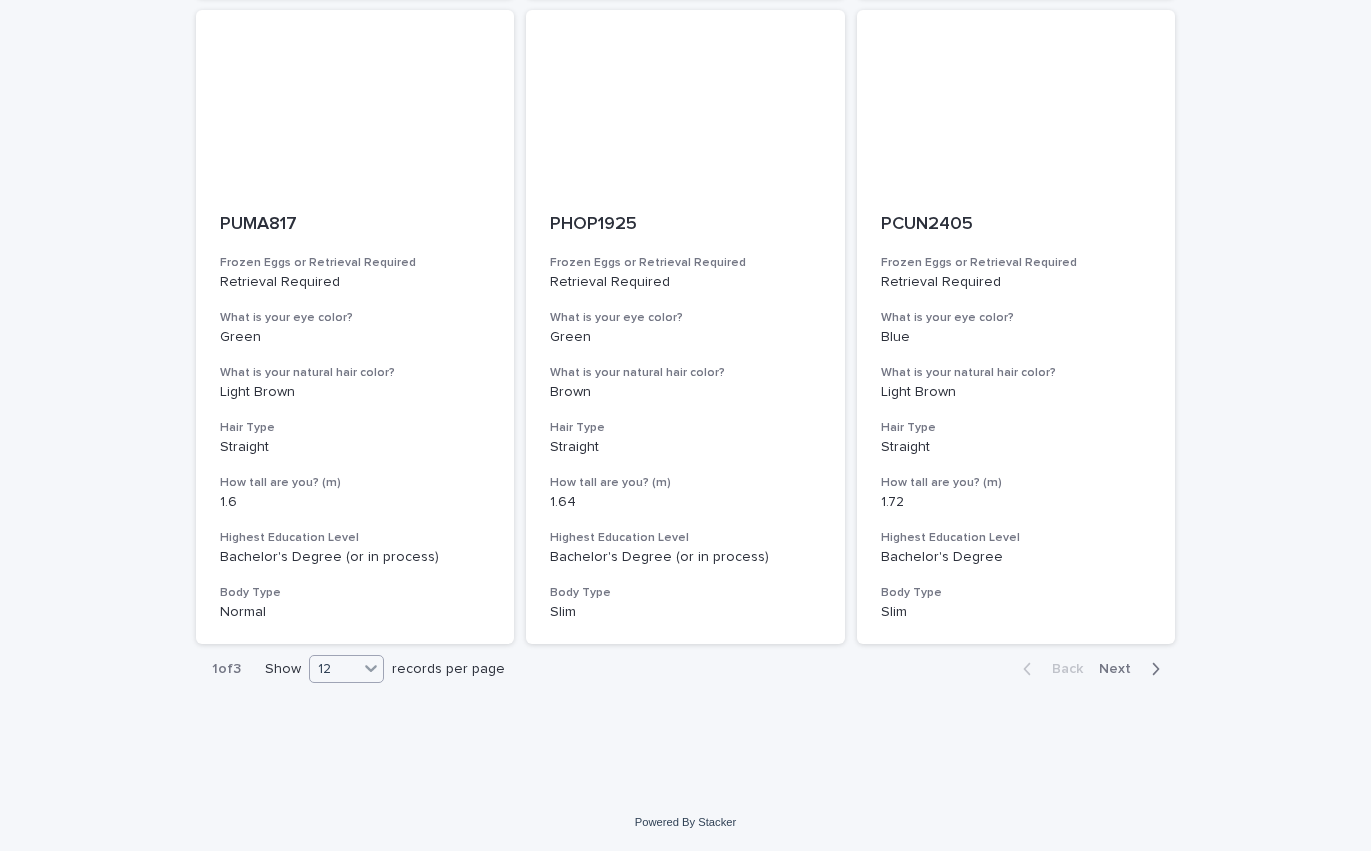 click at bounding box center (371, 668) 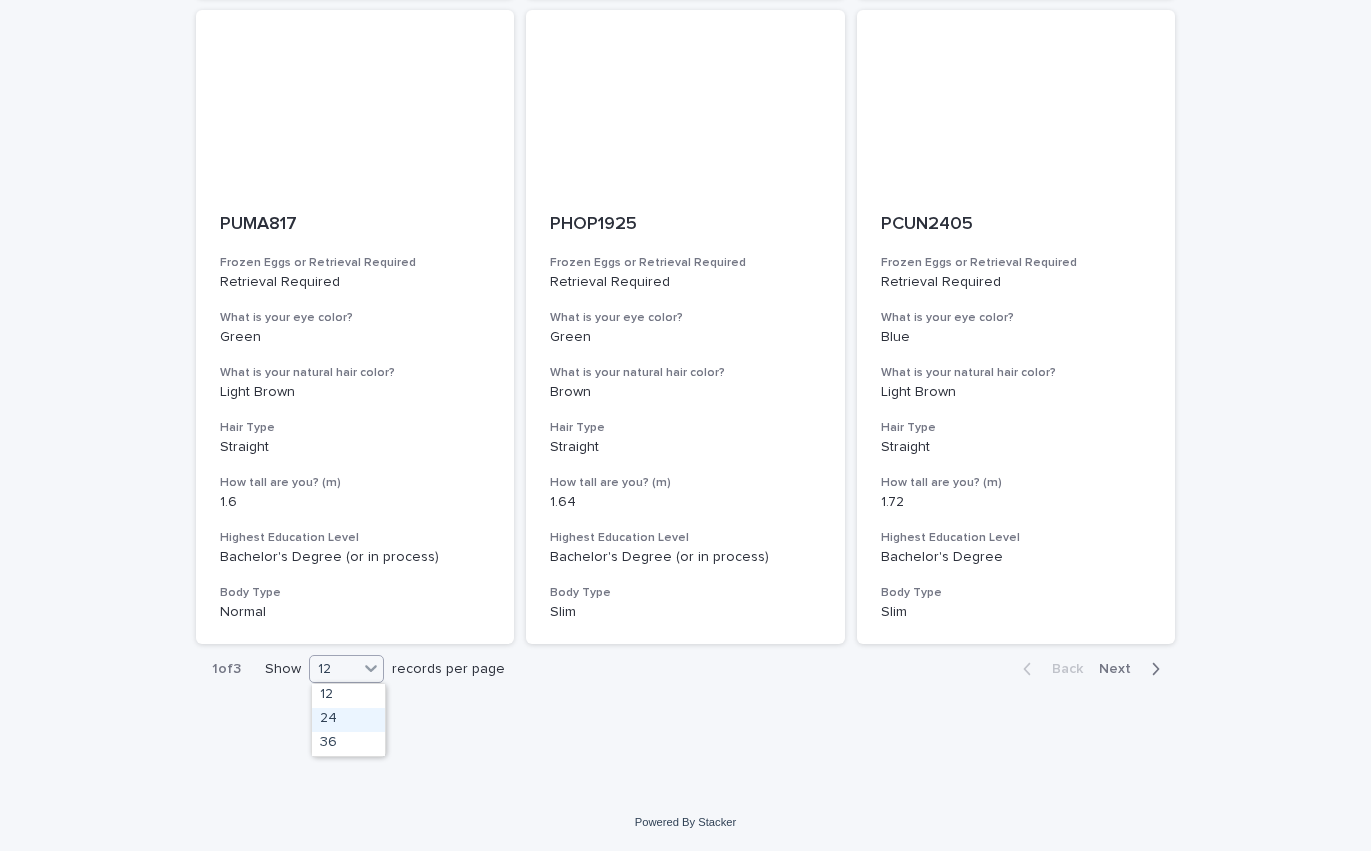click on "24" at bounding box center [348, 720] 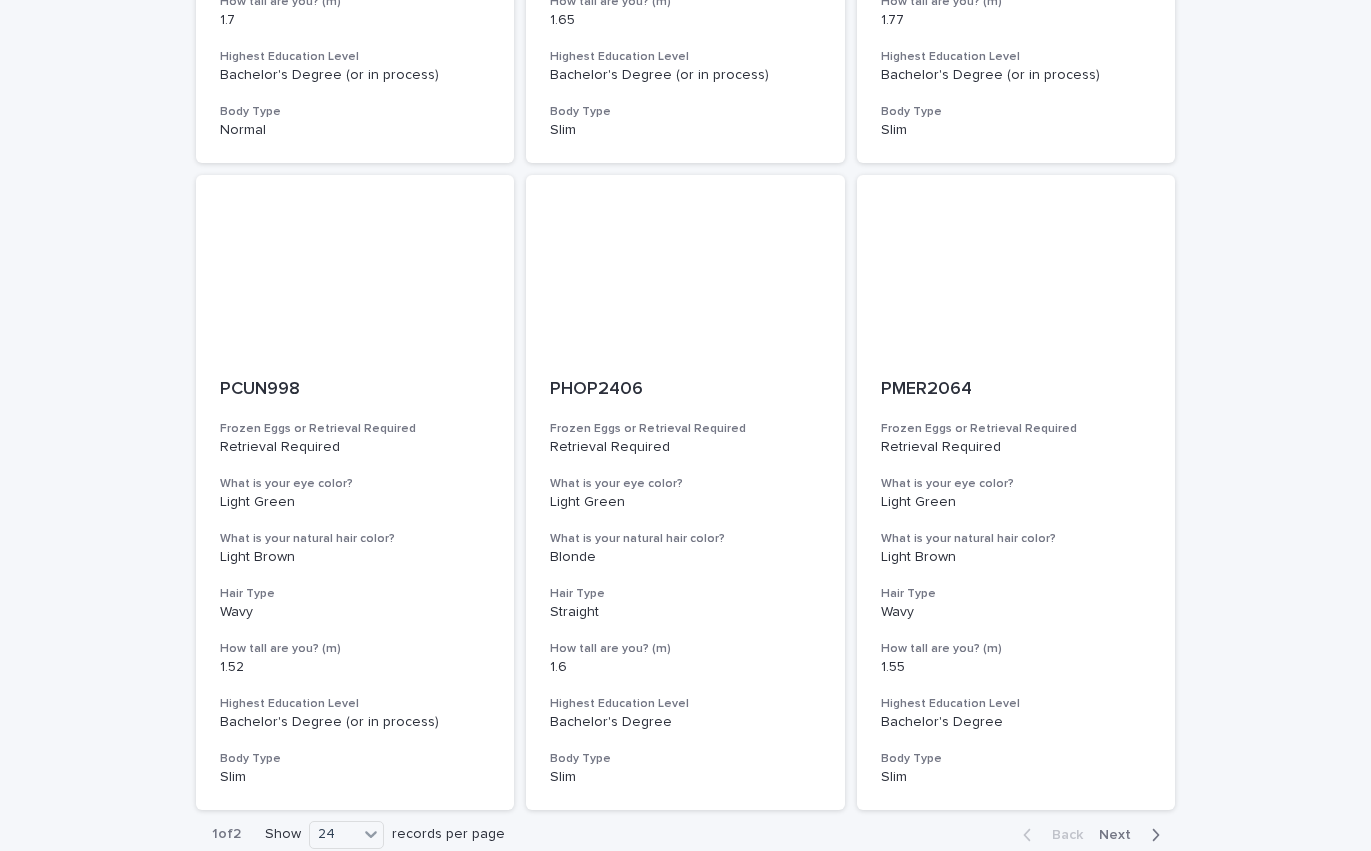 scroll, scrollTop: 4766, scrollLeft: 0, axis: vertical 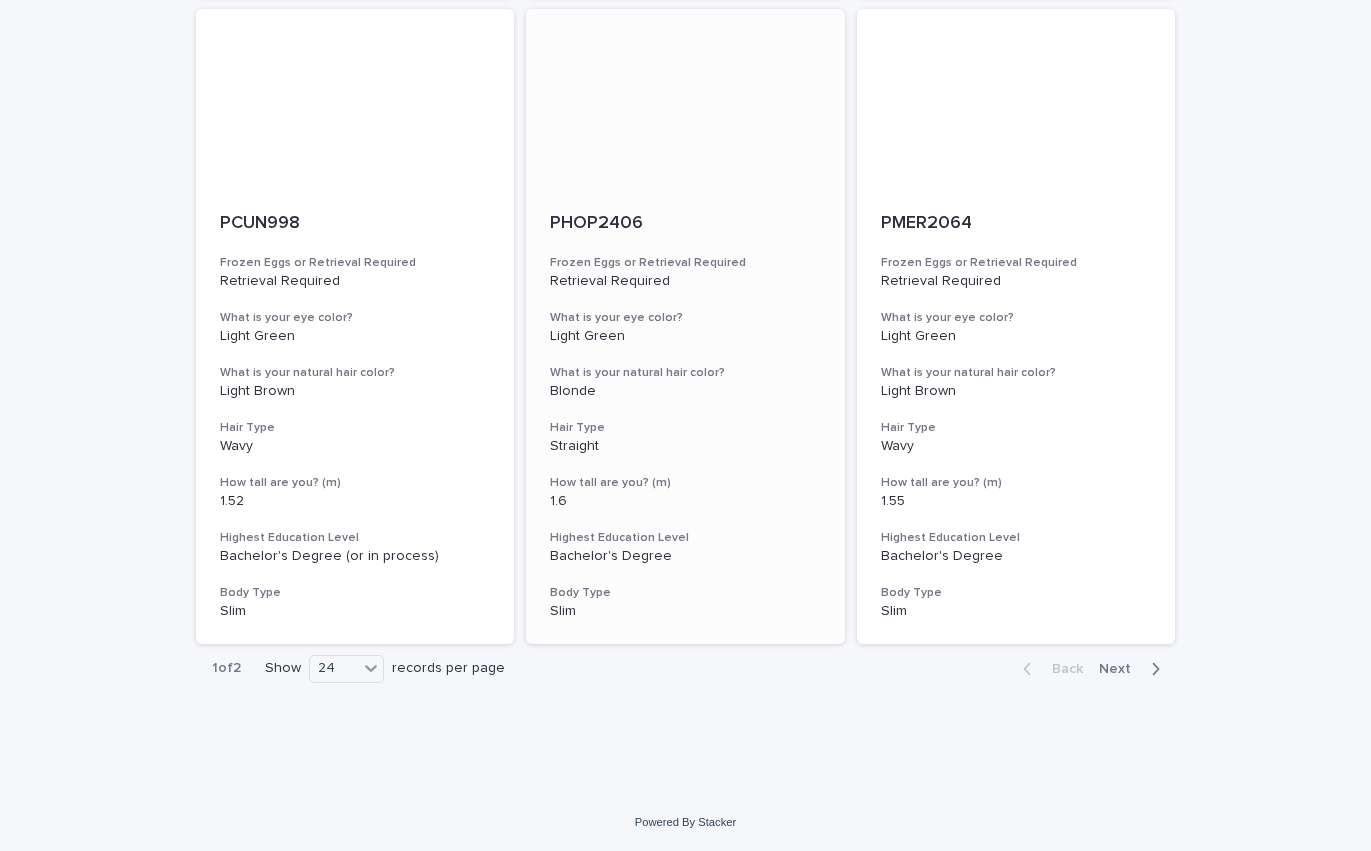 click on "PHOP2406 Frozen Eggs or Retrieval Required Retrieval Required What is your eye color? Light Green What is your natural hair color? Blonde Hair Type Straight How tall are you? (m) 1.6 Highest Education Level Bachelor's Degree  Body Type Slim" at bounding box center [685, 416] 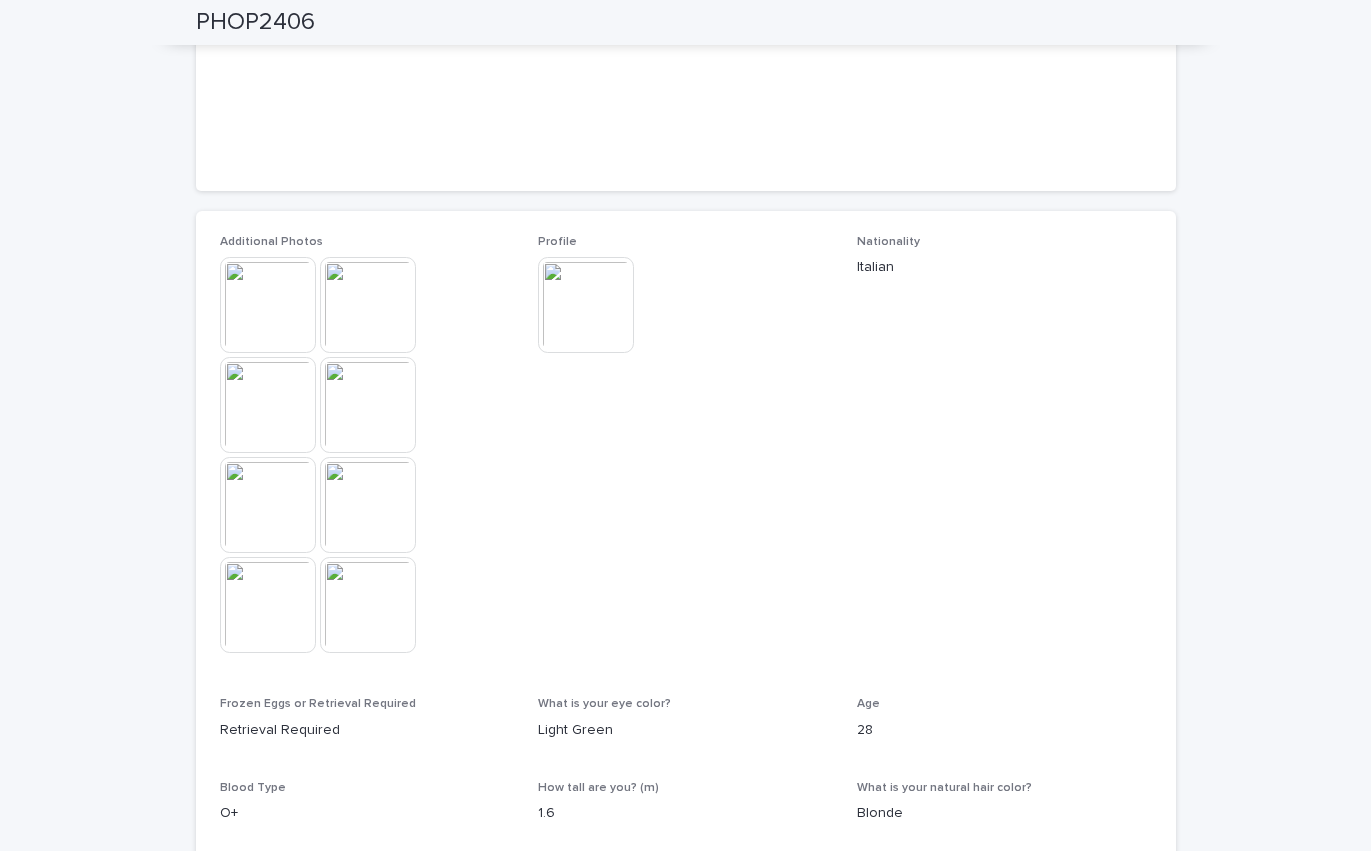 scroll, scrollTop: 413, scrollLeft: 0, axis: vertical 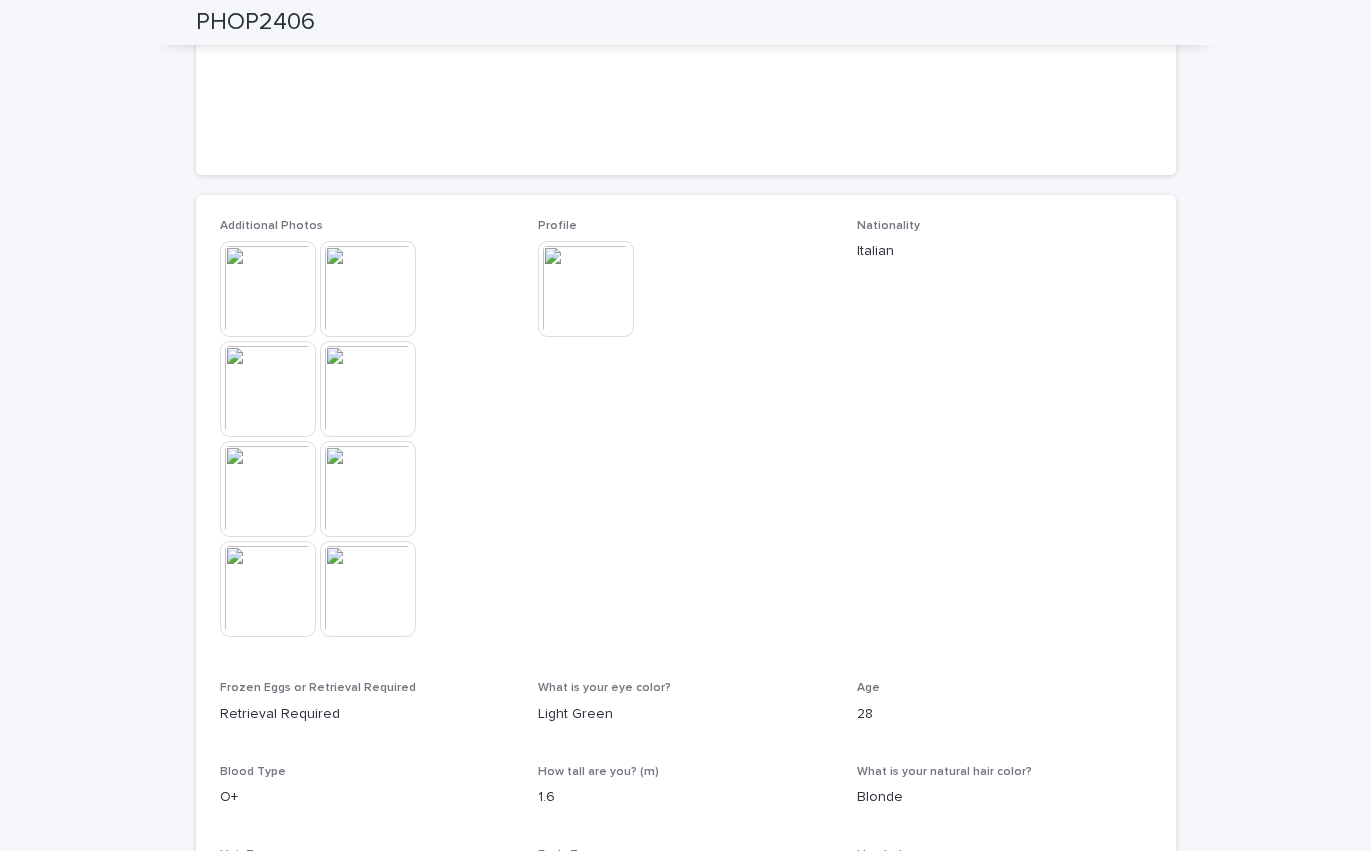 click at bounding box center (268, 289) 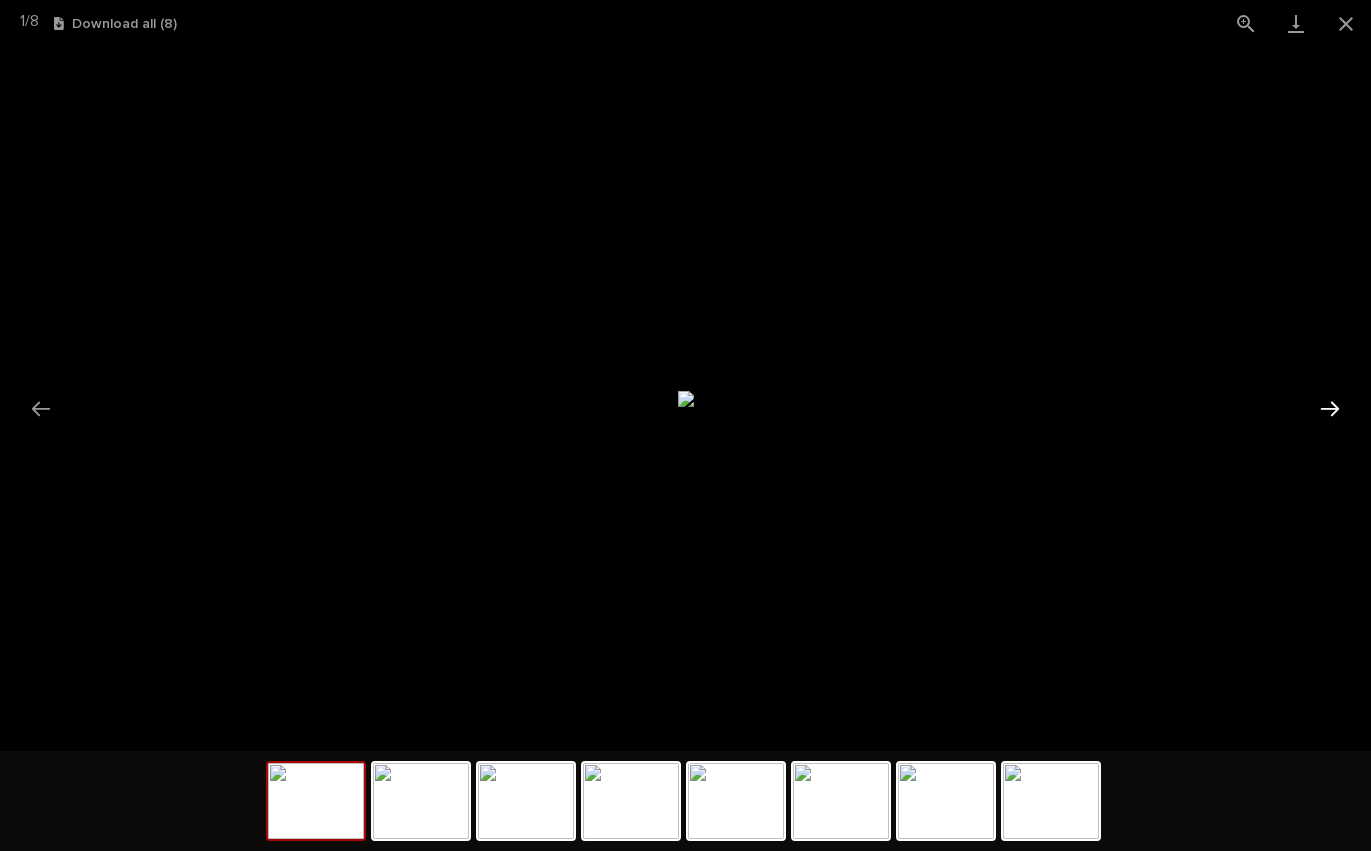 click at bounding box center (1330, 408) 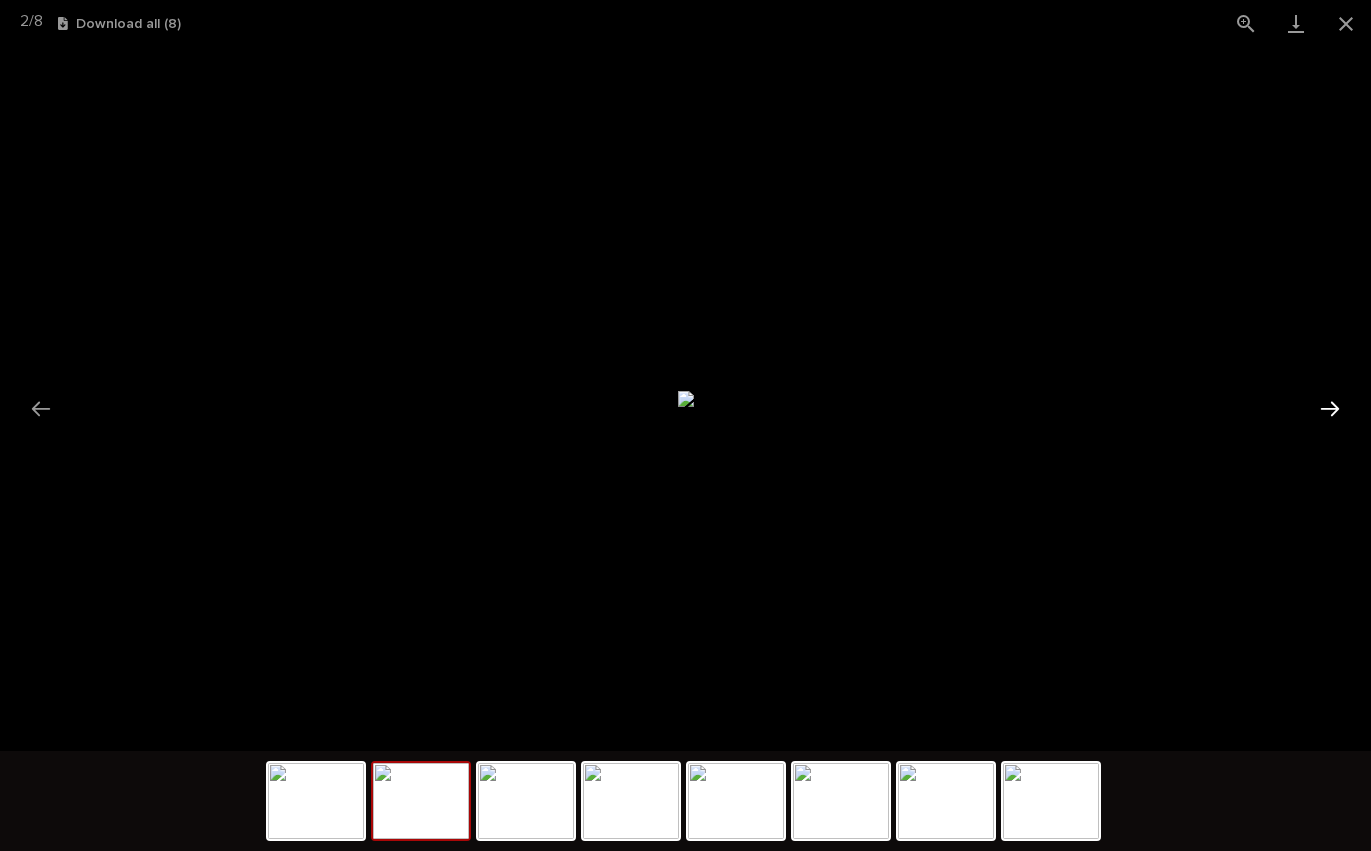 click at bounding box center (1330, 408) 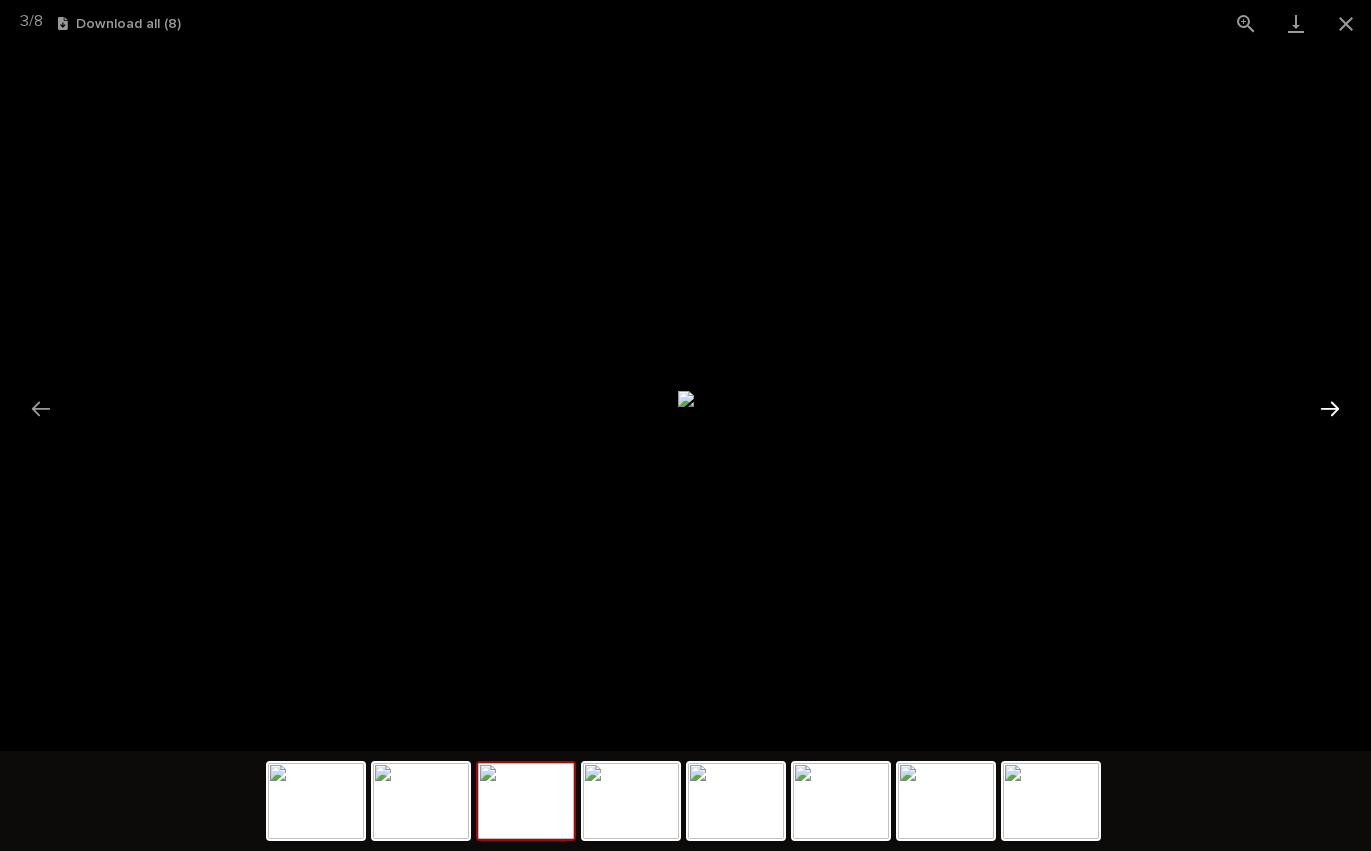 click at bounding box center (1330, 408) 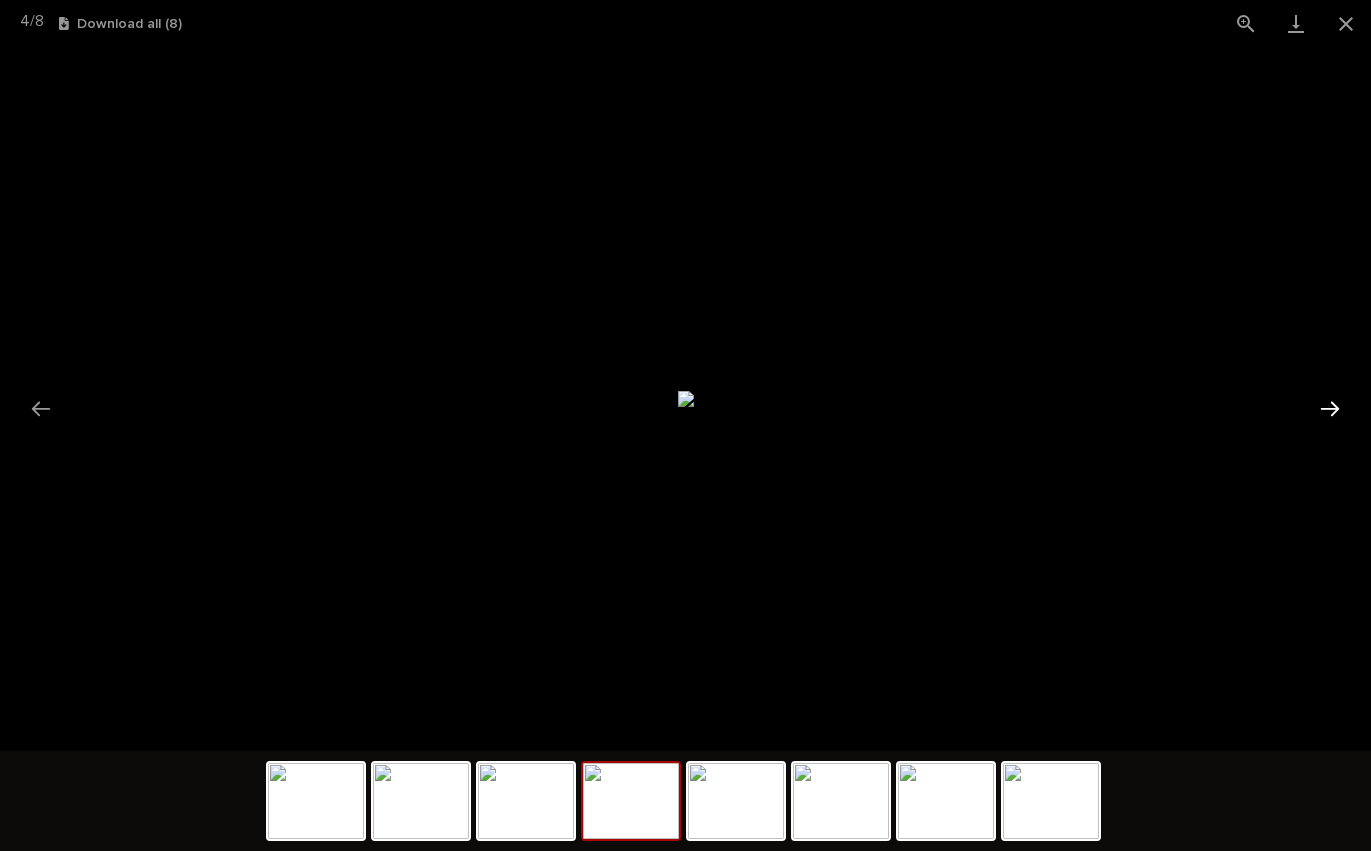 click at bounding box center (1330, 408) 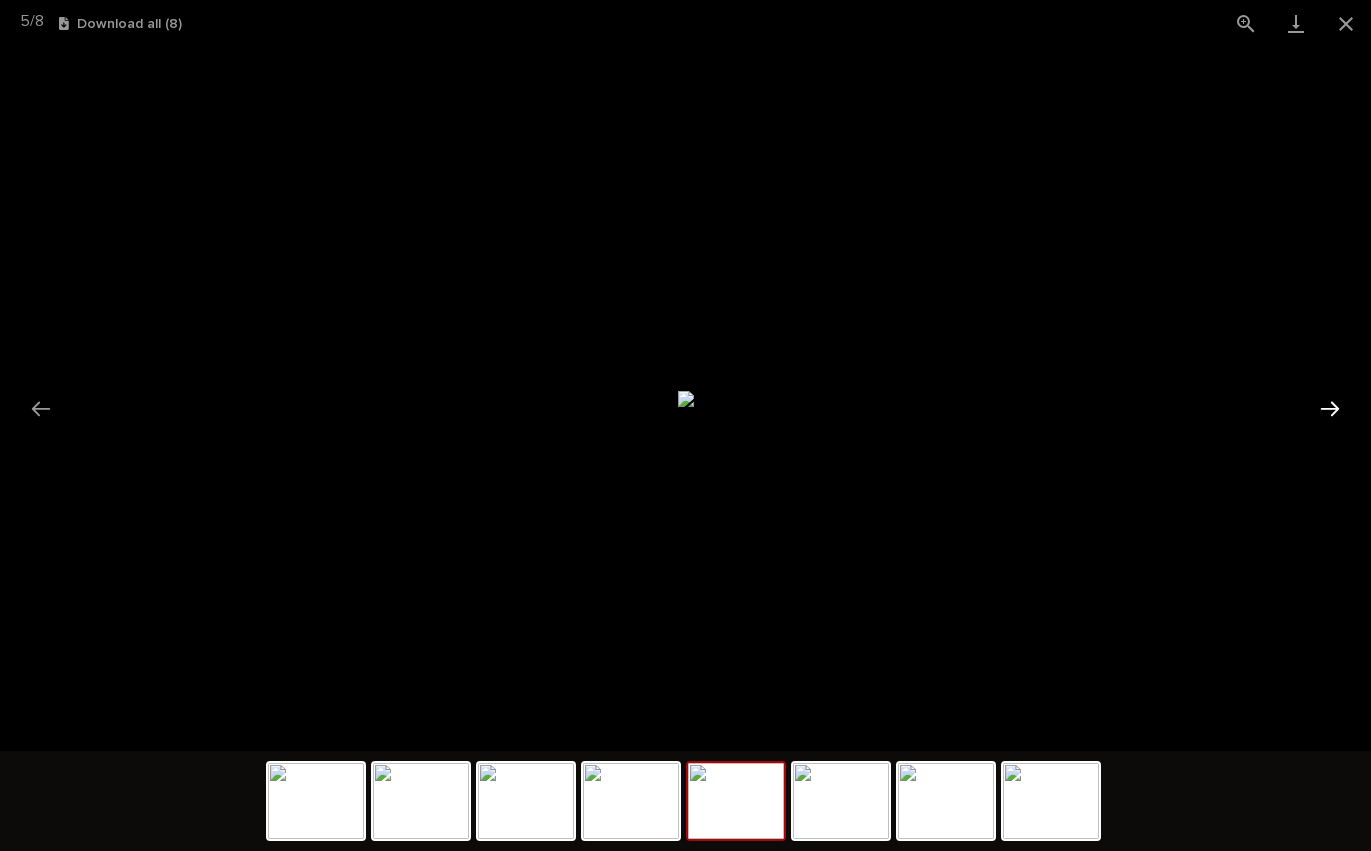 click at bounding box center [1330, 408] 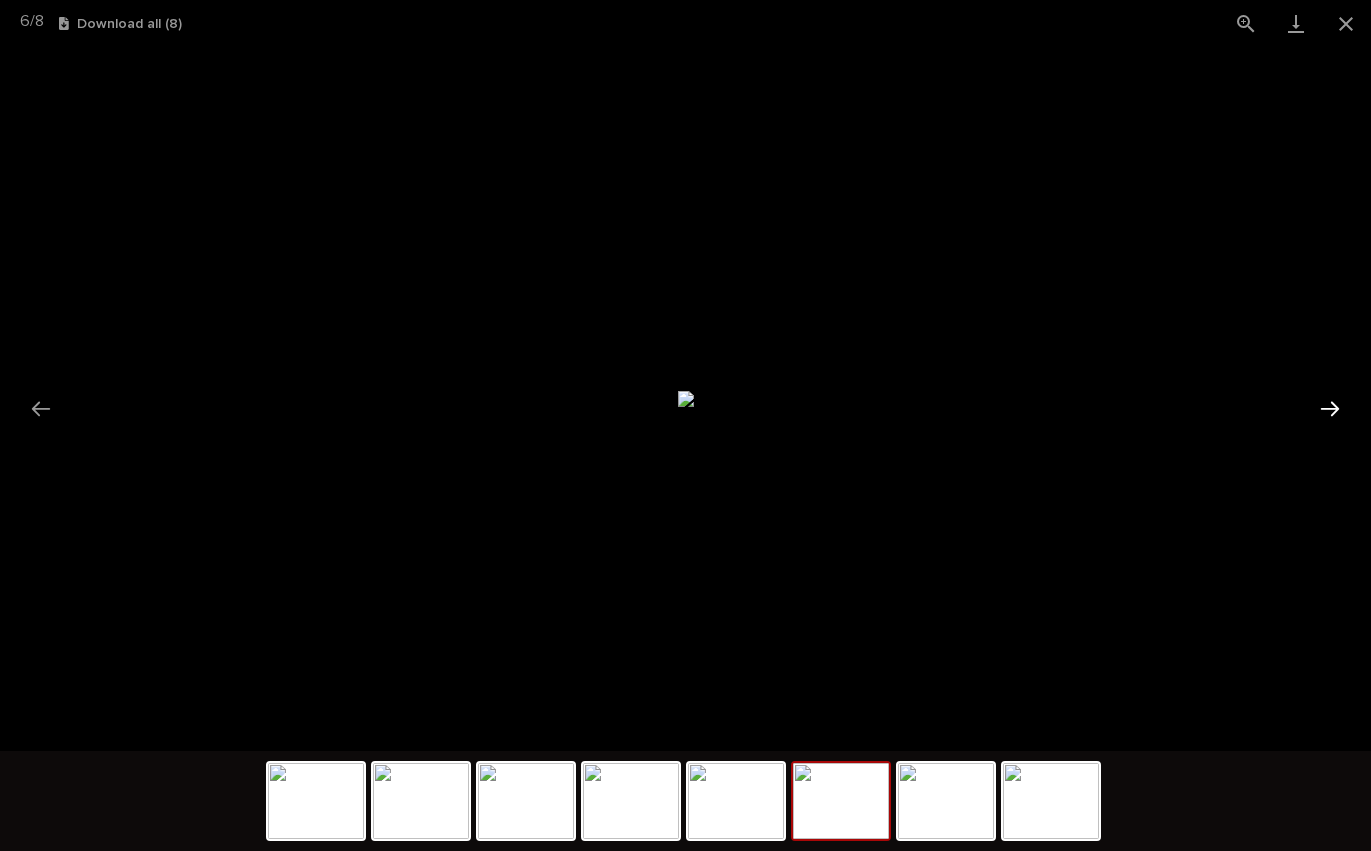 click at bounding box center [1330, 408] 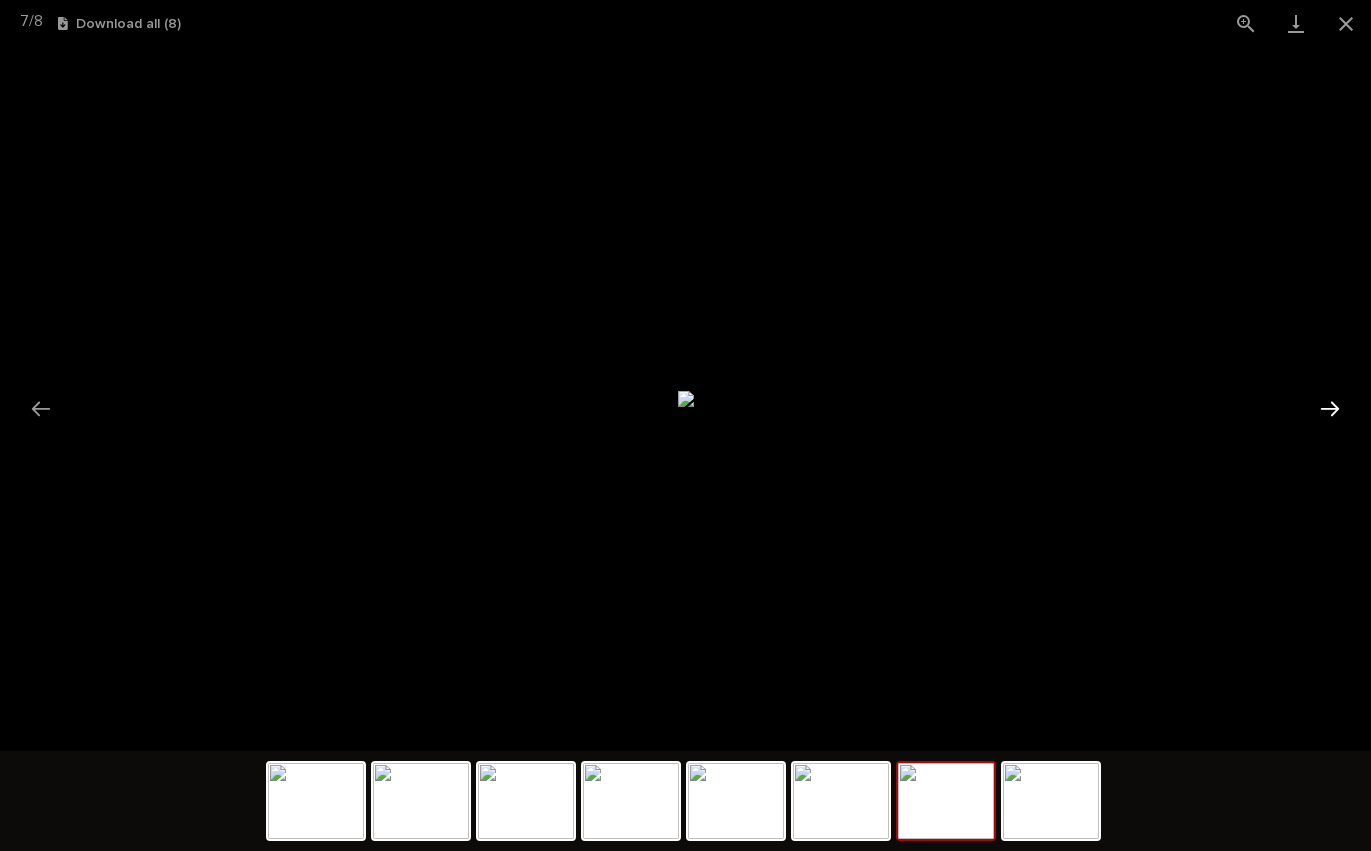 click at bounding box center [1330, 408] 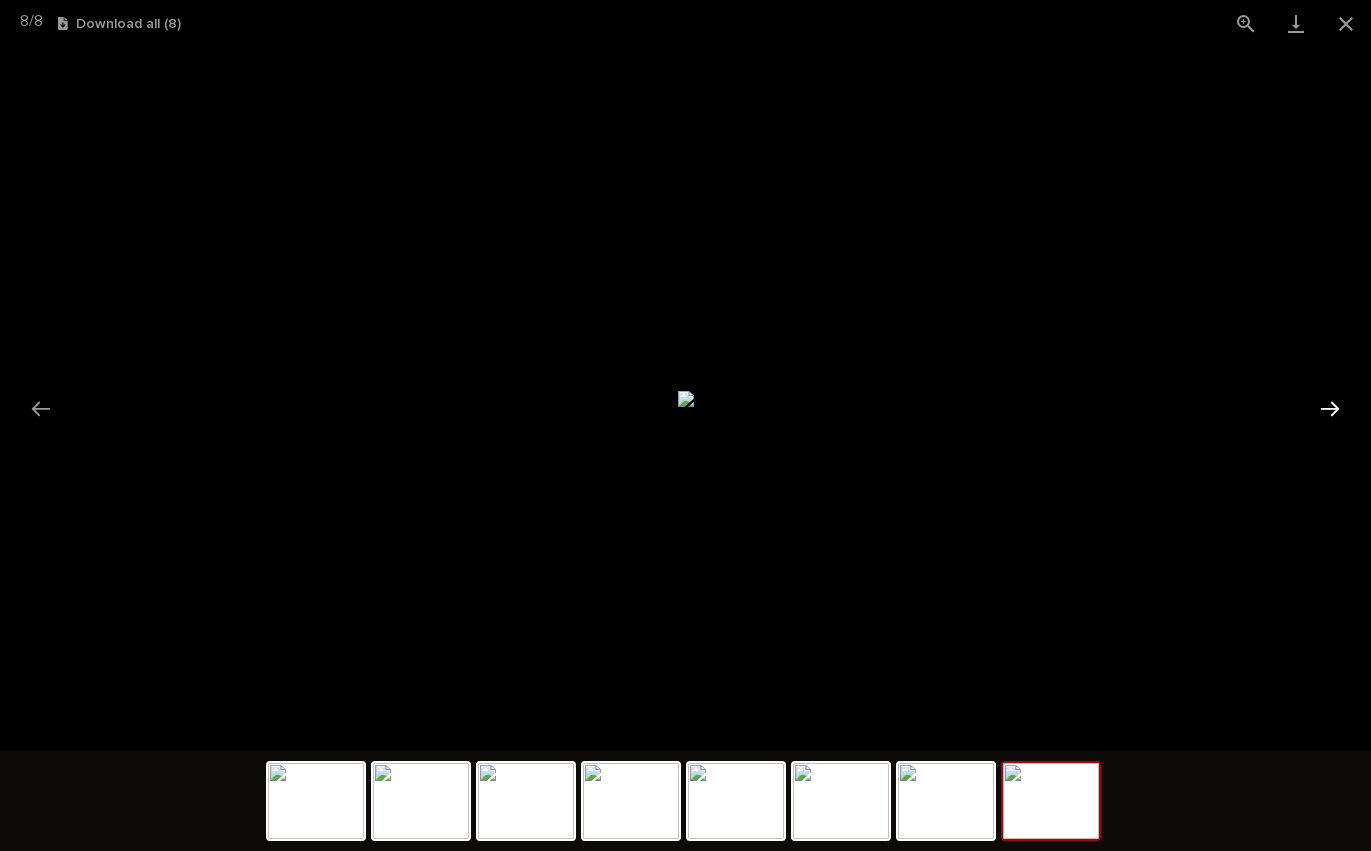 click at bounding box center [1330, 408] 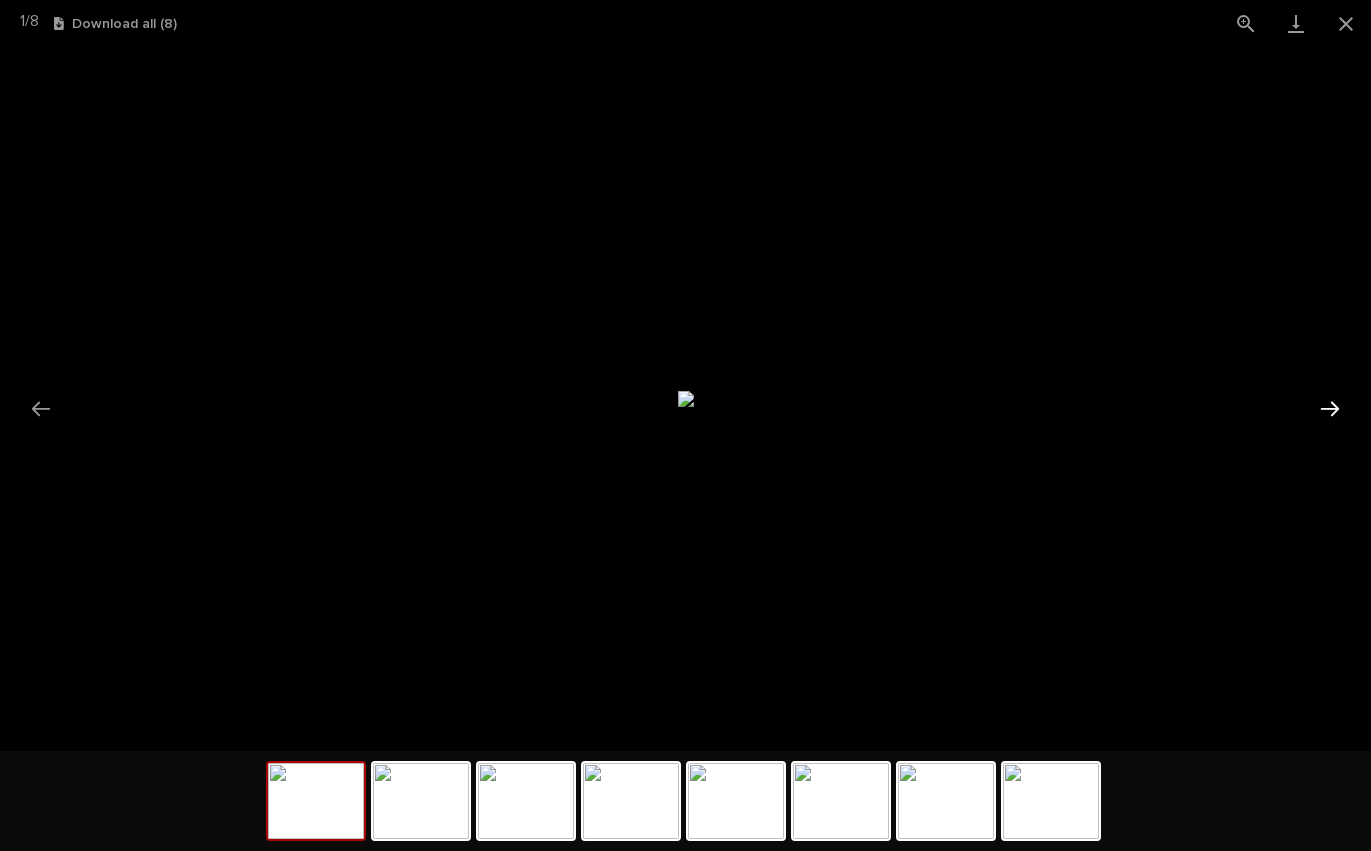 click at bounding box center [1330, 408] 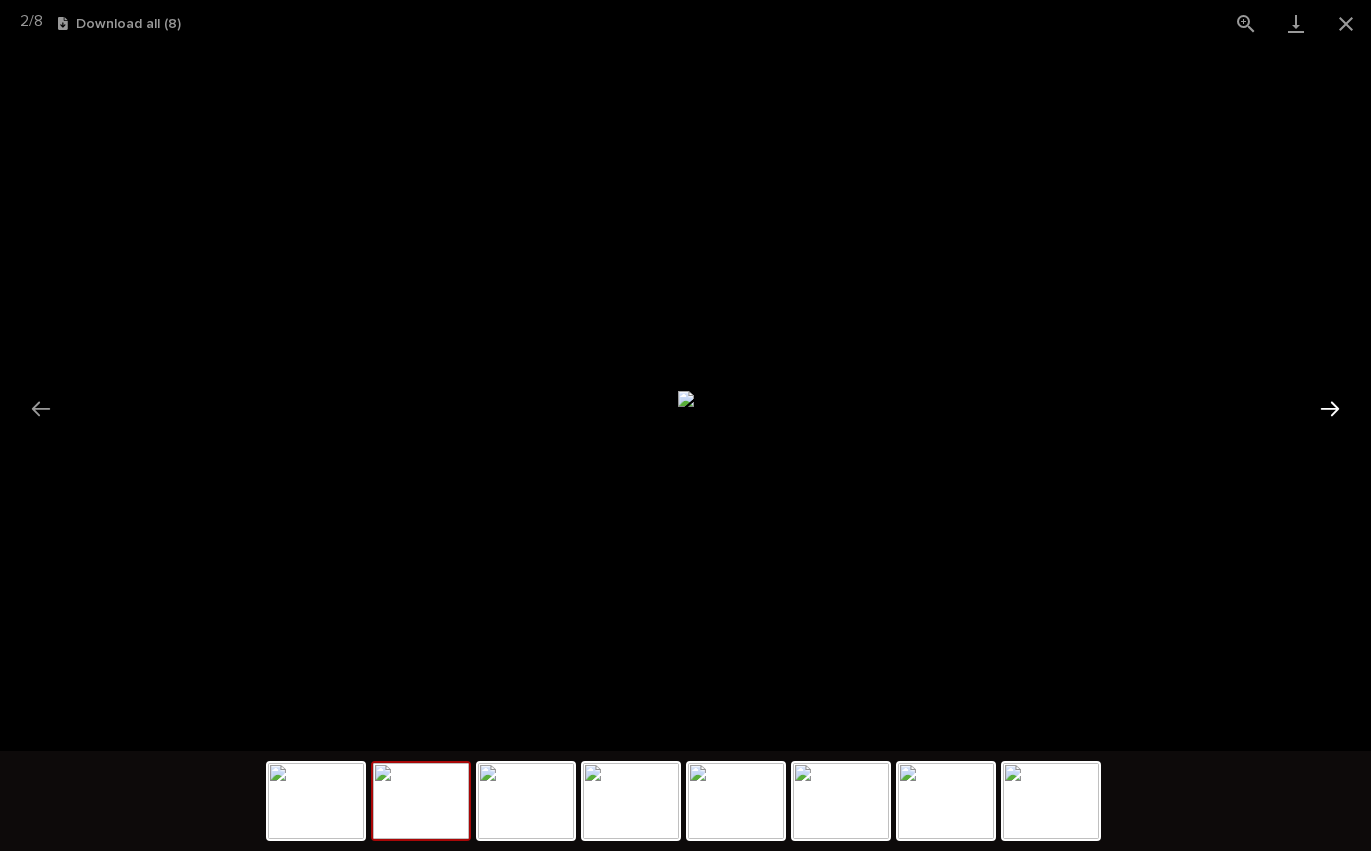 click at bounding box center (1330, 408) 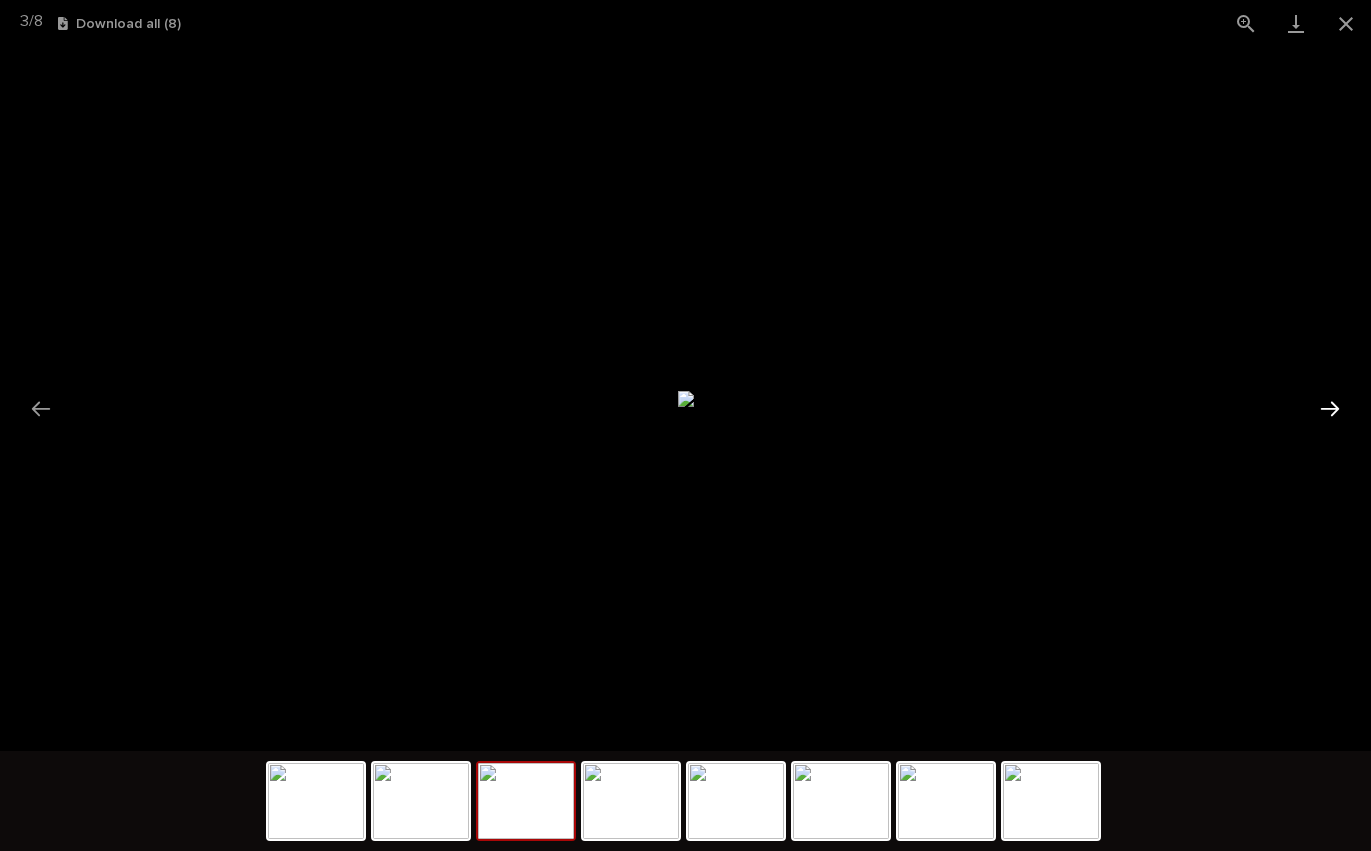 click at bounding box center (1330, 408) 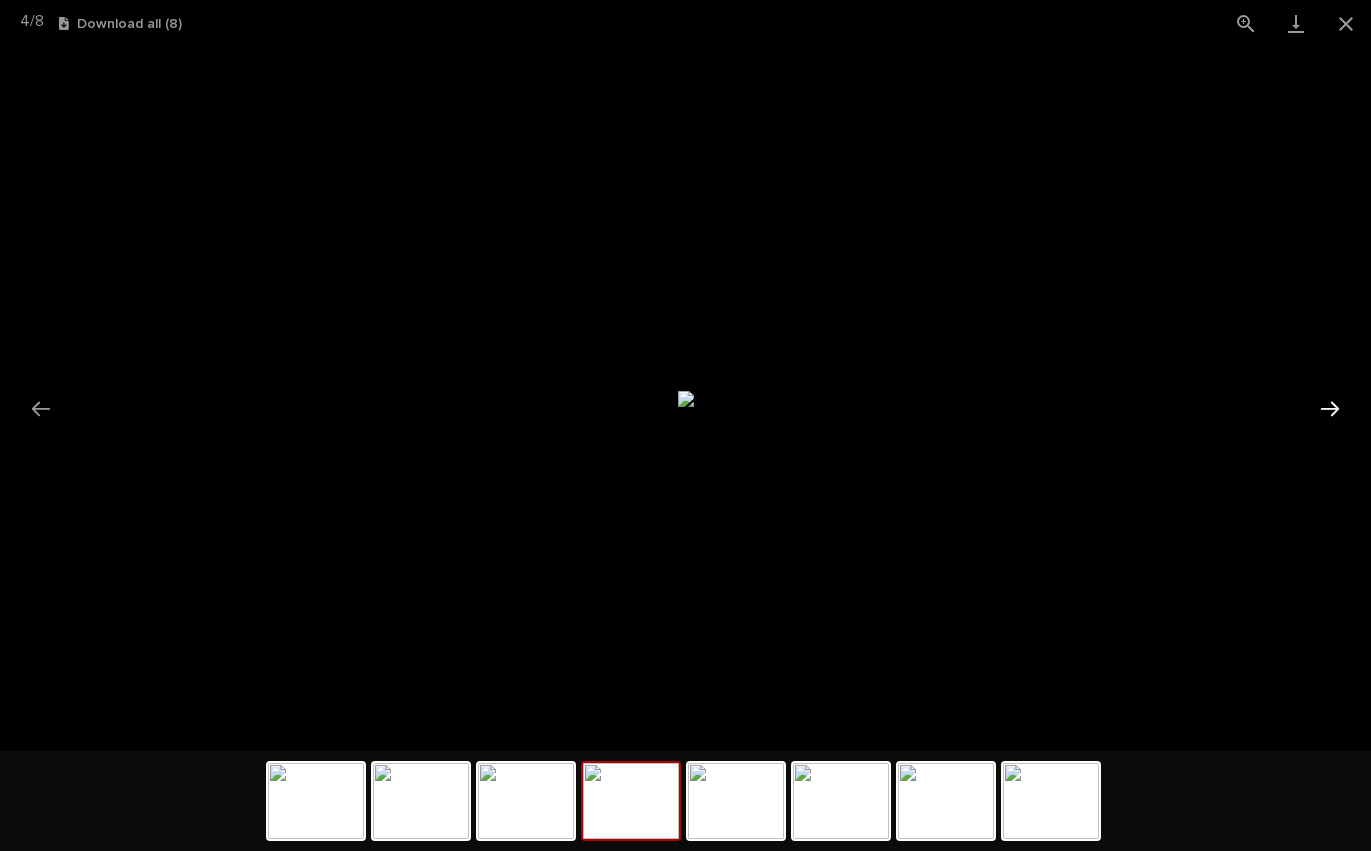 click at bounding box center [1330, 408] 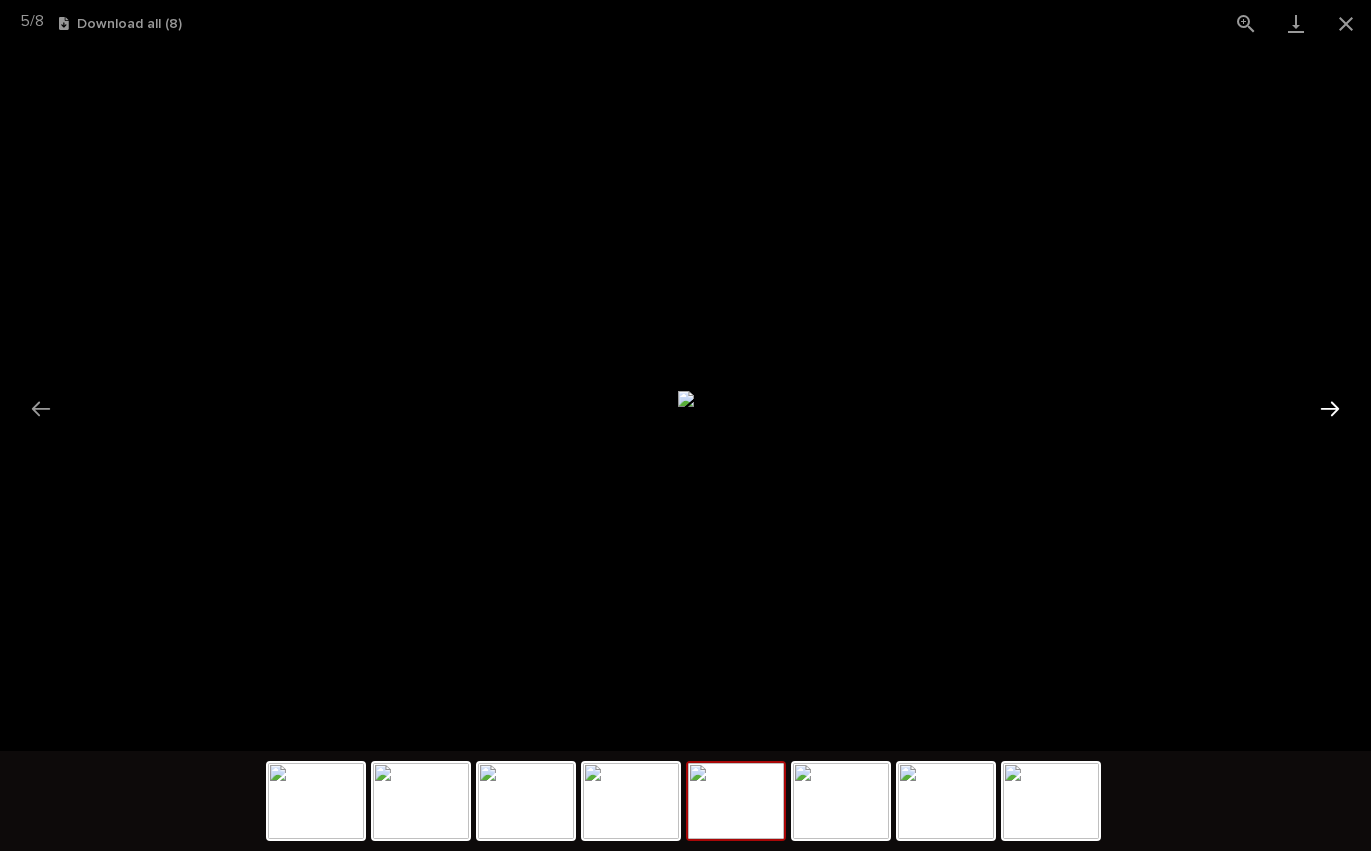 click at bounding box center [1330, 408] 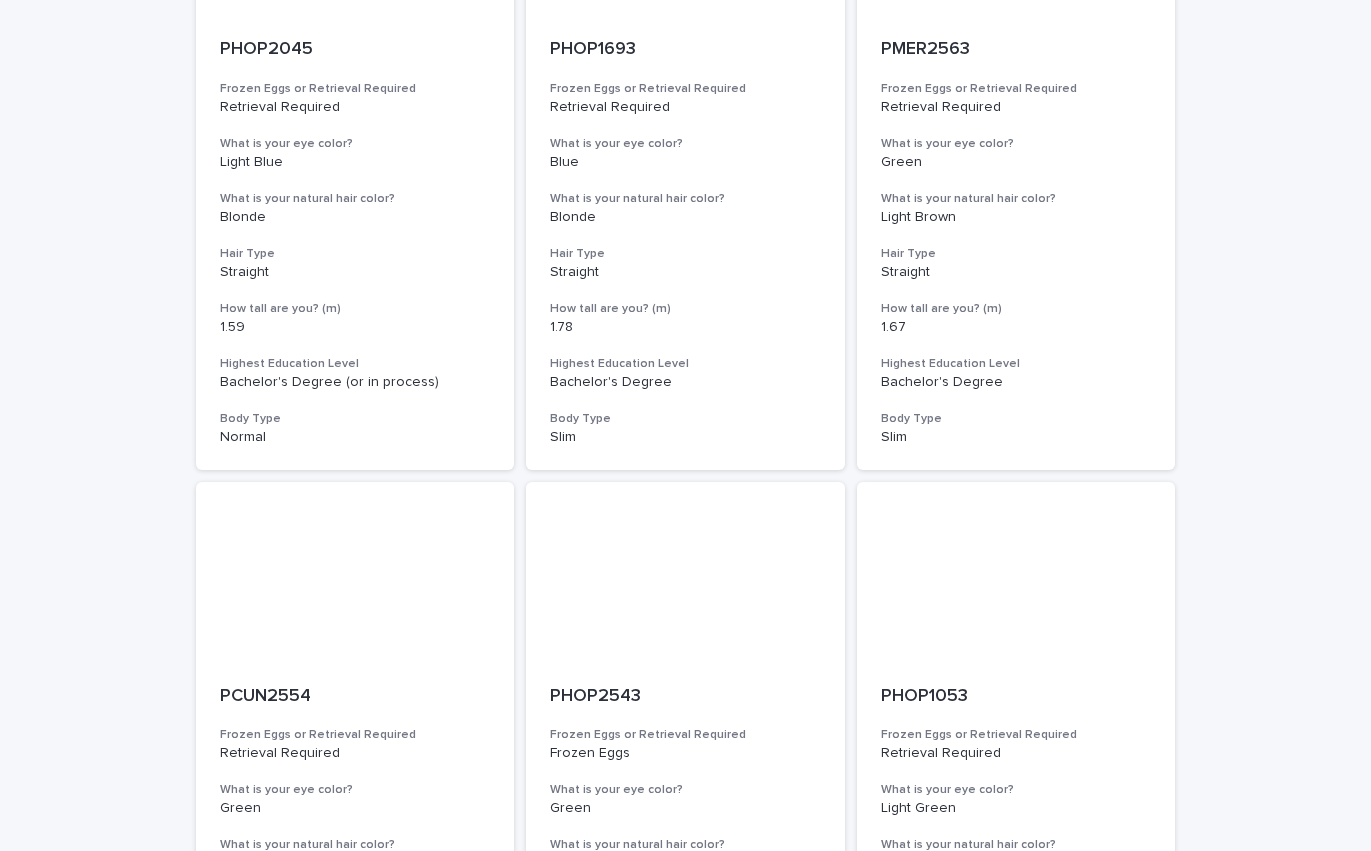 scroll, scrollTop: 0, scrollLeft: 0, axis: both 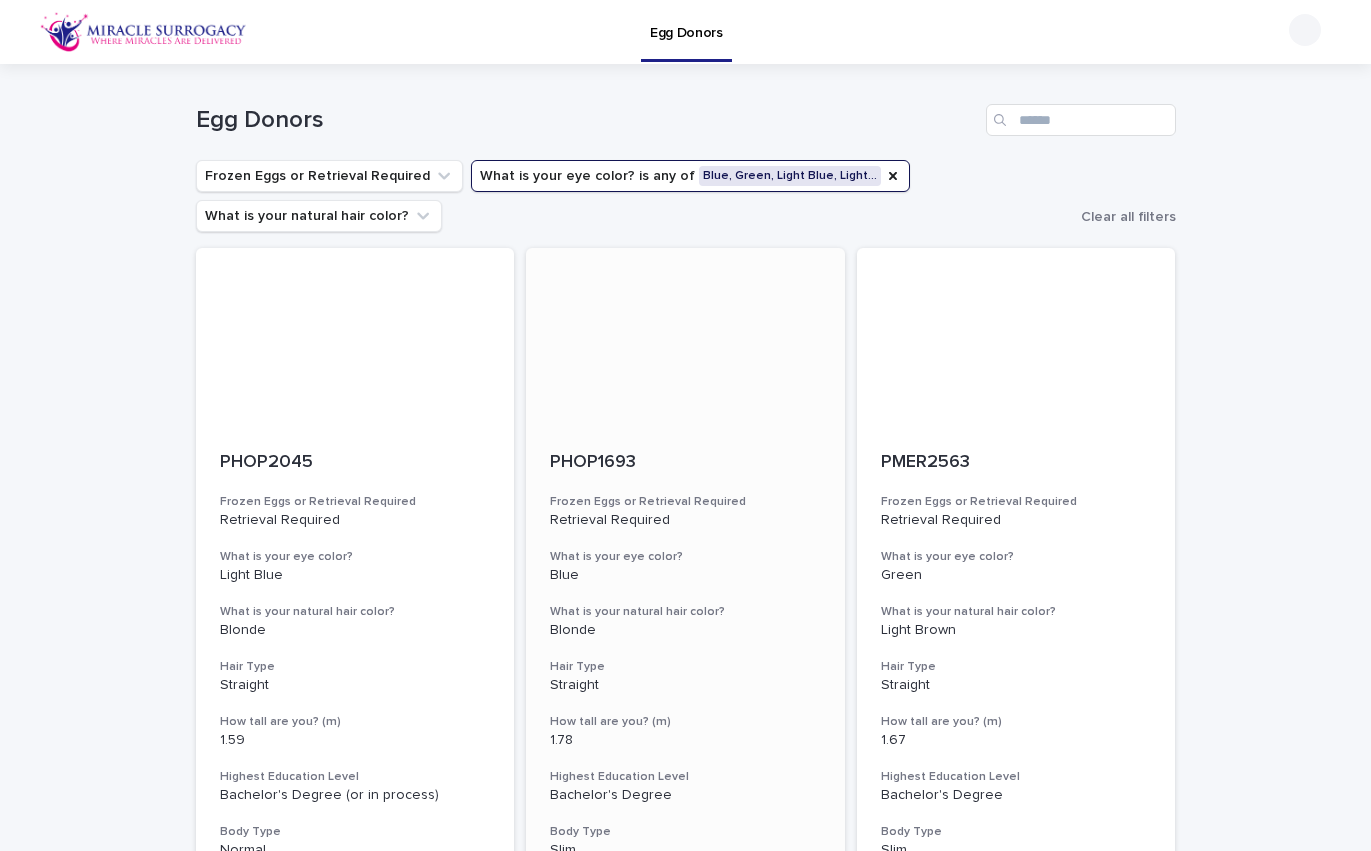 click at bounding box center [685, 338] 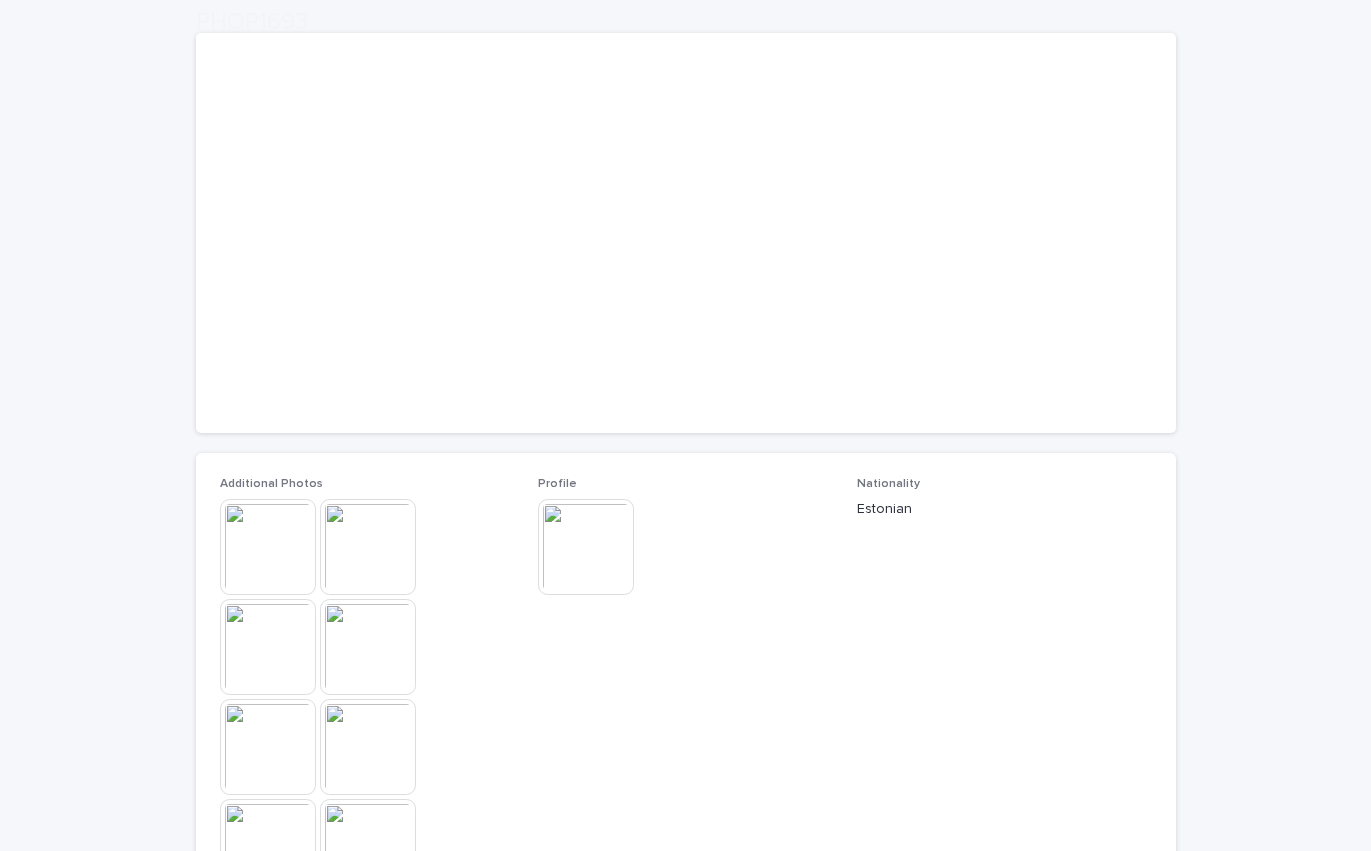 scroll, scrollTop: 194, scrollLeft: 0, axis: vertical 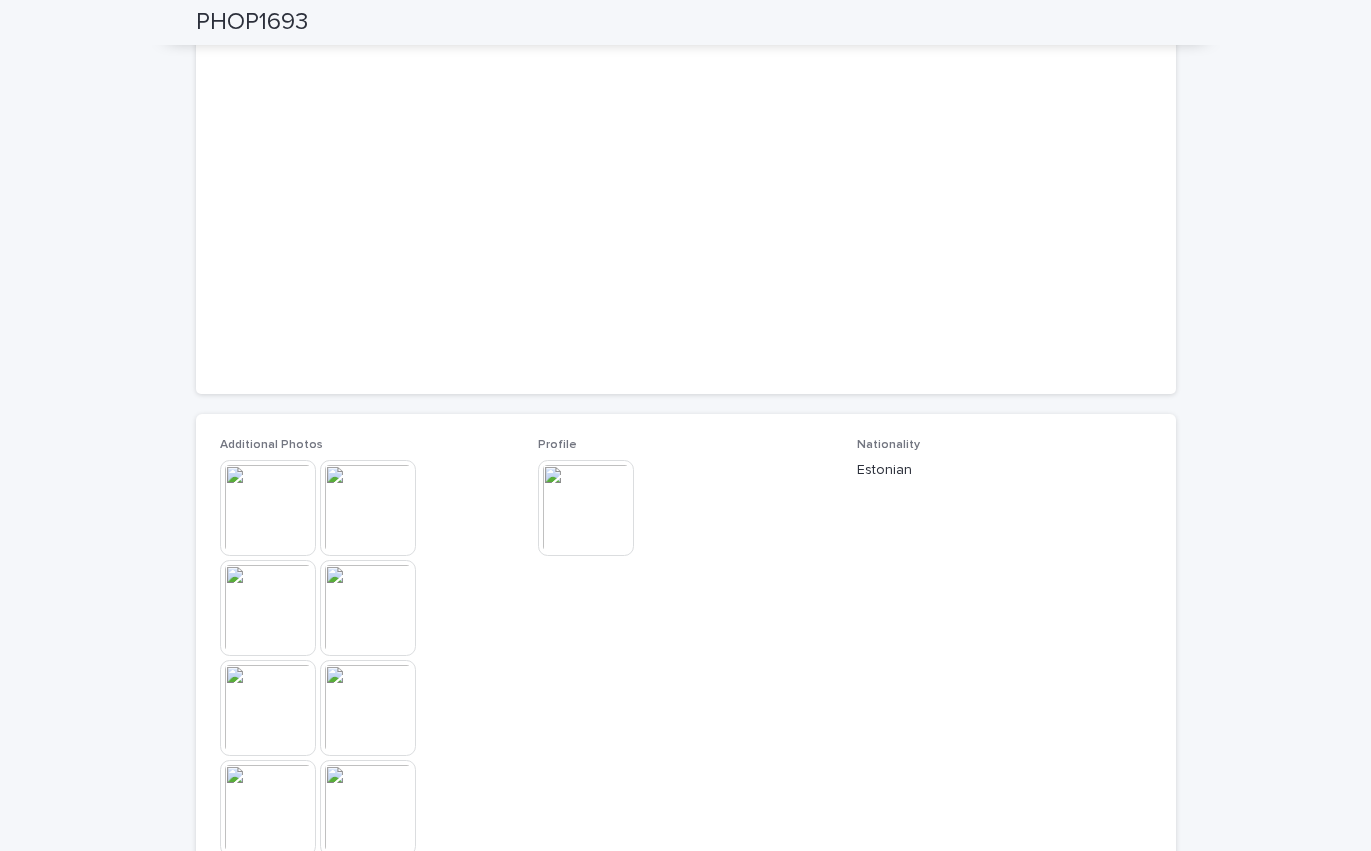 click at bounding box center (268, 508) 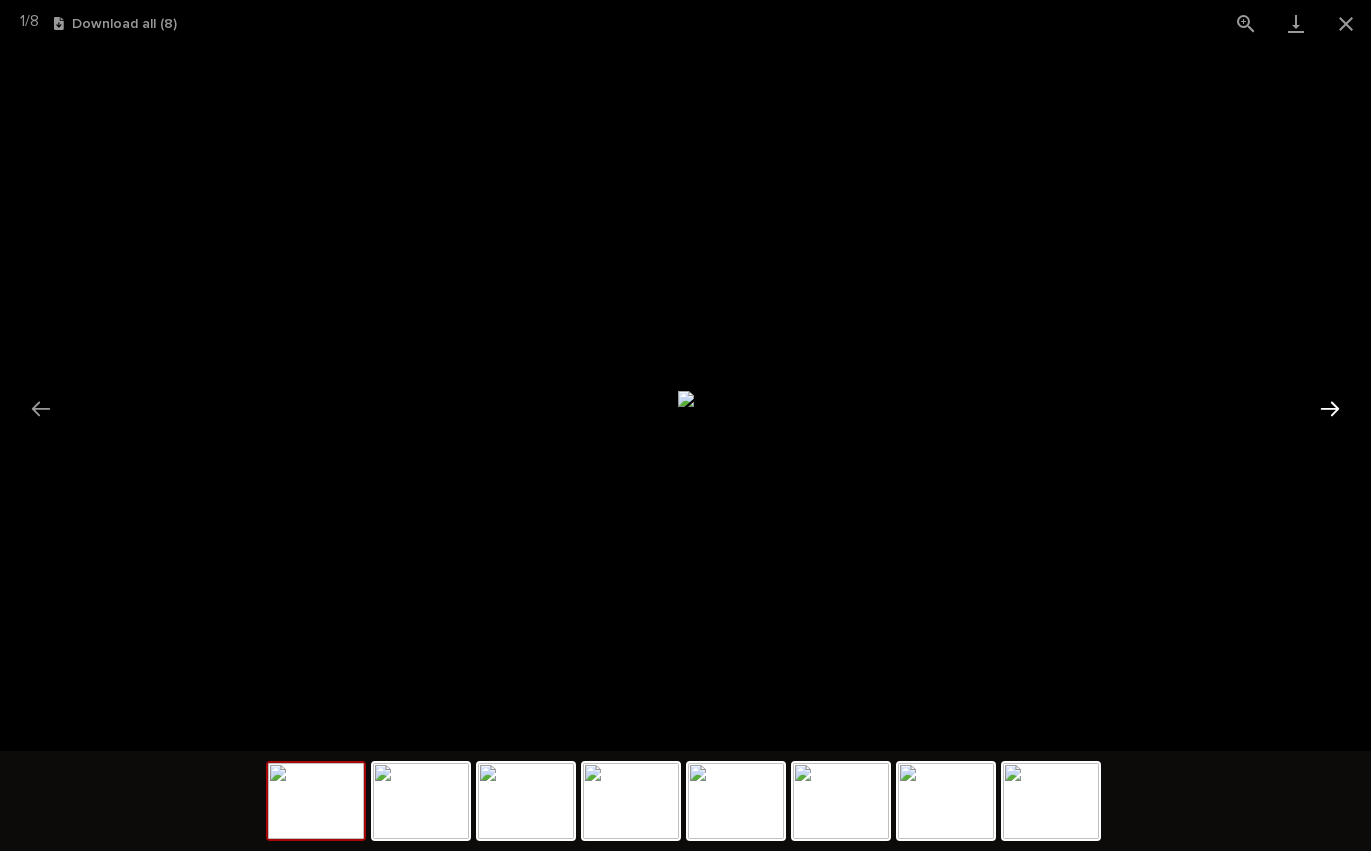 click at bounding box center (1330, 408) 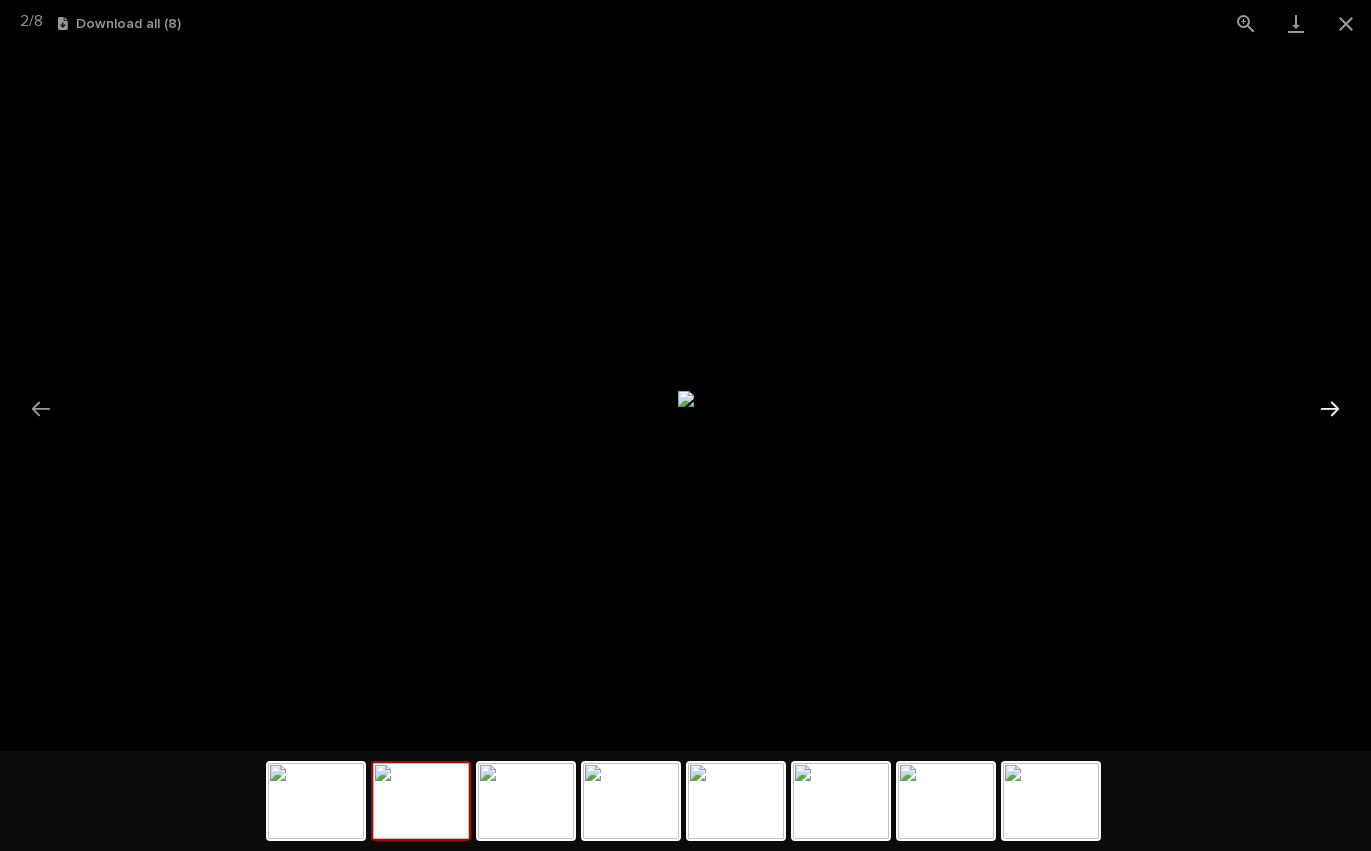 click at bounding box center (1330, 408) 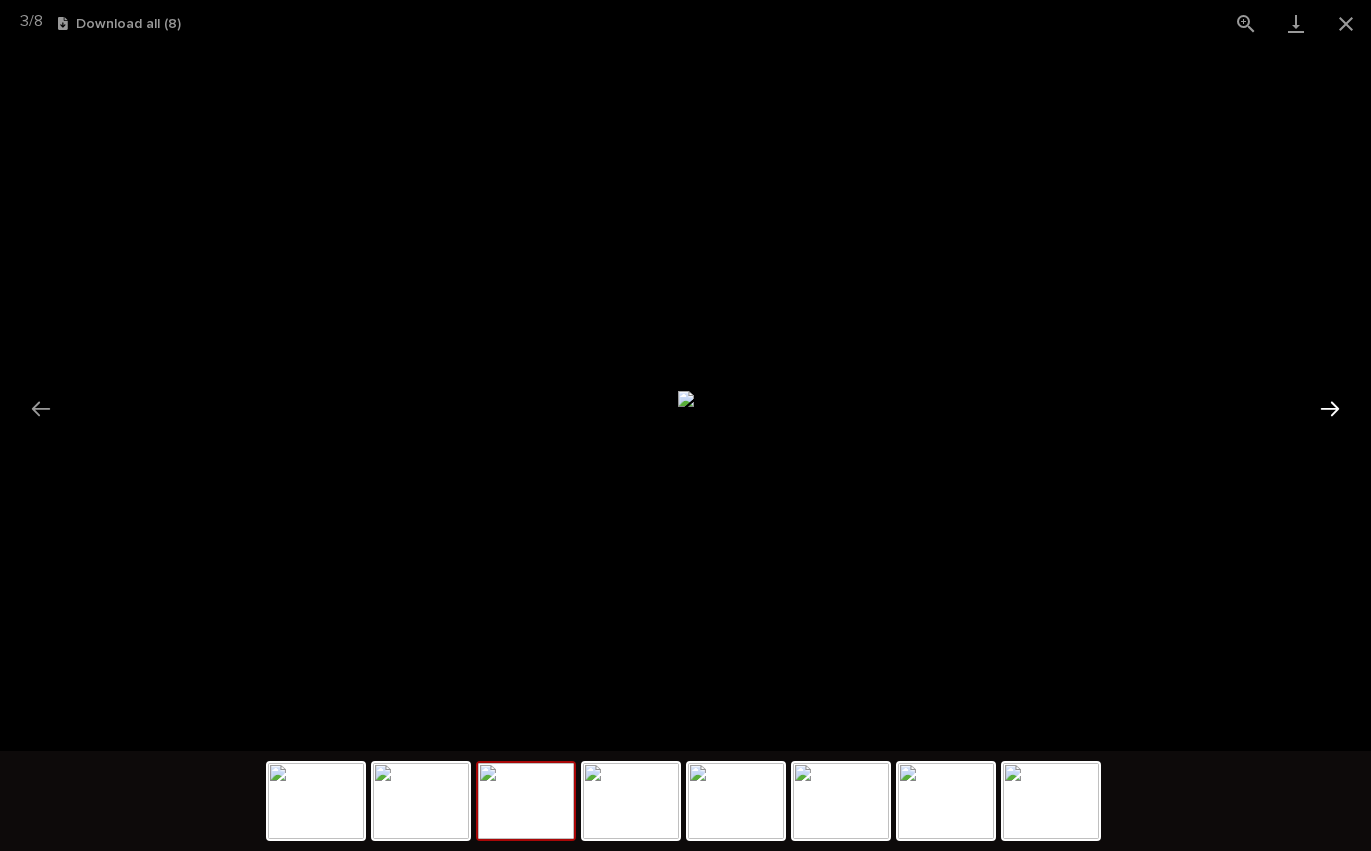 click at bounding box center (1330, 408) 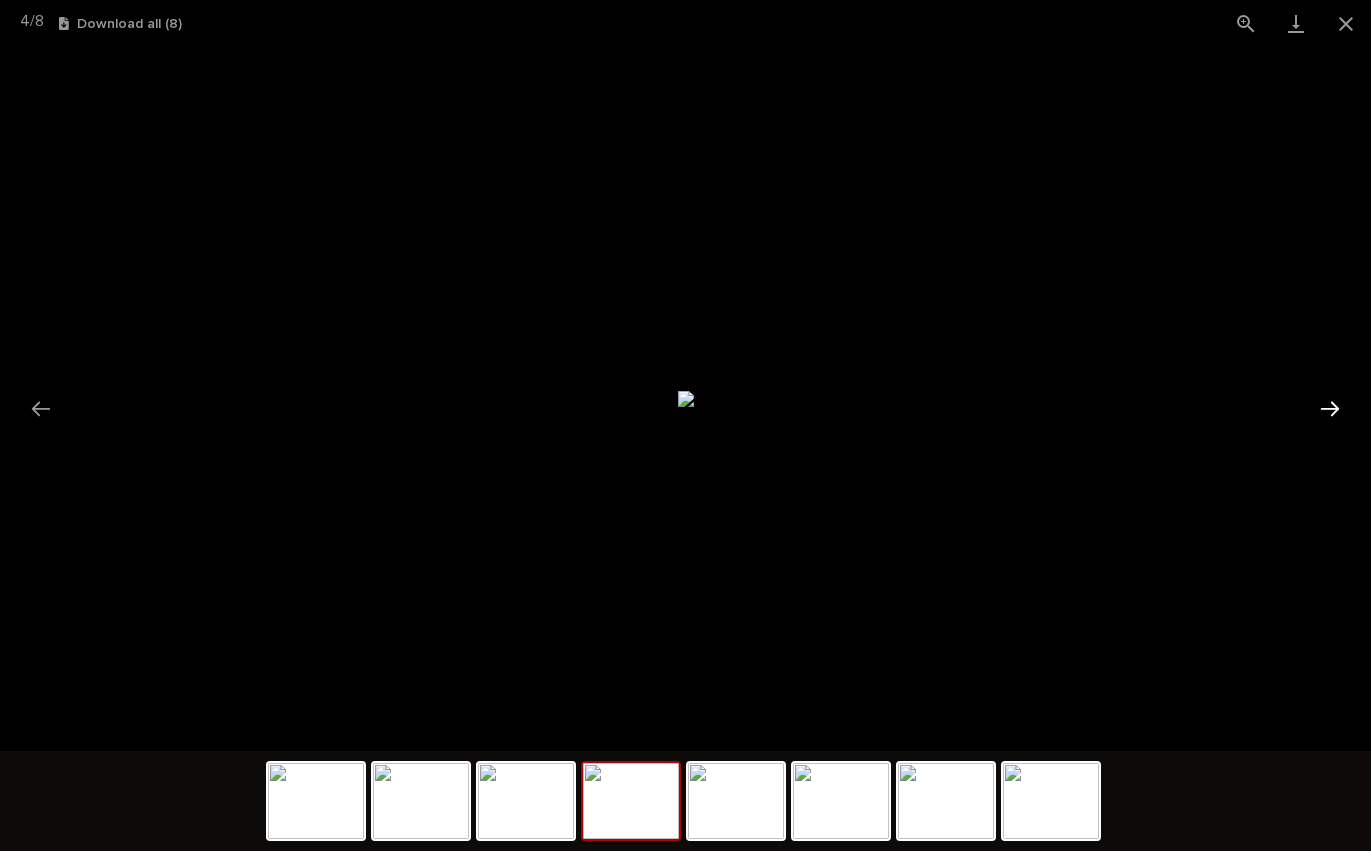click at bounding box center [1330, 408] 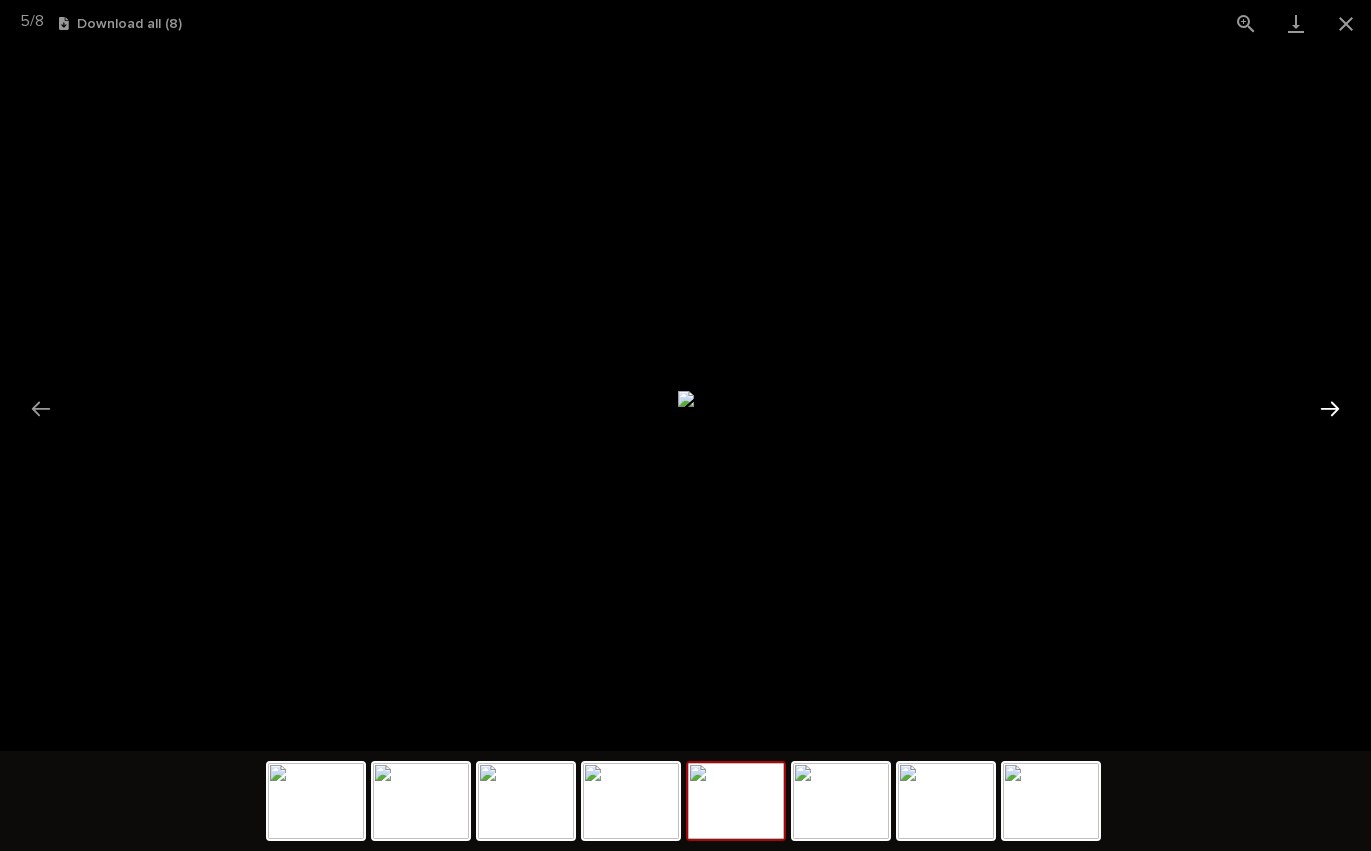 click at bounding box center [1330, 408] 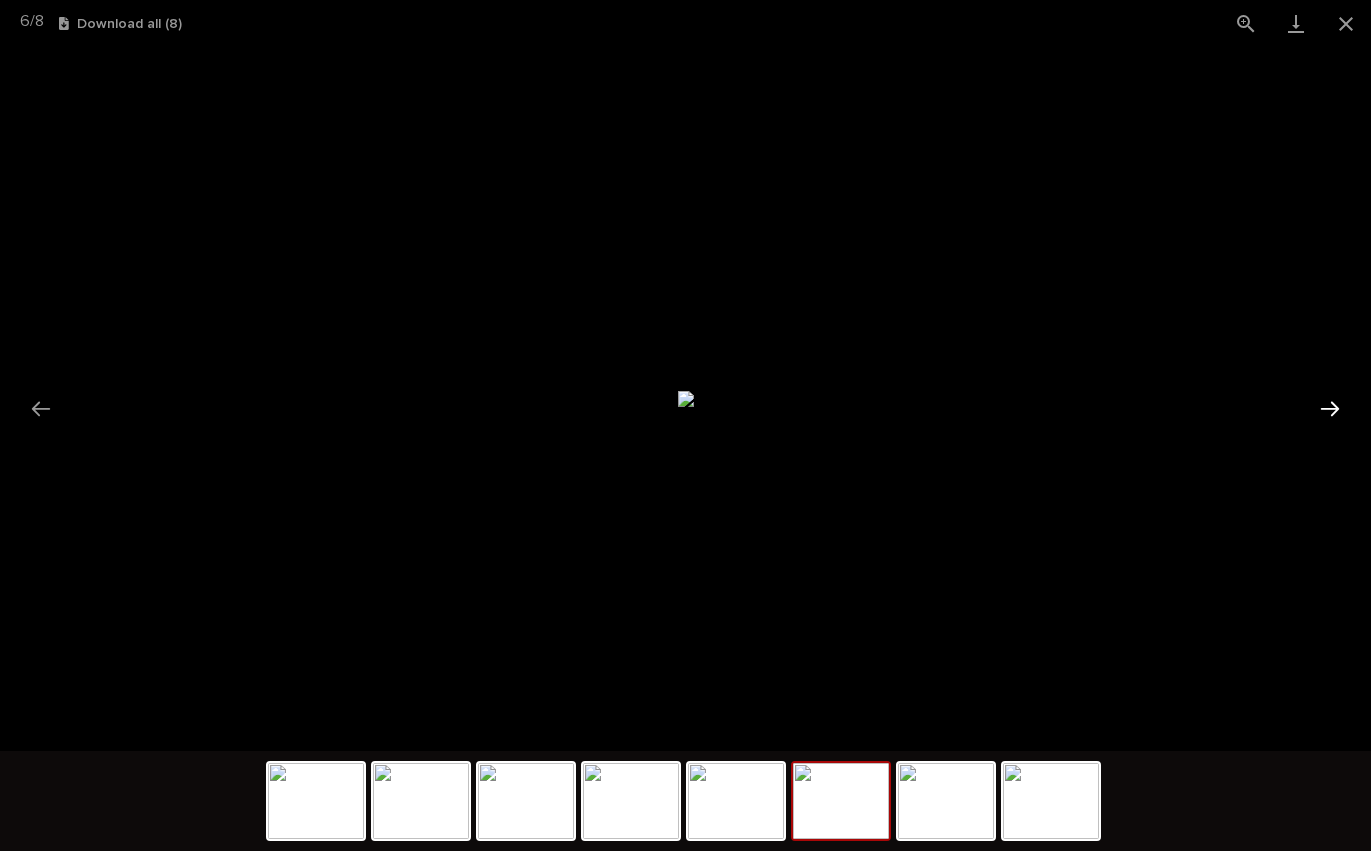 click at bounding box center [1330, 408] 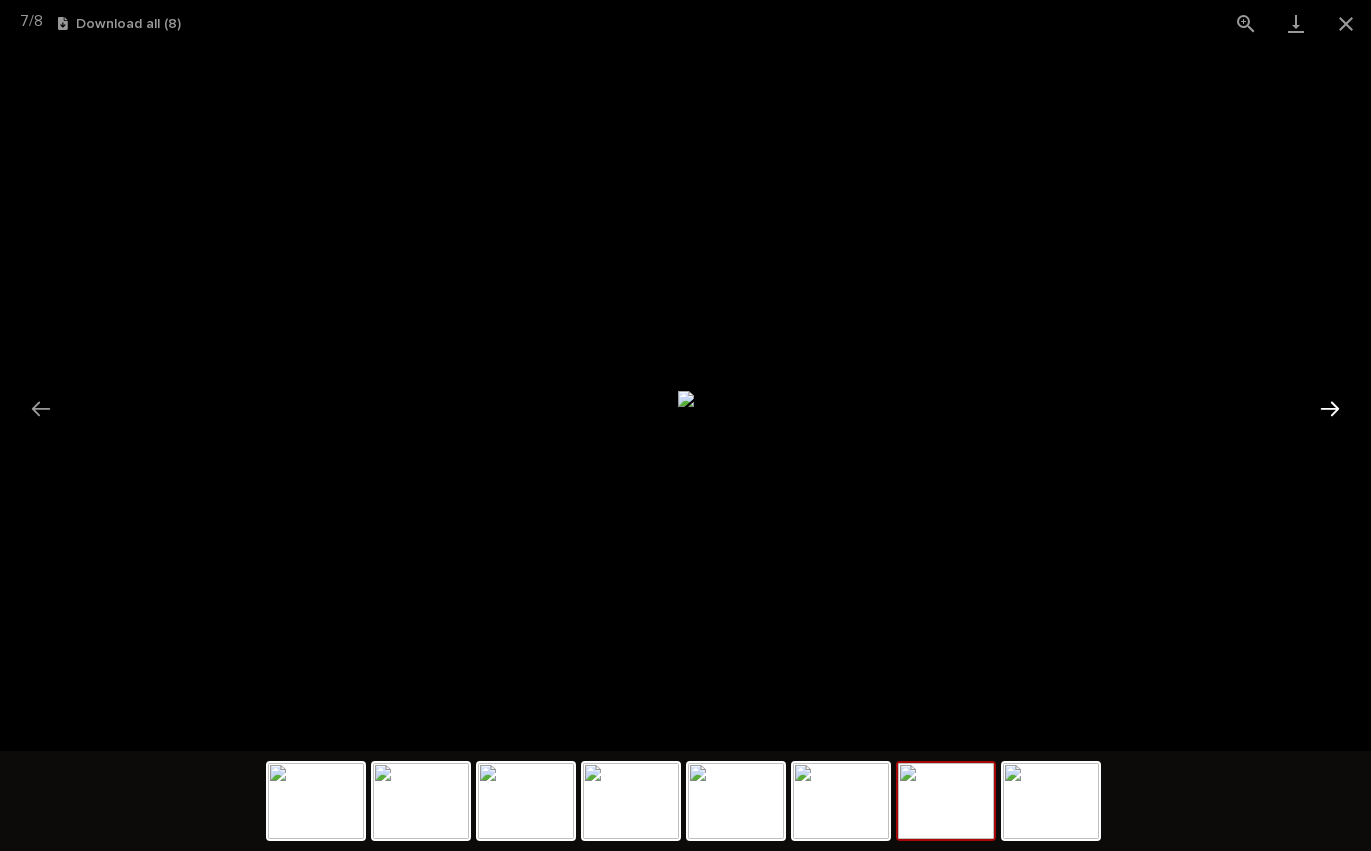 click at bounding box center [1330, 408] 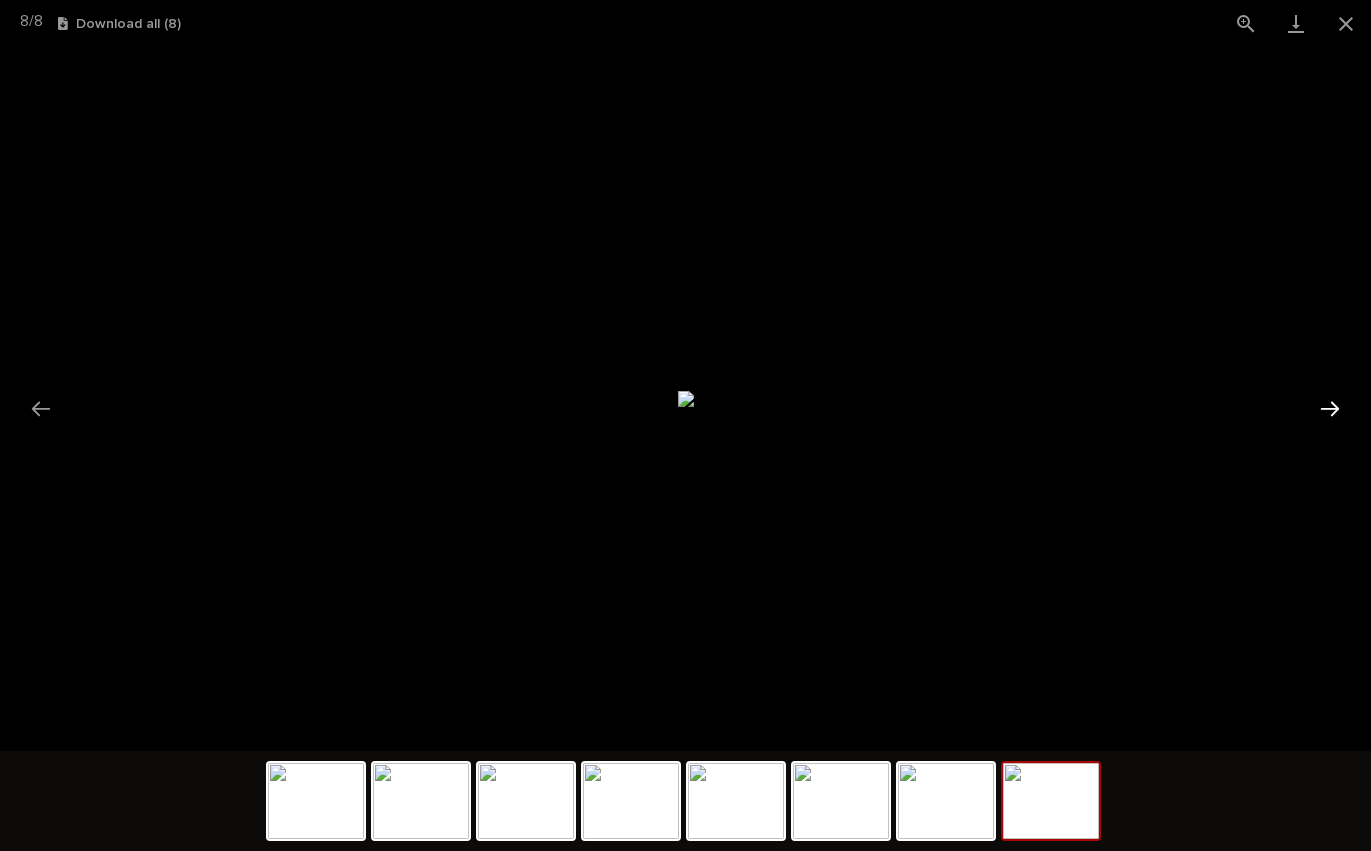 click at bounding box center [1330, 408] 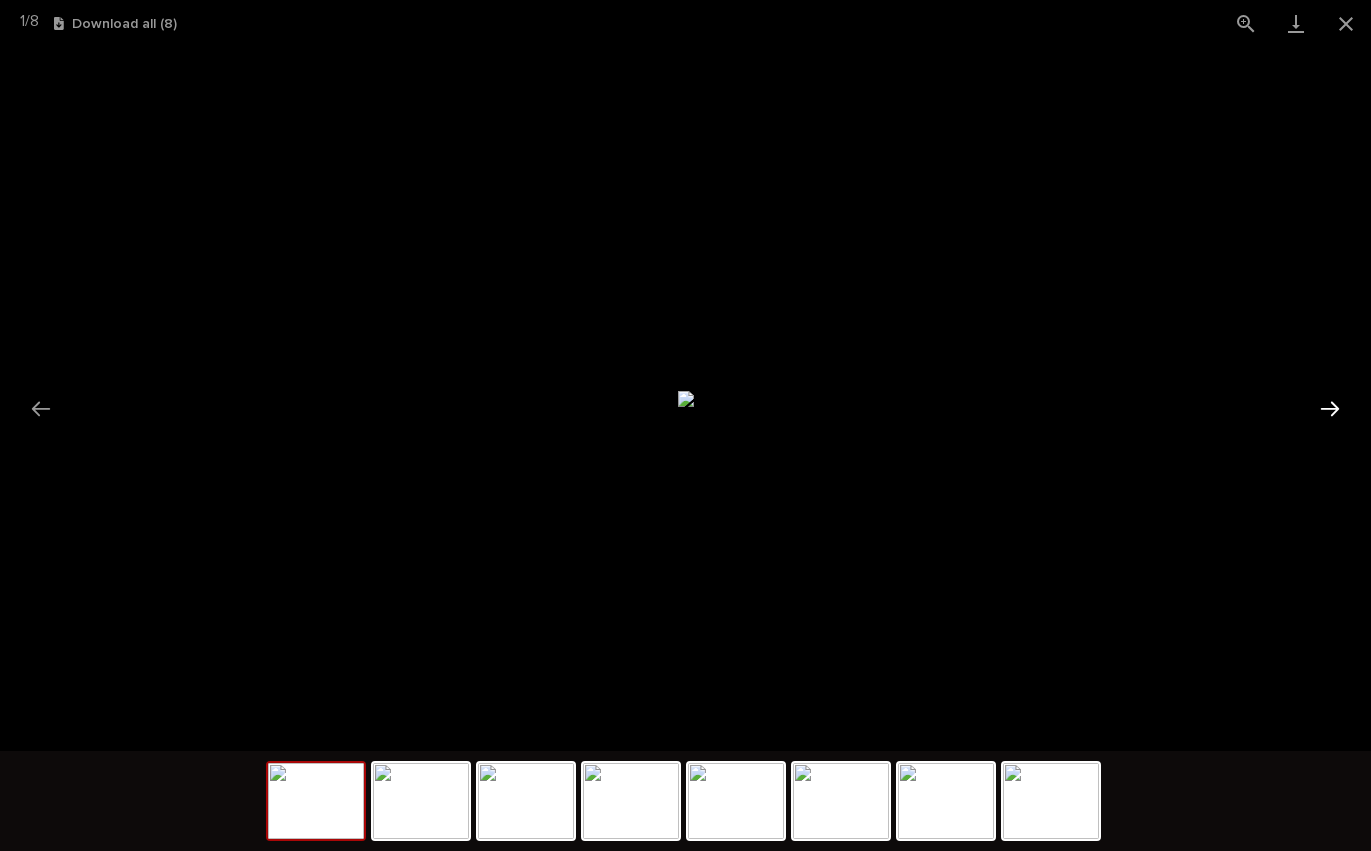 click at bounding box center [1330, 408] 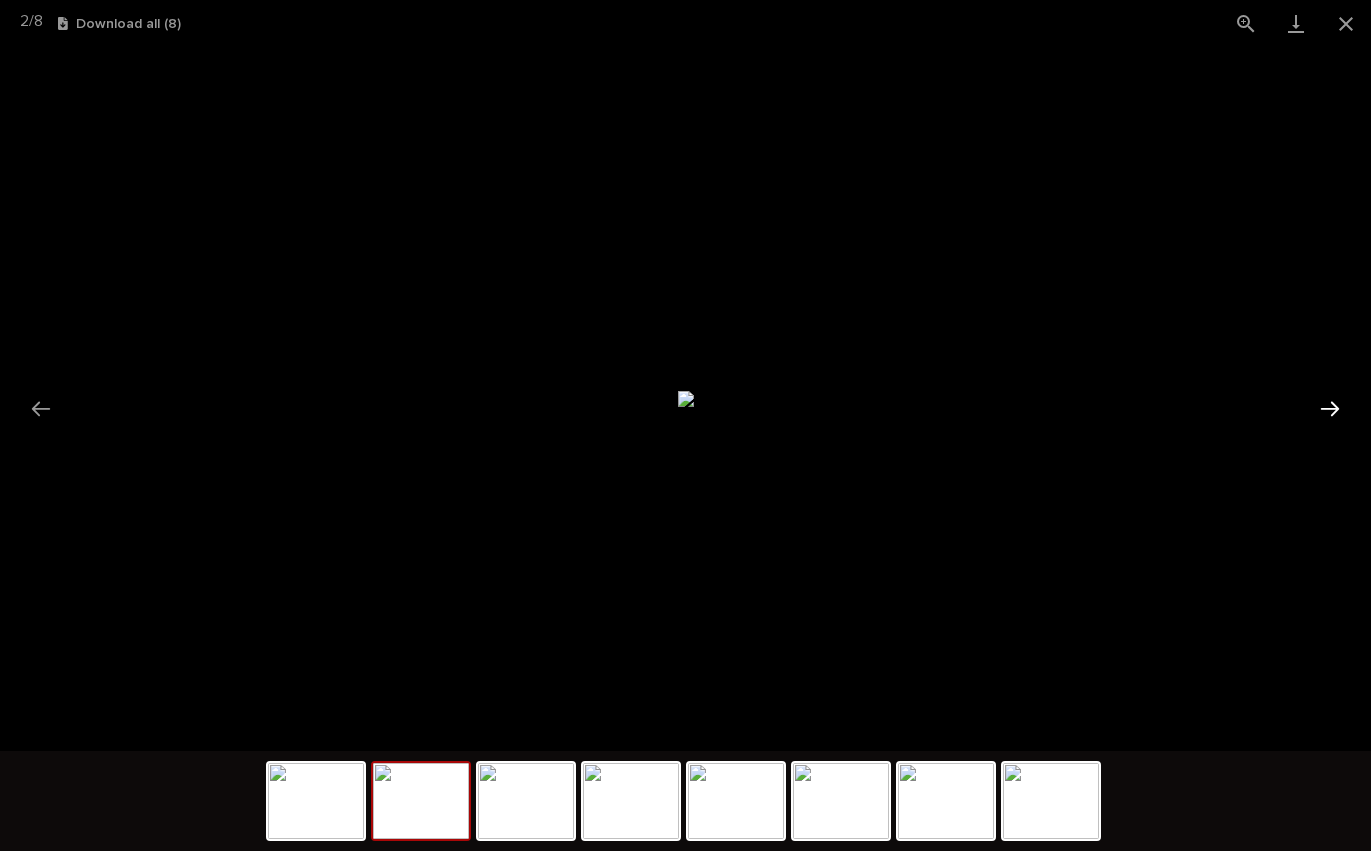 click at bounding box center [1330, 408] 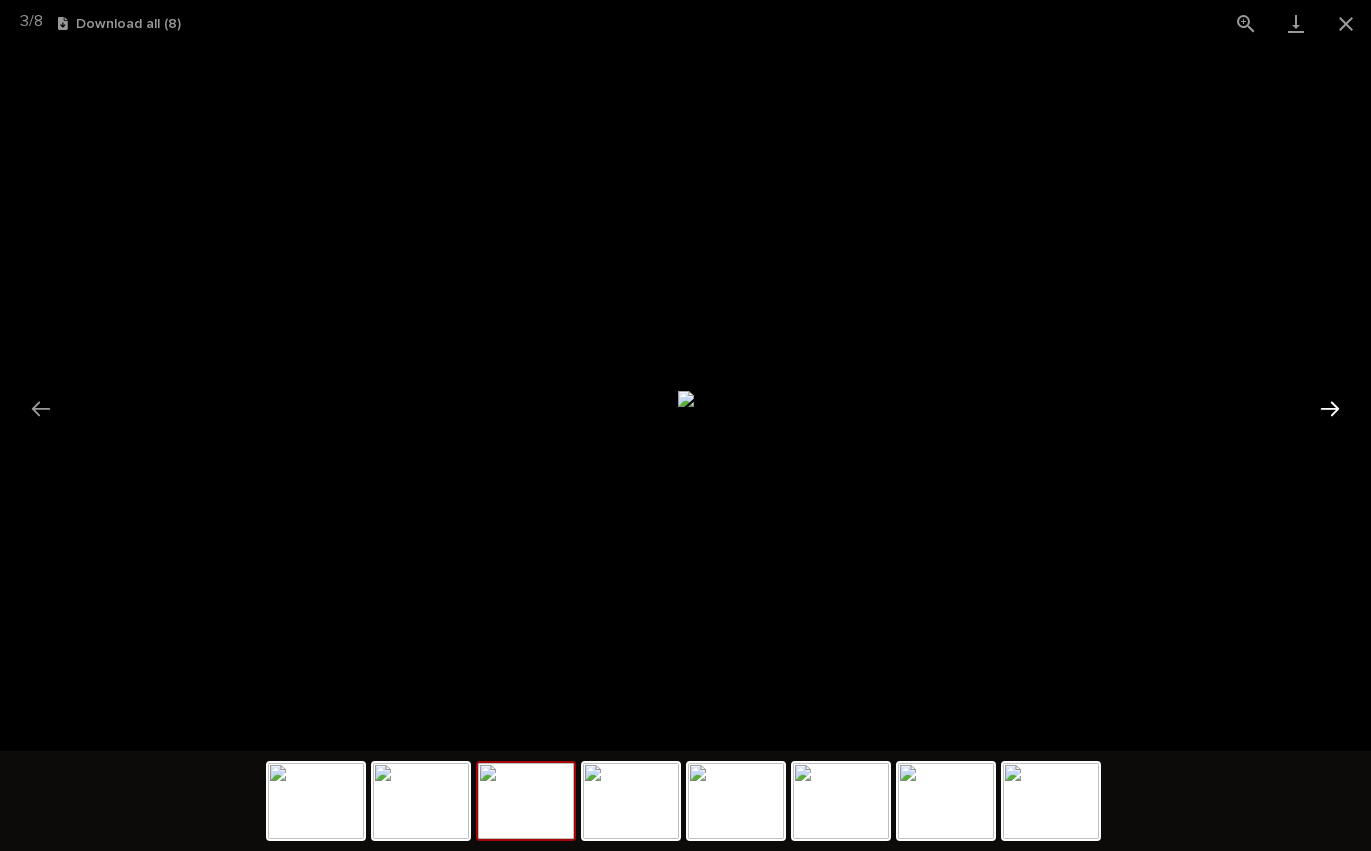 click at bounding box center [1330, 408] 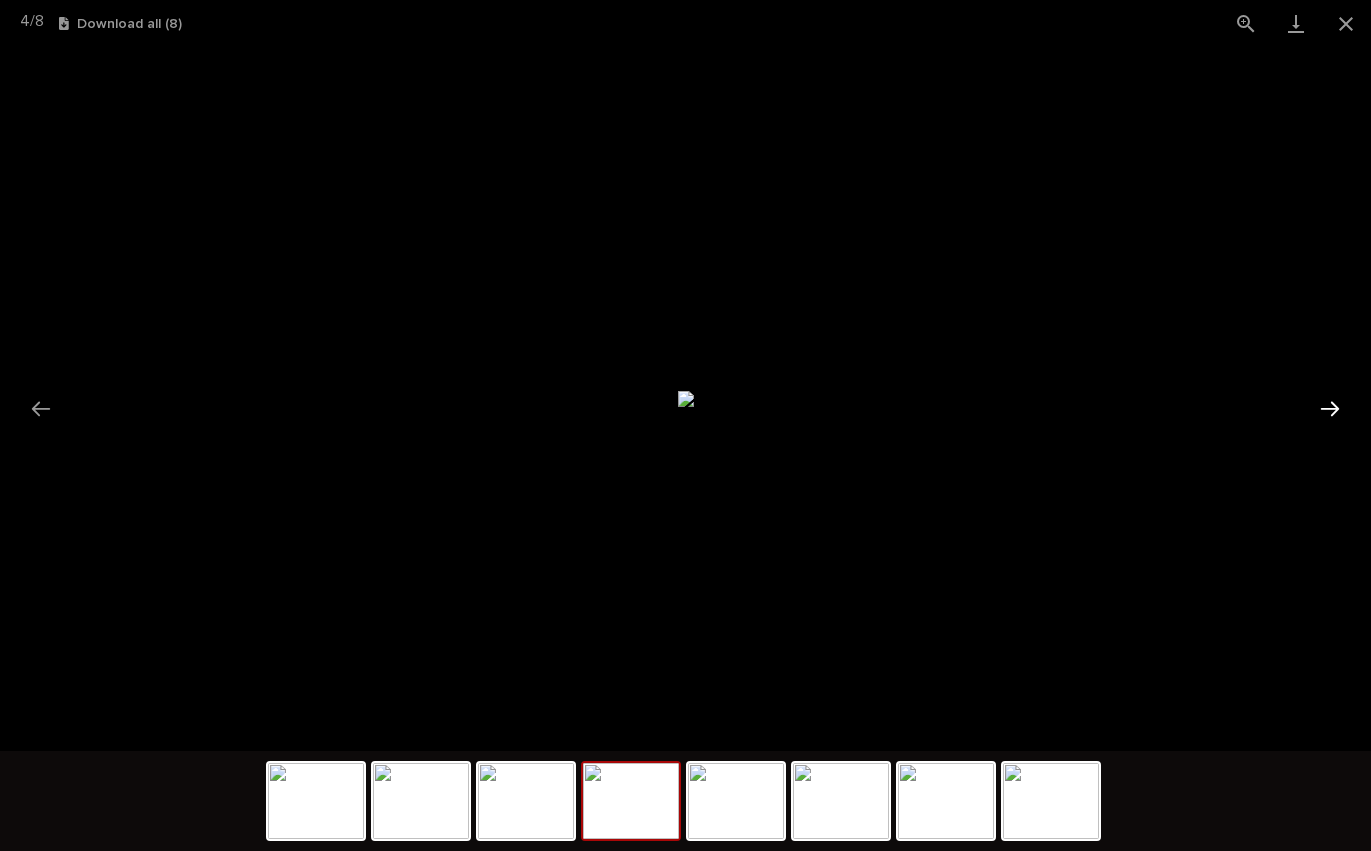 click at bounding box center (1330, 408) 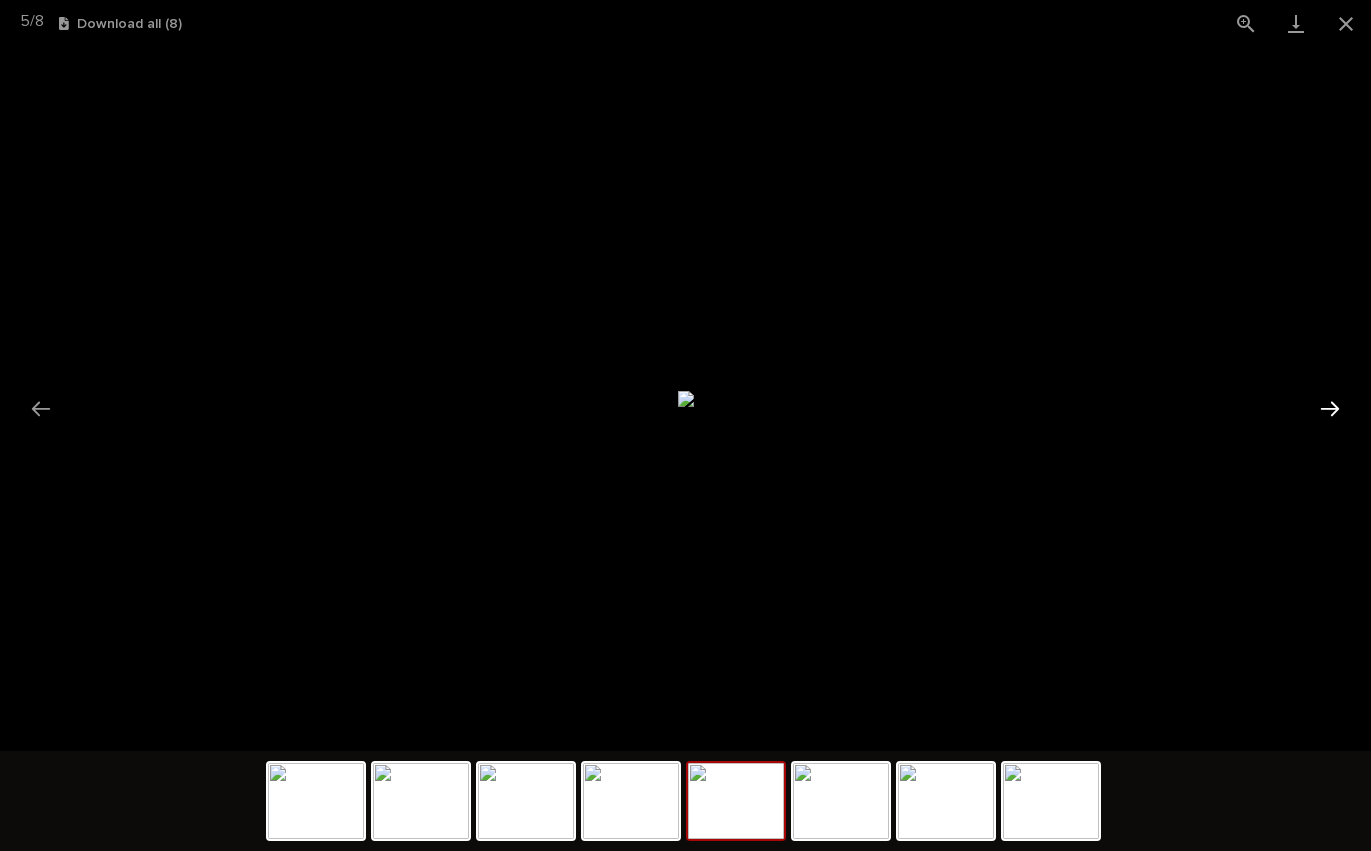 click at bounding box center (1330, 408) 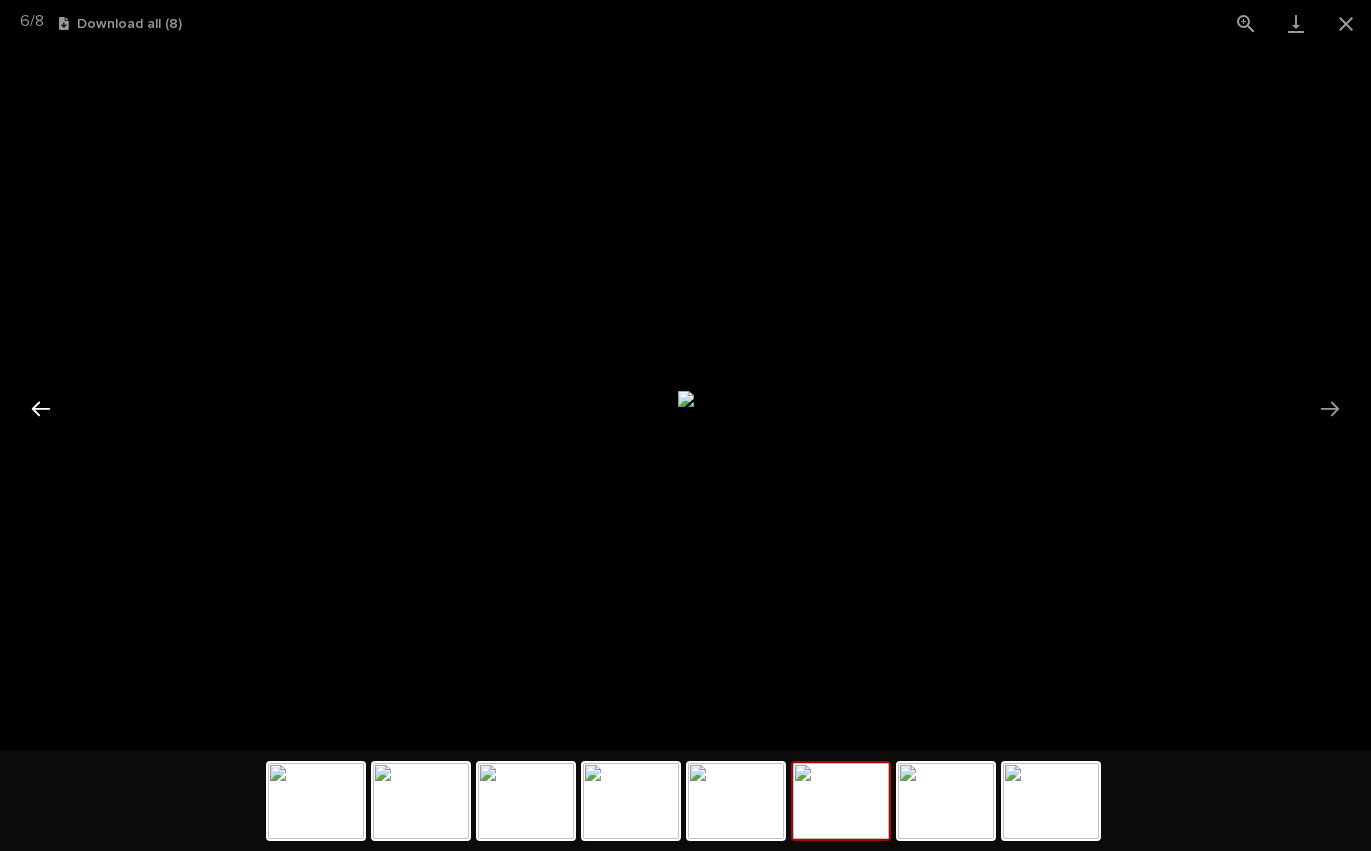 click at bounding box center (41, 408) 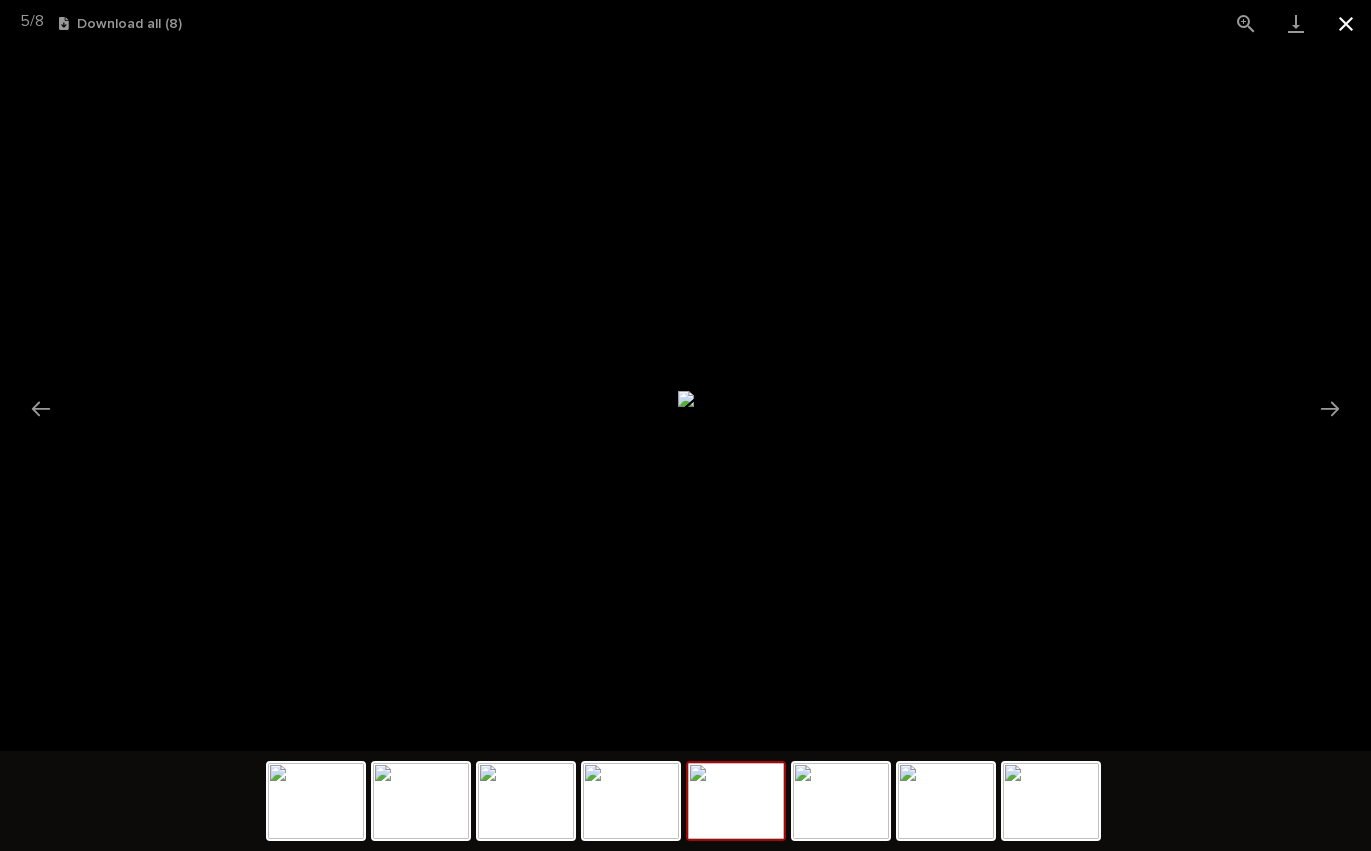 click at bounding box center [1346, 23] 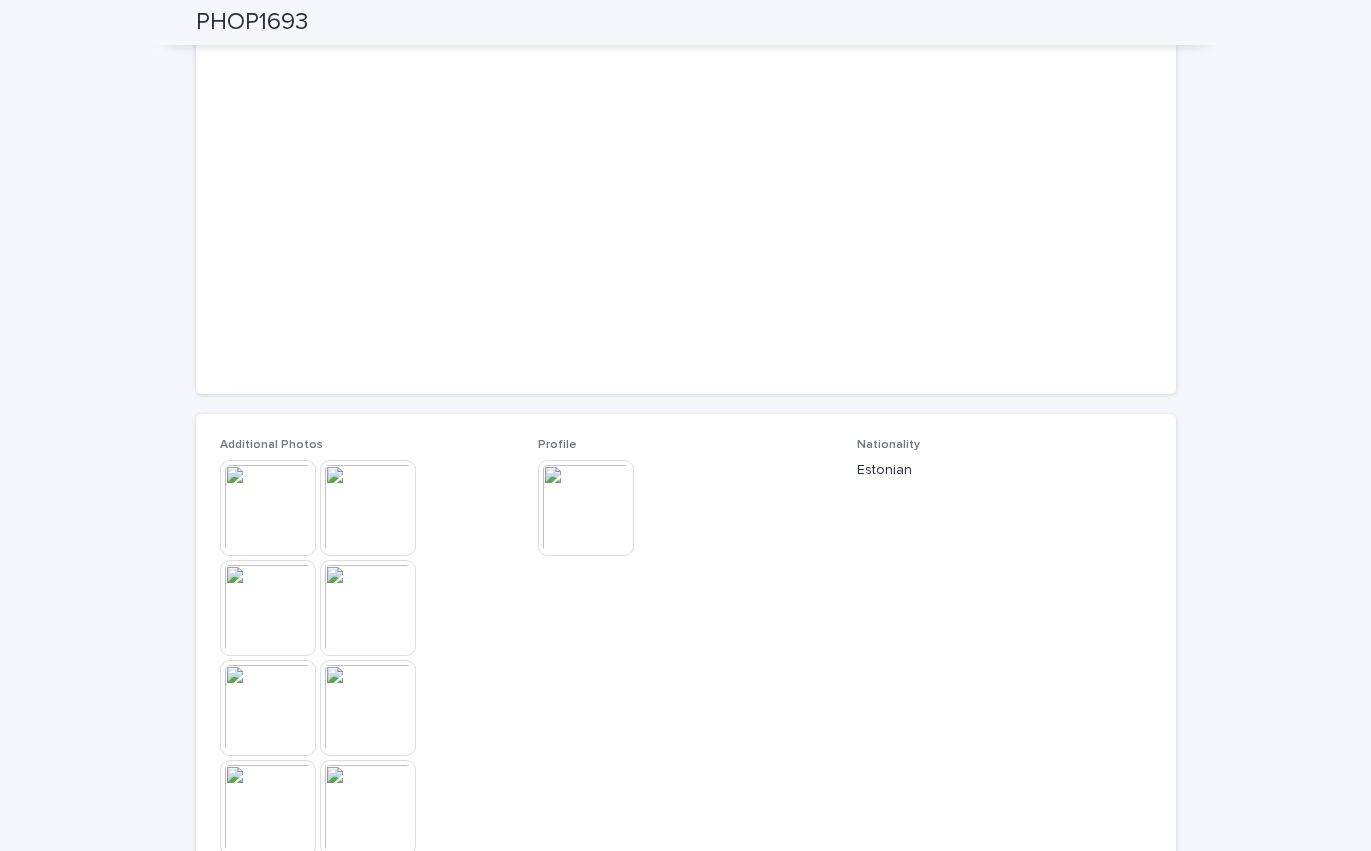 scroll, scrollTop: 0, scrollLeft: 0, axis: both 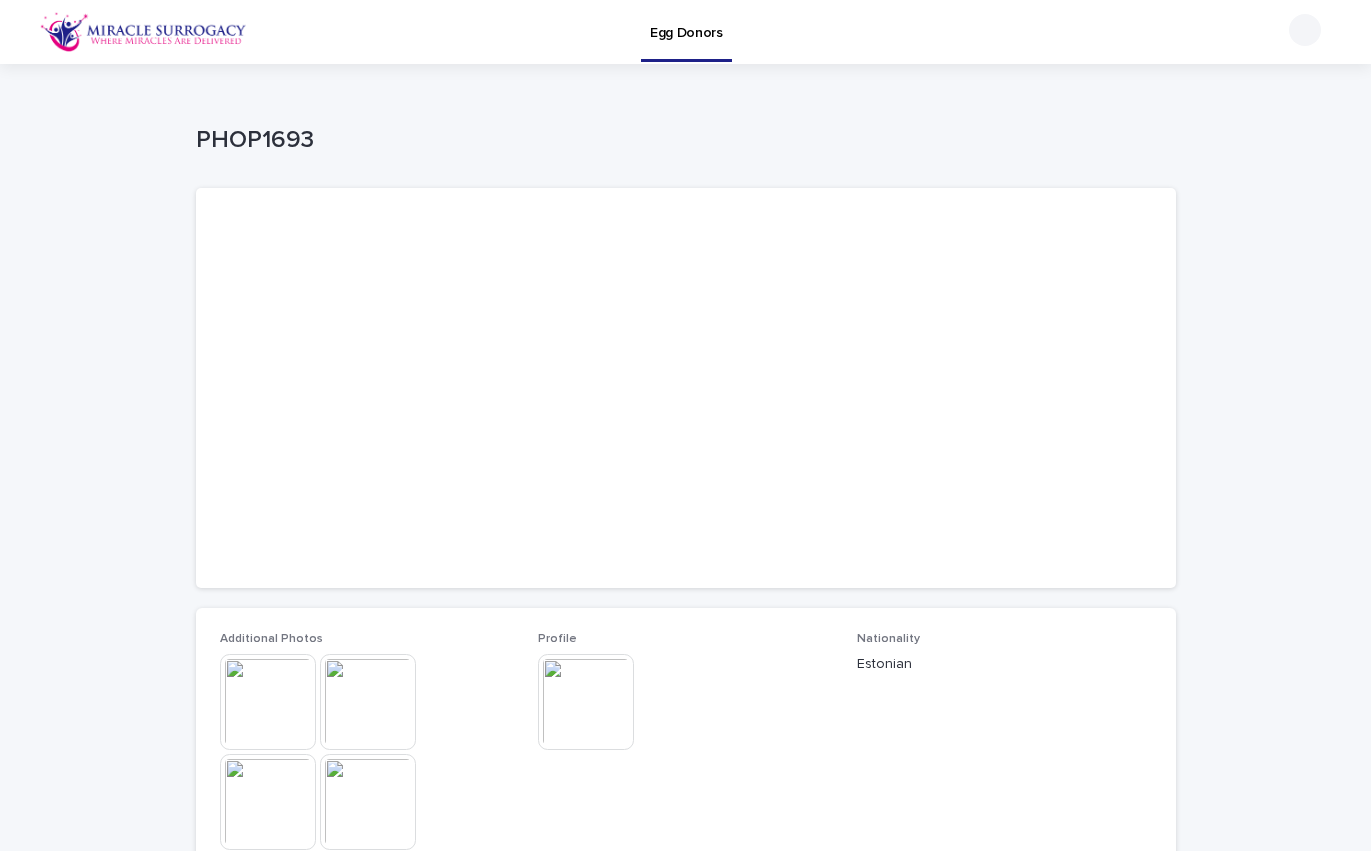 click at bounding box center (143, 32) 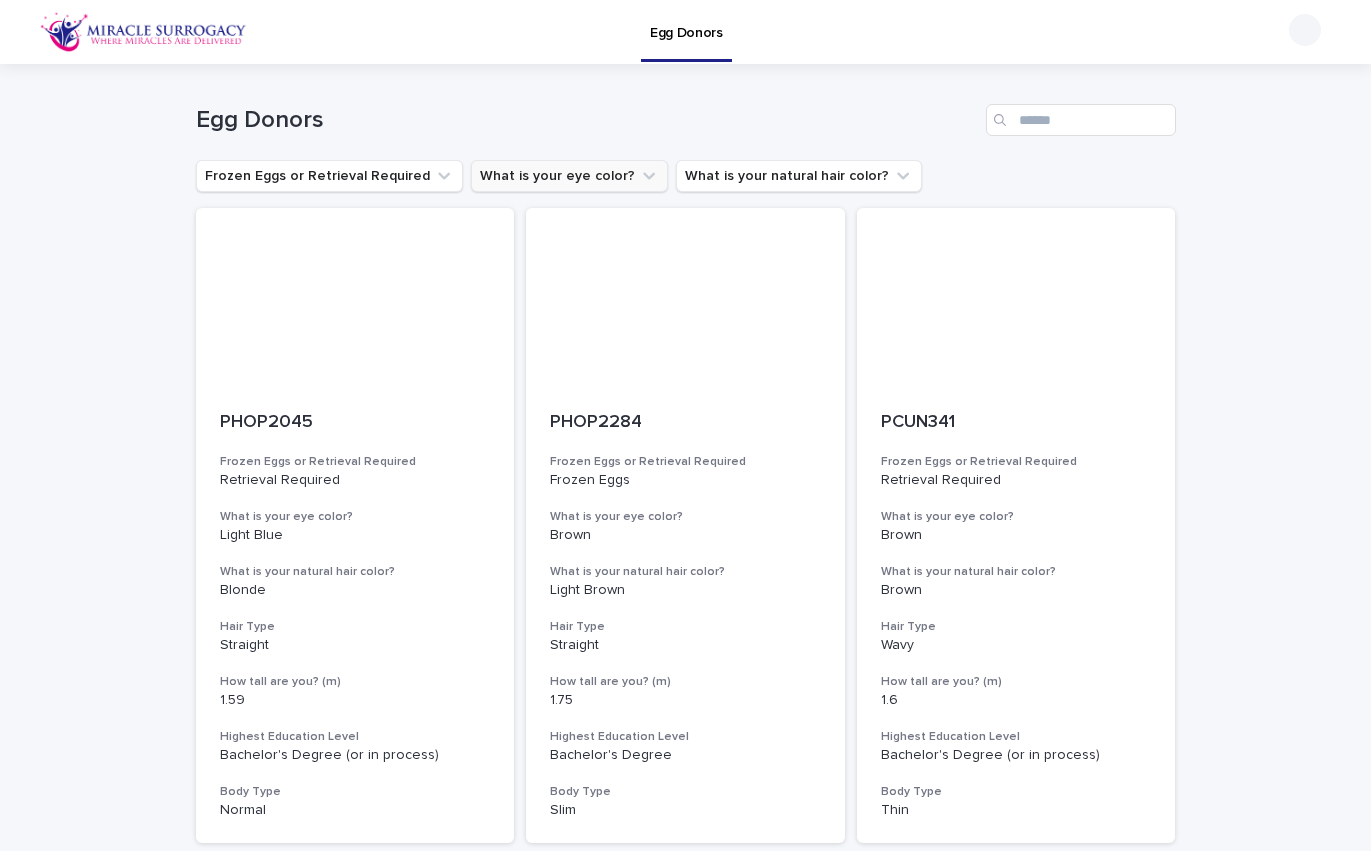 click on "What is your eye color?" at bounding box center (569, 176) 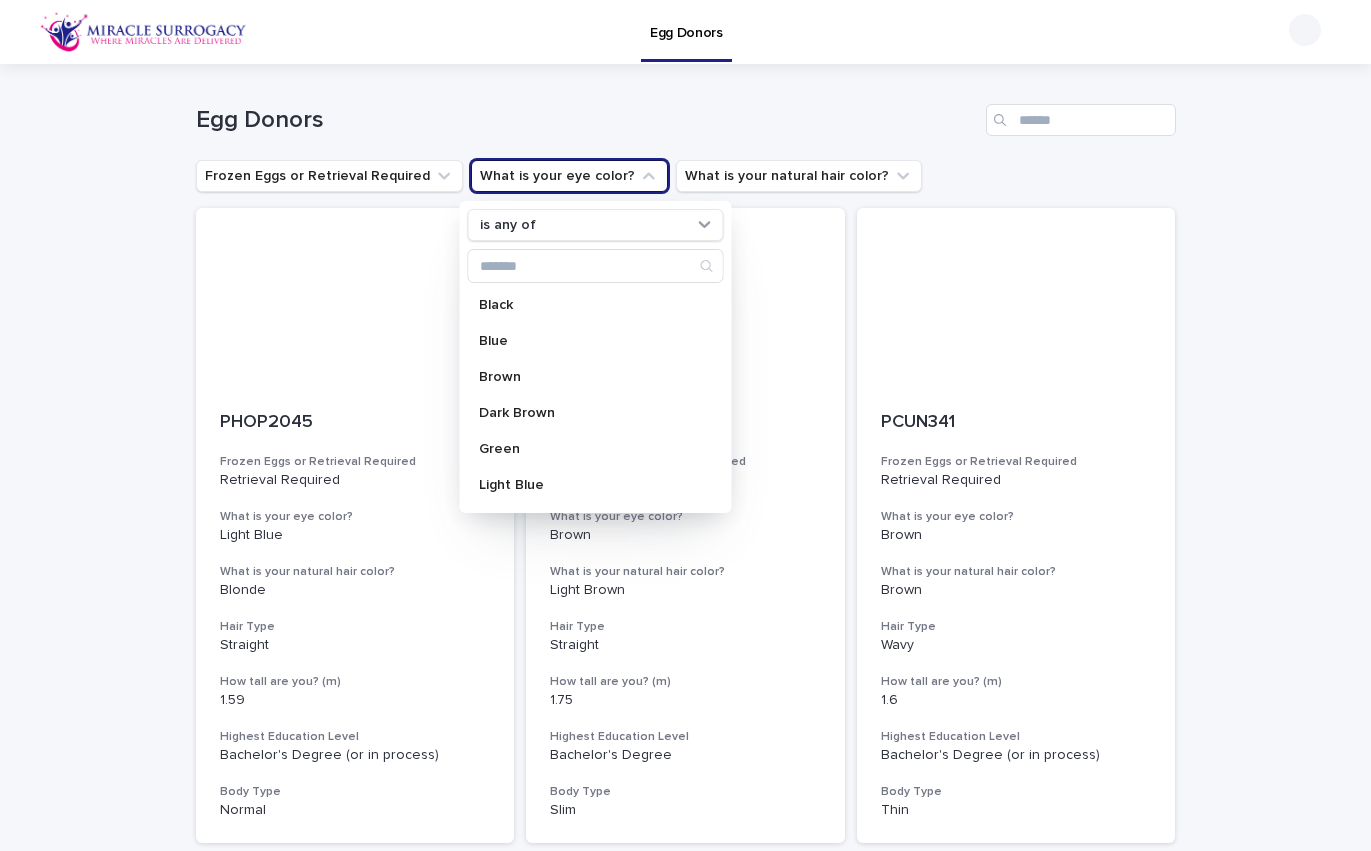 click on "Egg Donors" at bounding box center (686, 112) 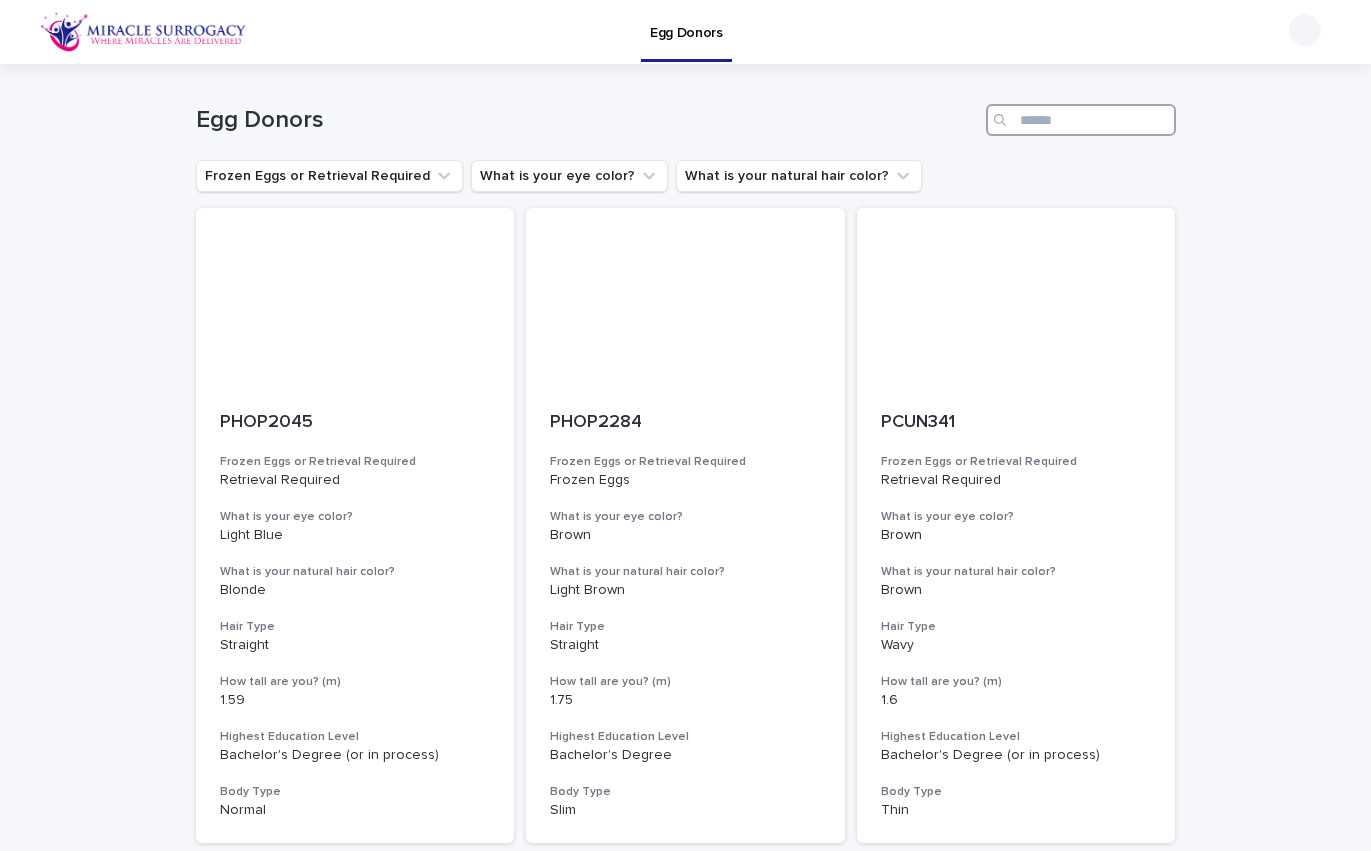 click at bounding box center [1081, 120] 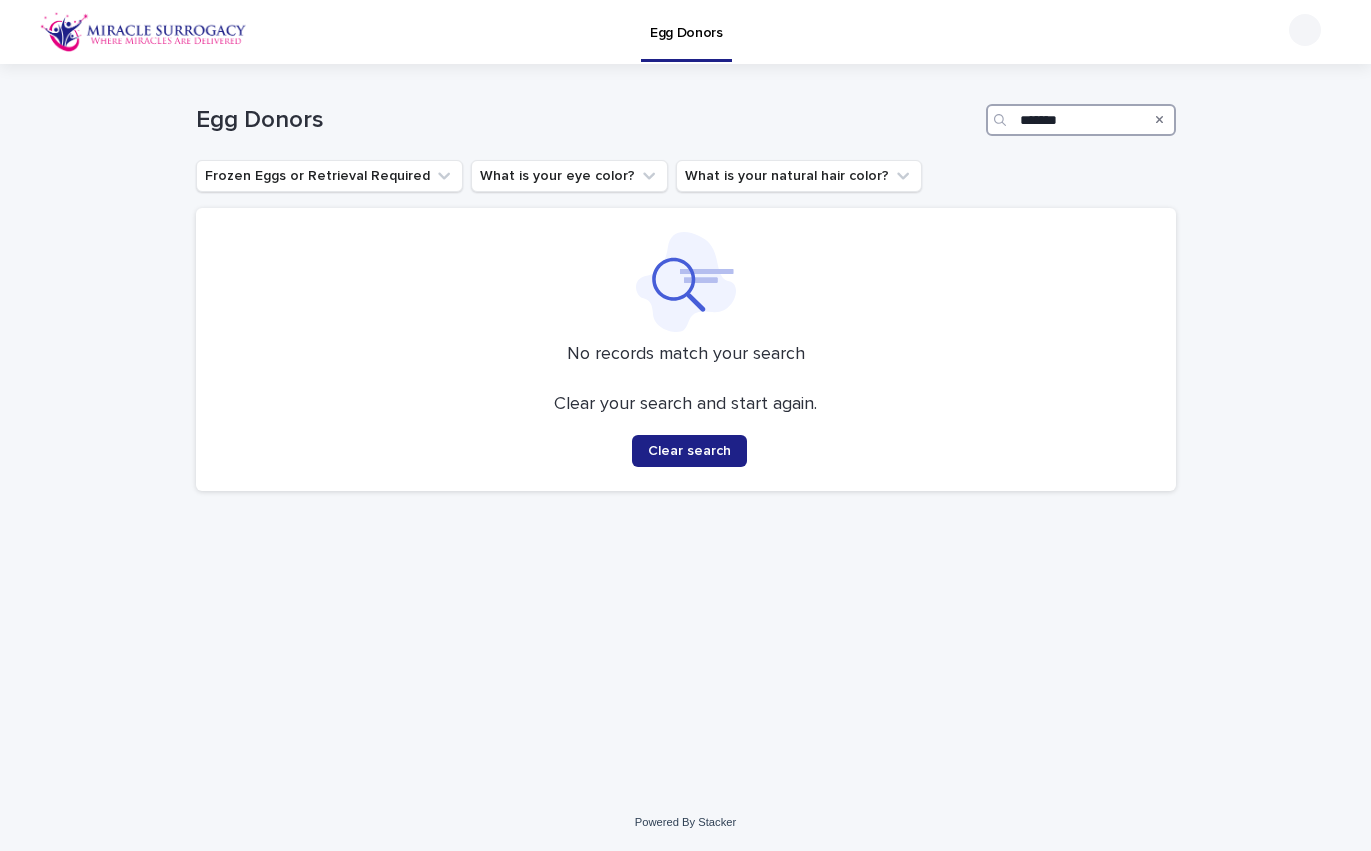 drag, startPoint x: 1098, startPoint y: 119, endPoint x: 935, endPoint y: 119, distance: 163 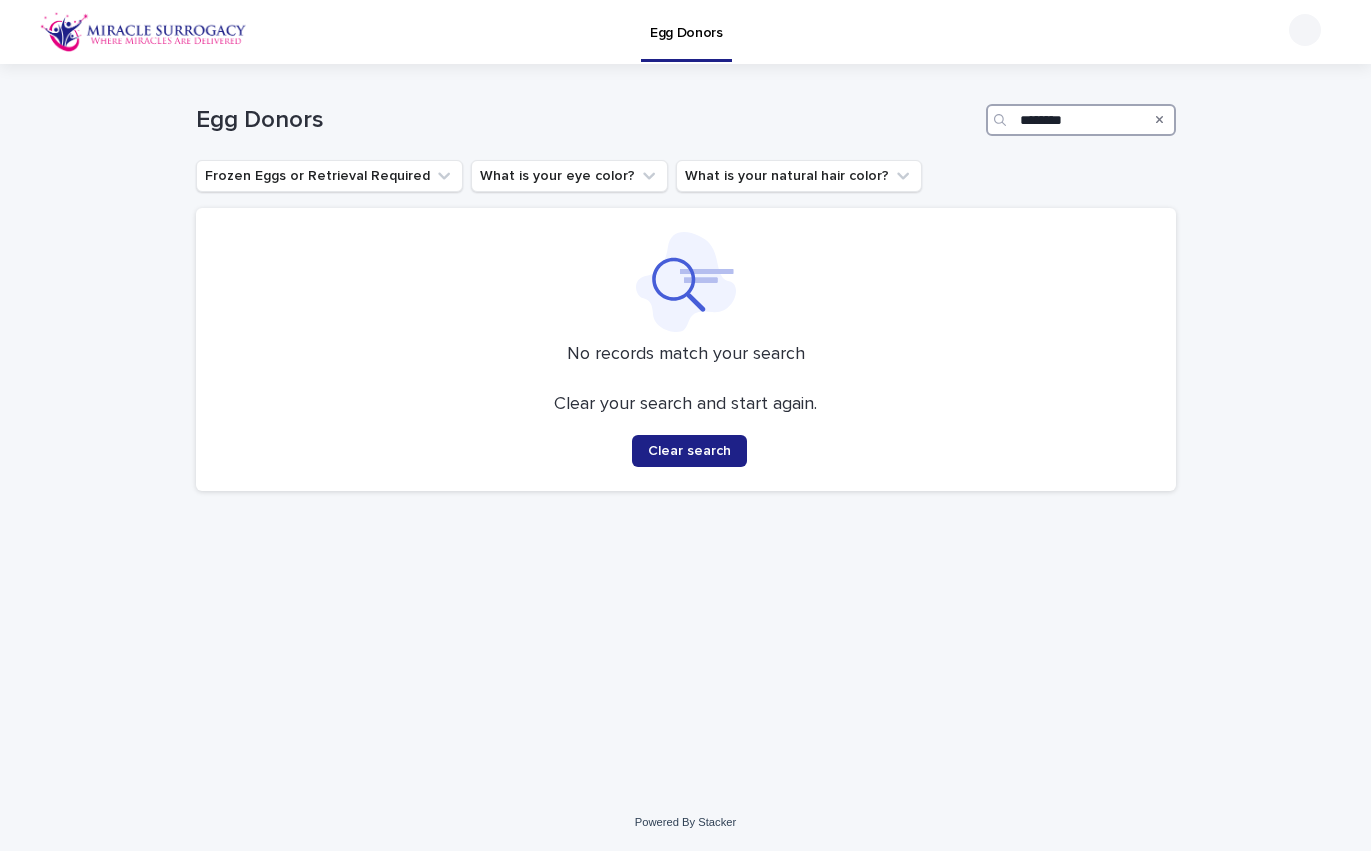 drag, startPoint x: 1097, startPoint y: 129, endPoint x: 1066, endPoint y: 122, distance: 31.780497 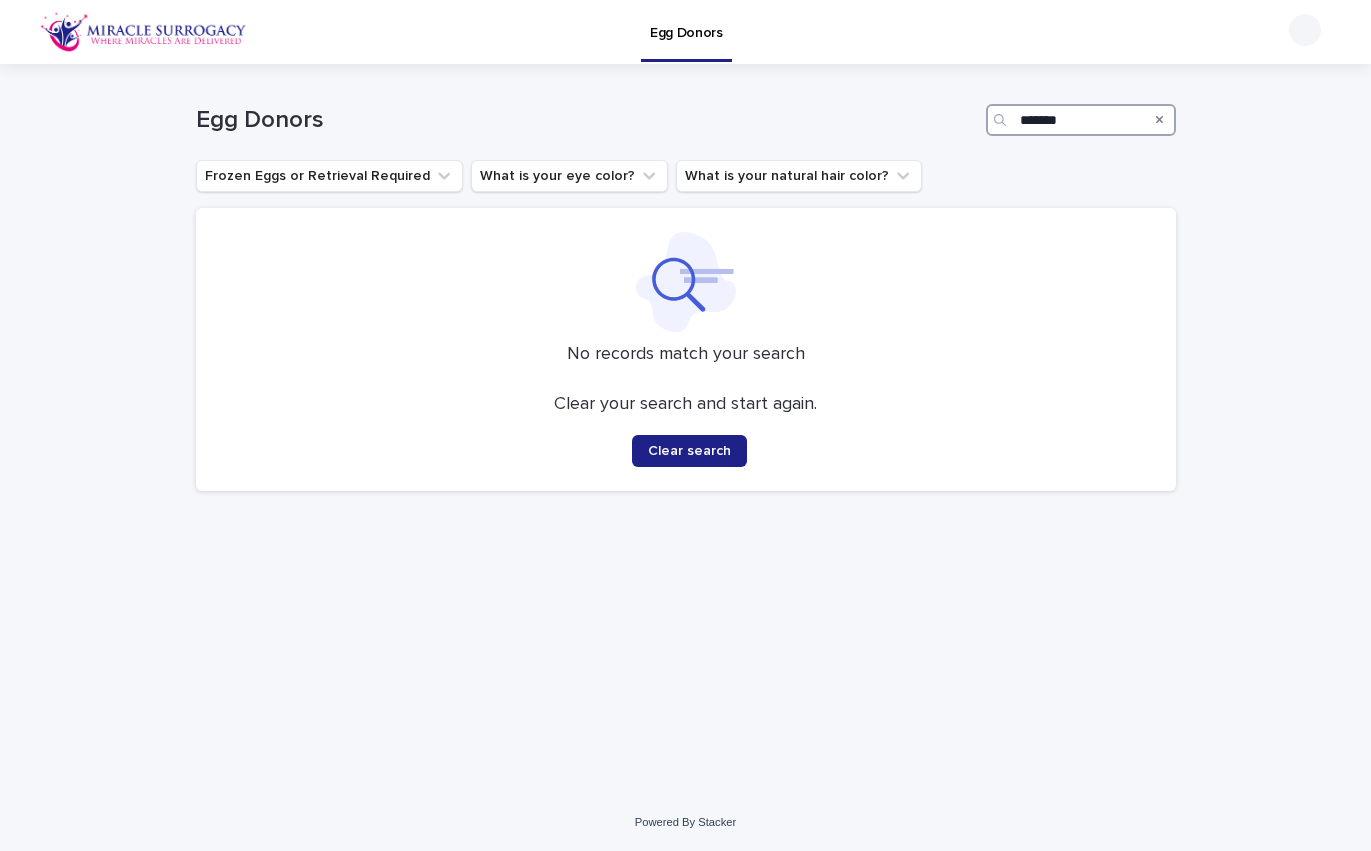 drag, startPoint x: 1095, startPoint y: 125, endPoint x: 966, endPoint y: 123, distance: 129.0155 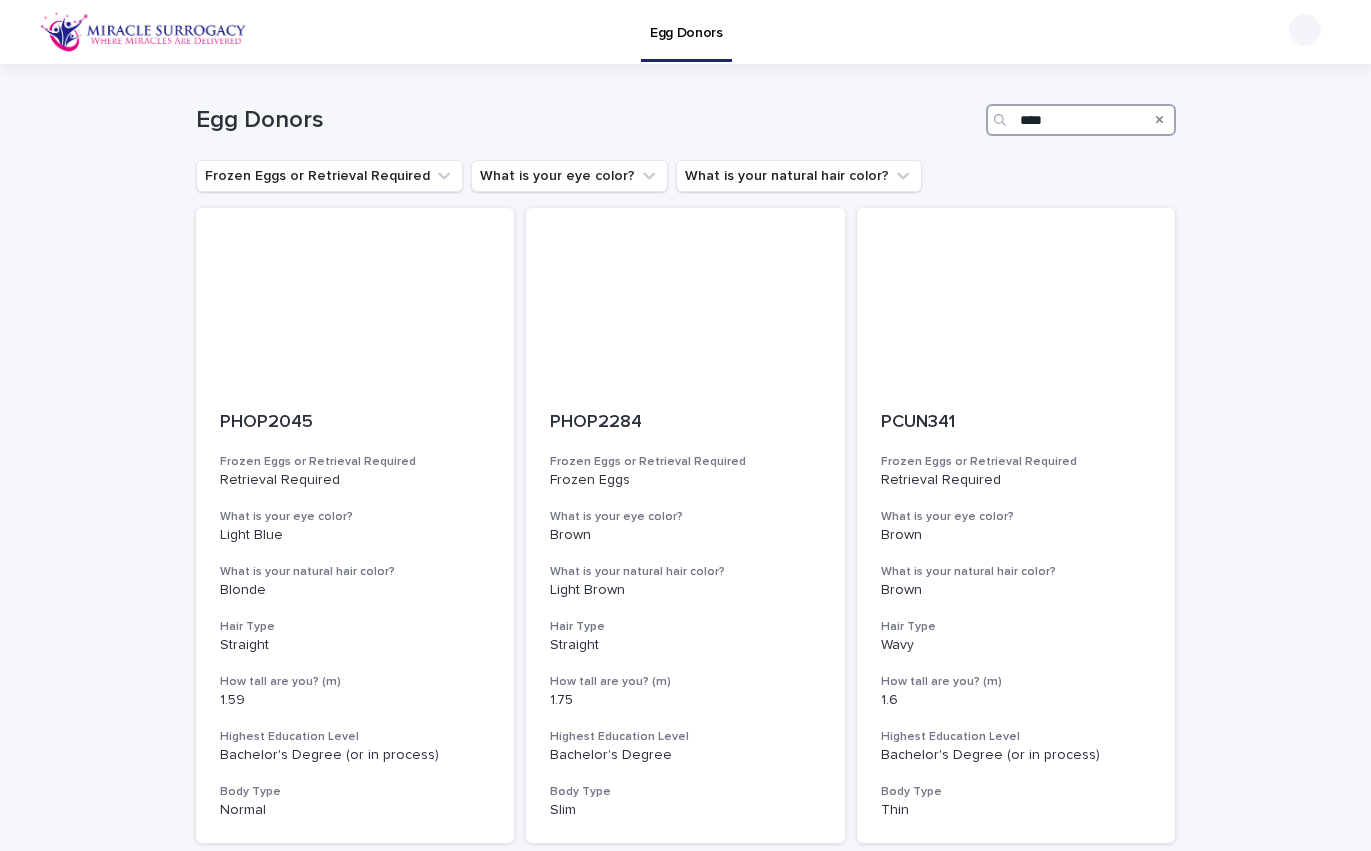 type on "****" 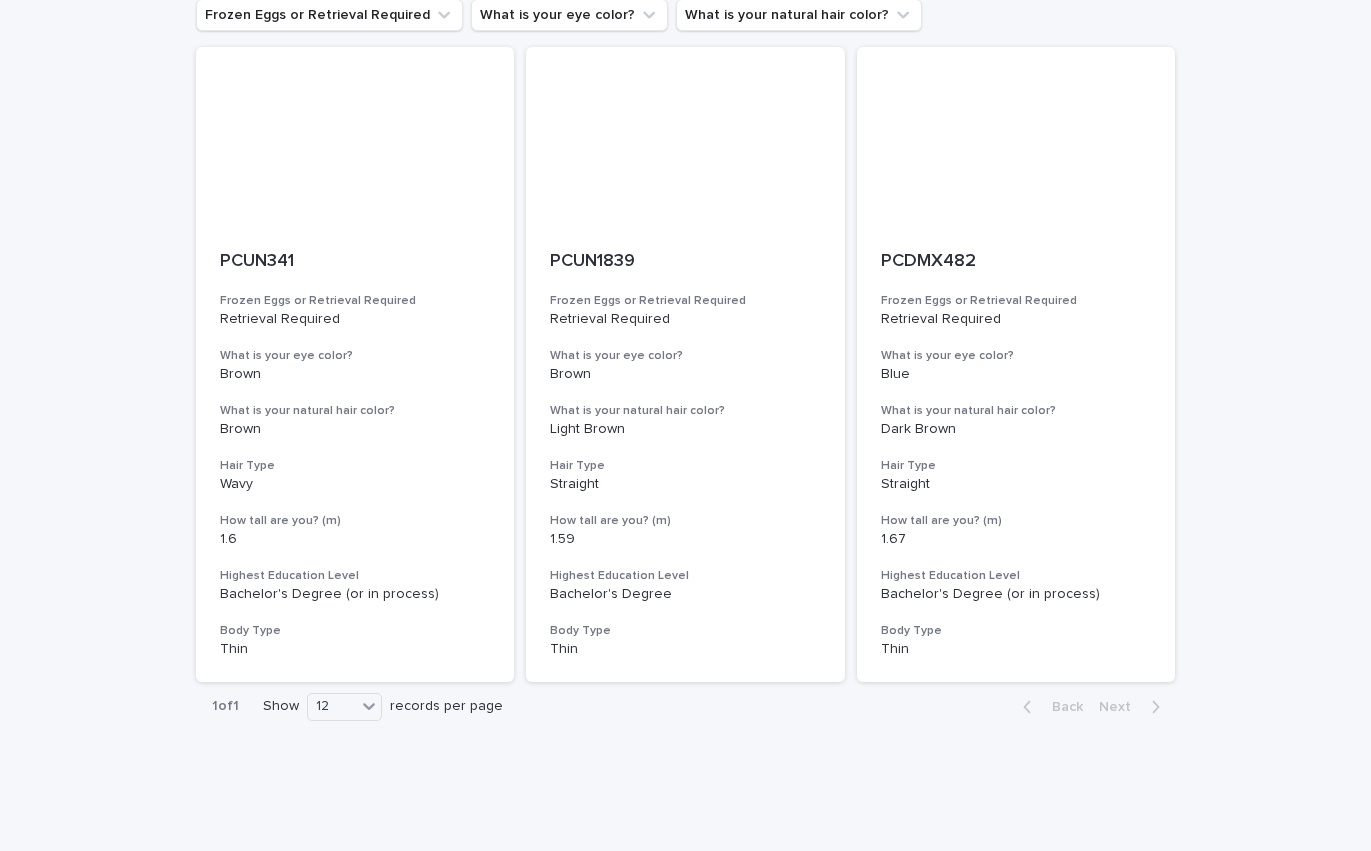 scroll, scrollTop: 199, scrollLeft: 0, axis: vertical 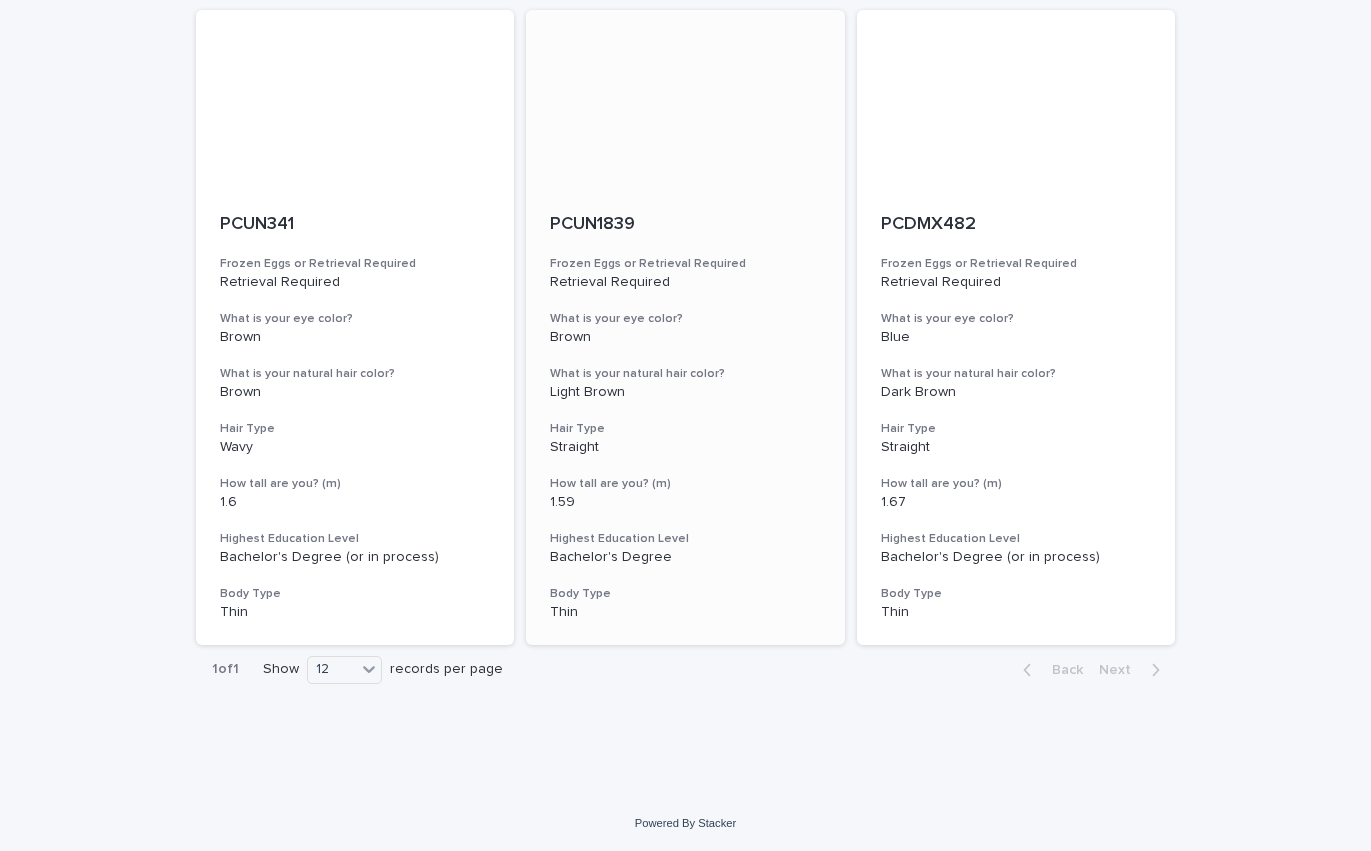 click on "PCUN1839 Frozen Eggs or Retrieval Required Retrieval Required What is your eye color? Brown What is your natural hair color? Light Brown Hair Type Straight How tall are you? (m) 1.59 Highest Education Level Bachelor's Degree Body Type Thin" at bounding box center [685, 417] 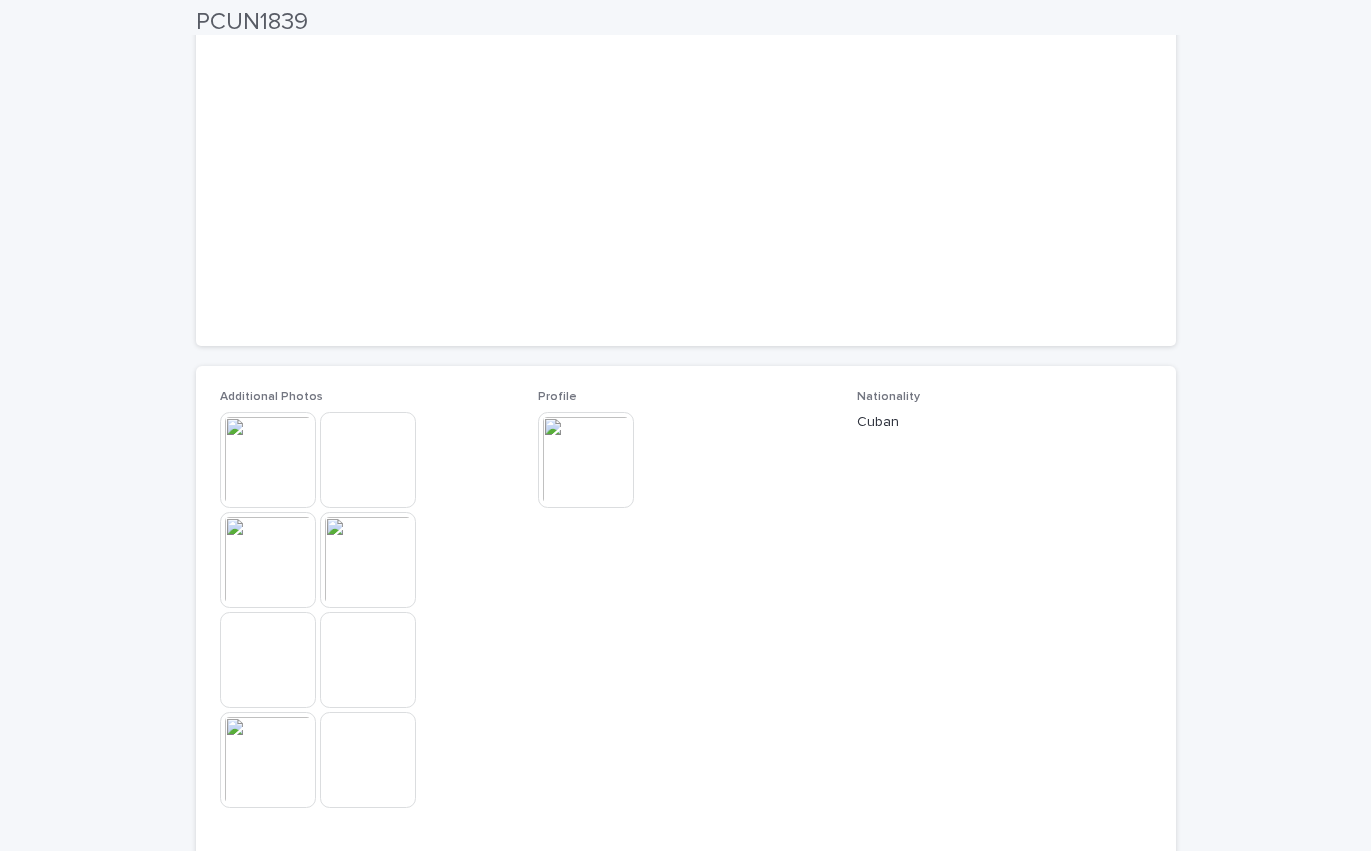 scroll, scrollTop: 246, scrollLeft: 0, axis: vertical 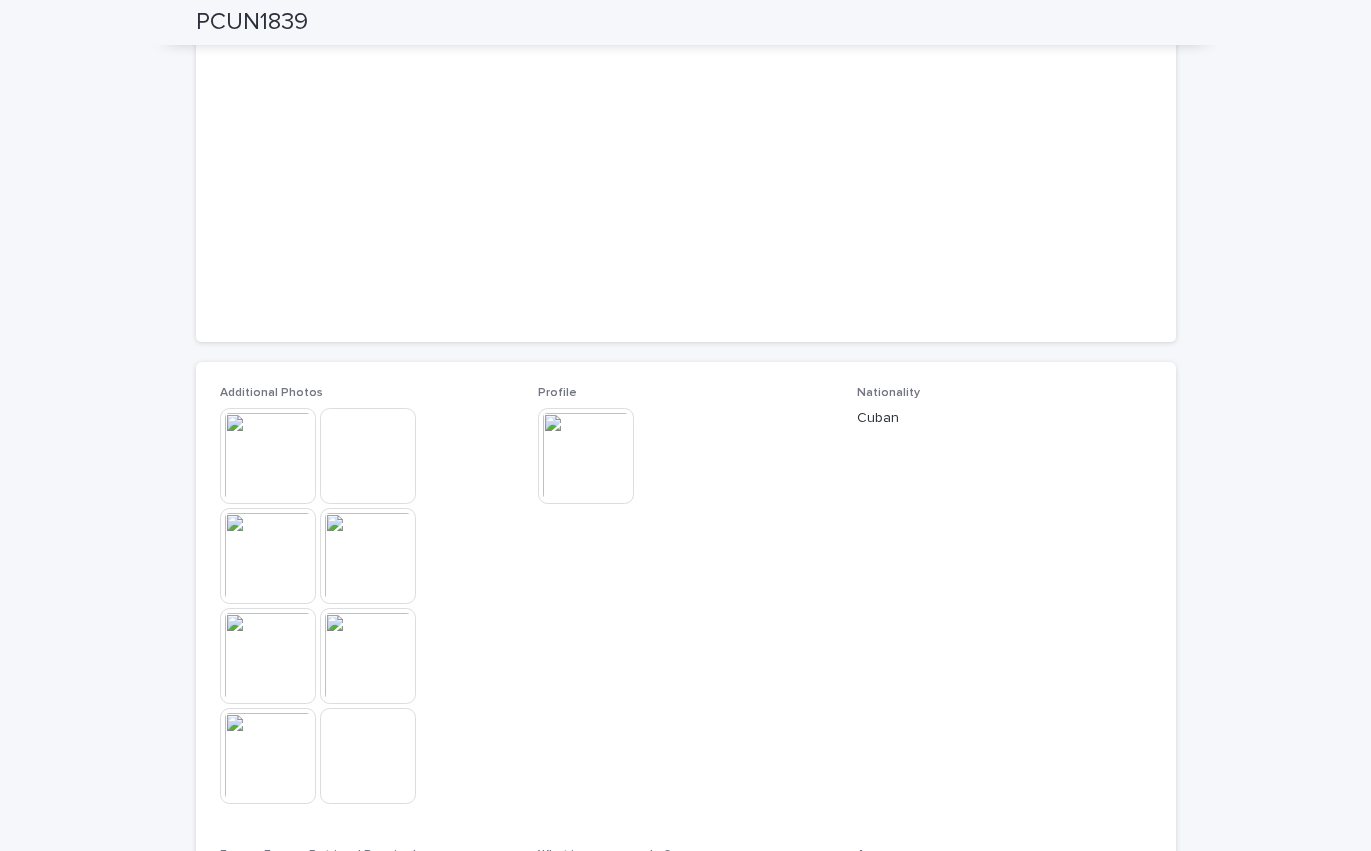 click at bounding box center [268, 456] 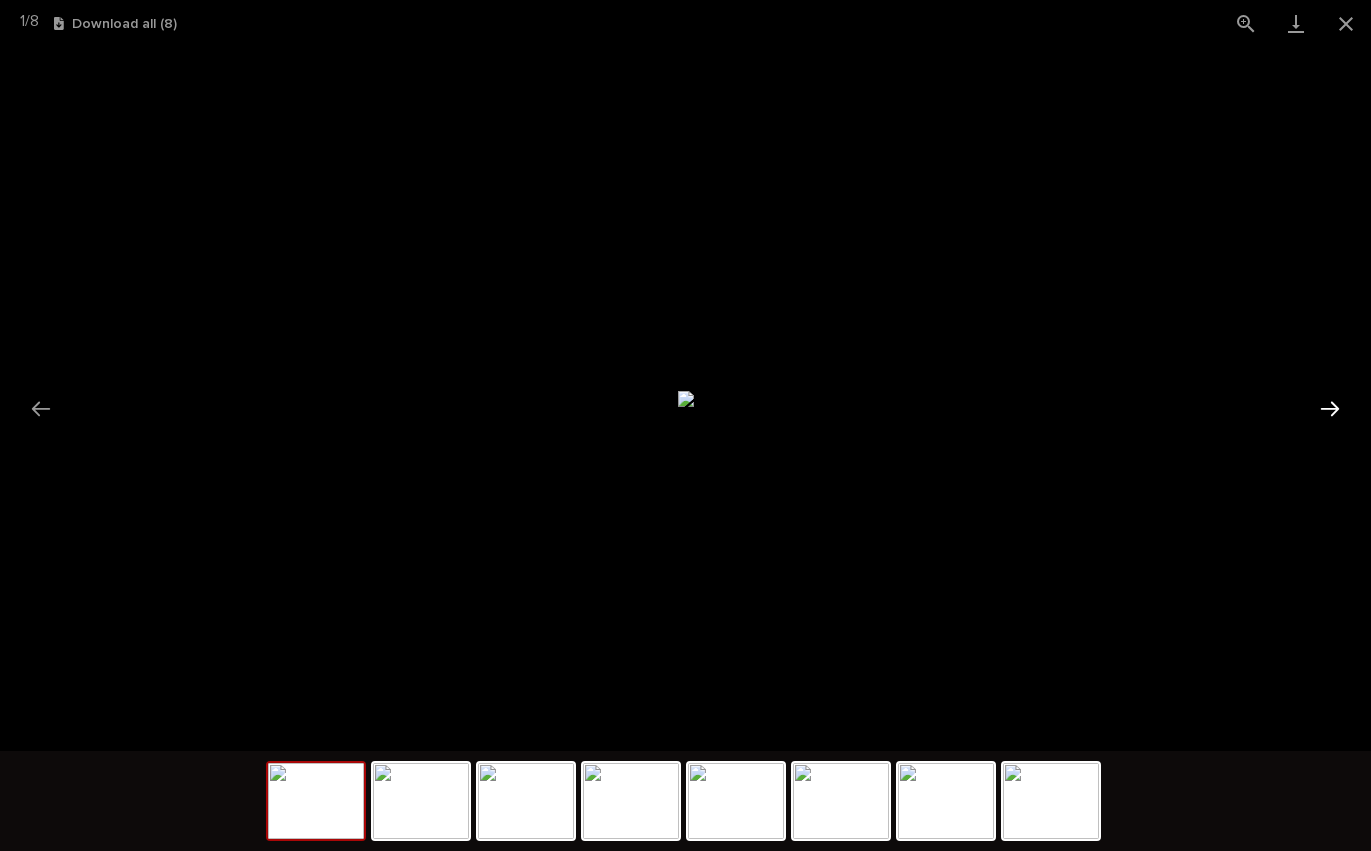 click at bounding box center [1330, 408] 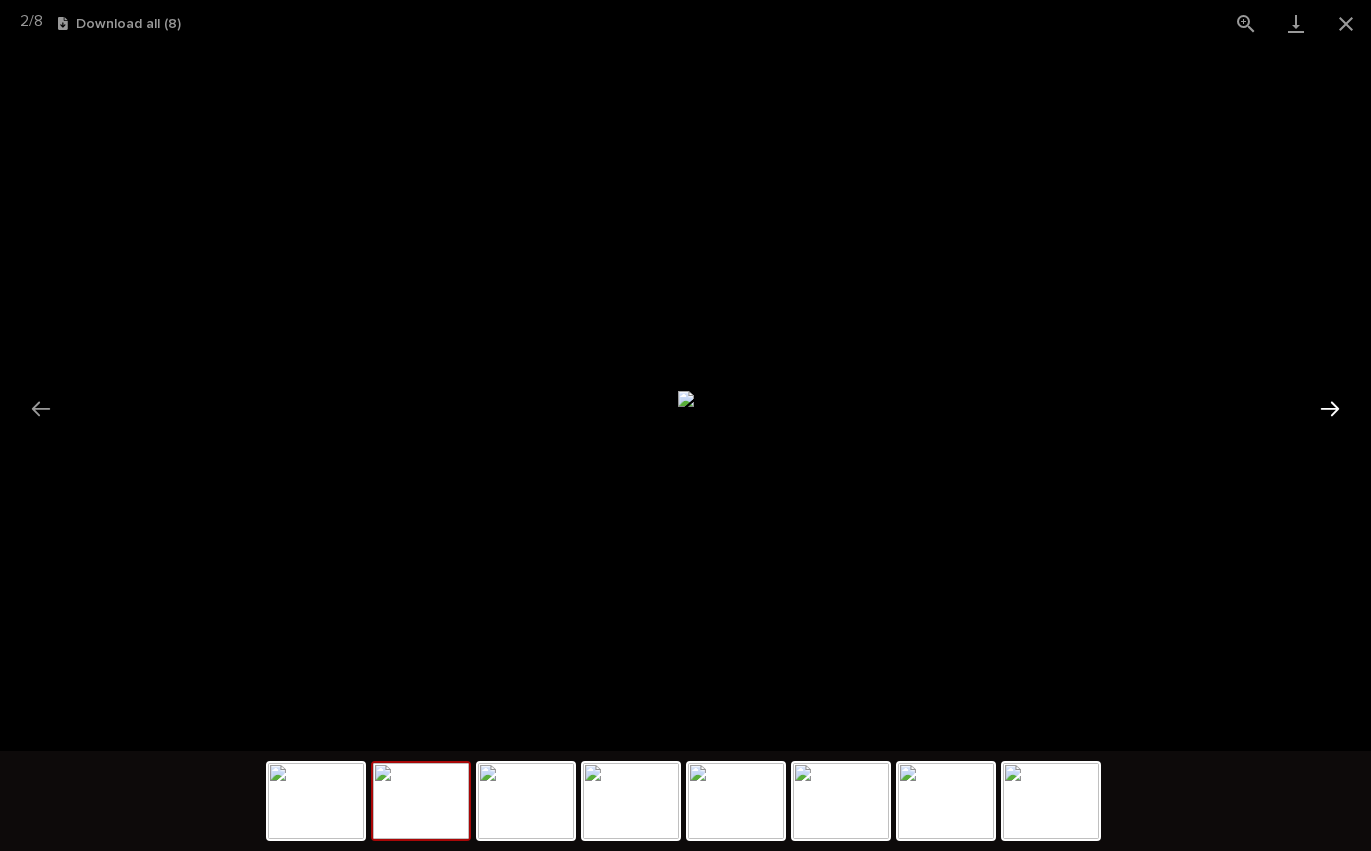 click at bounding box center [1330, 408] 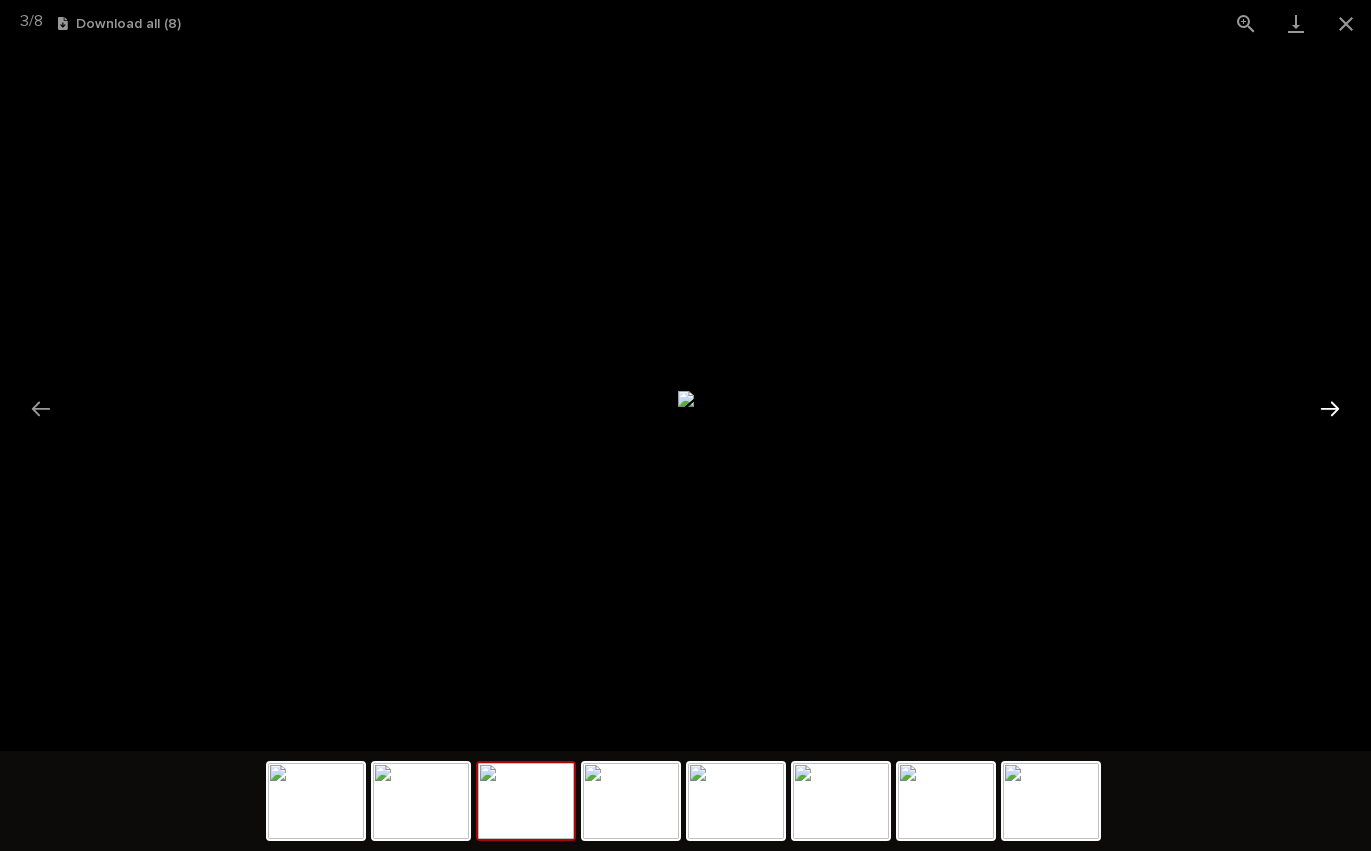 click at bounding box center (1330, 408) 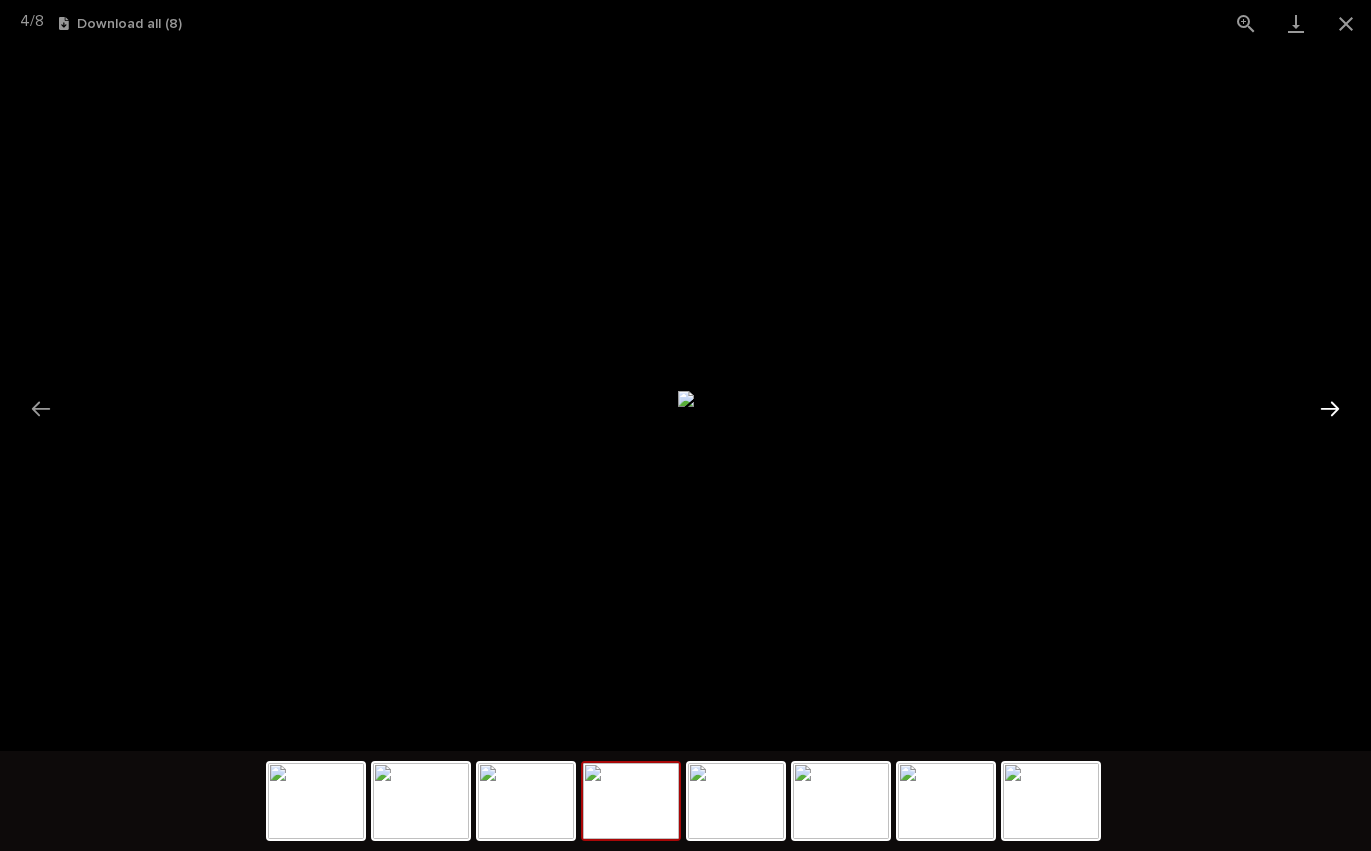 click at bounding box center (1330, 408) 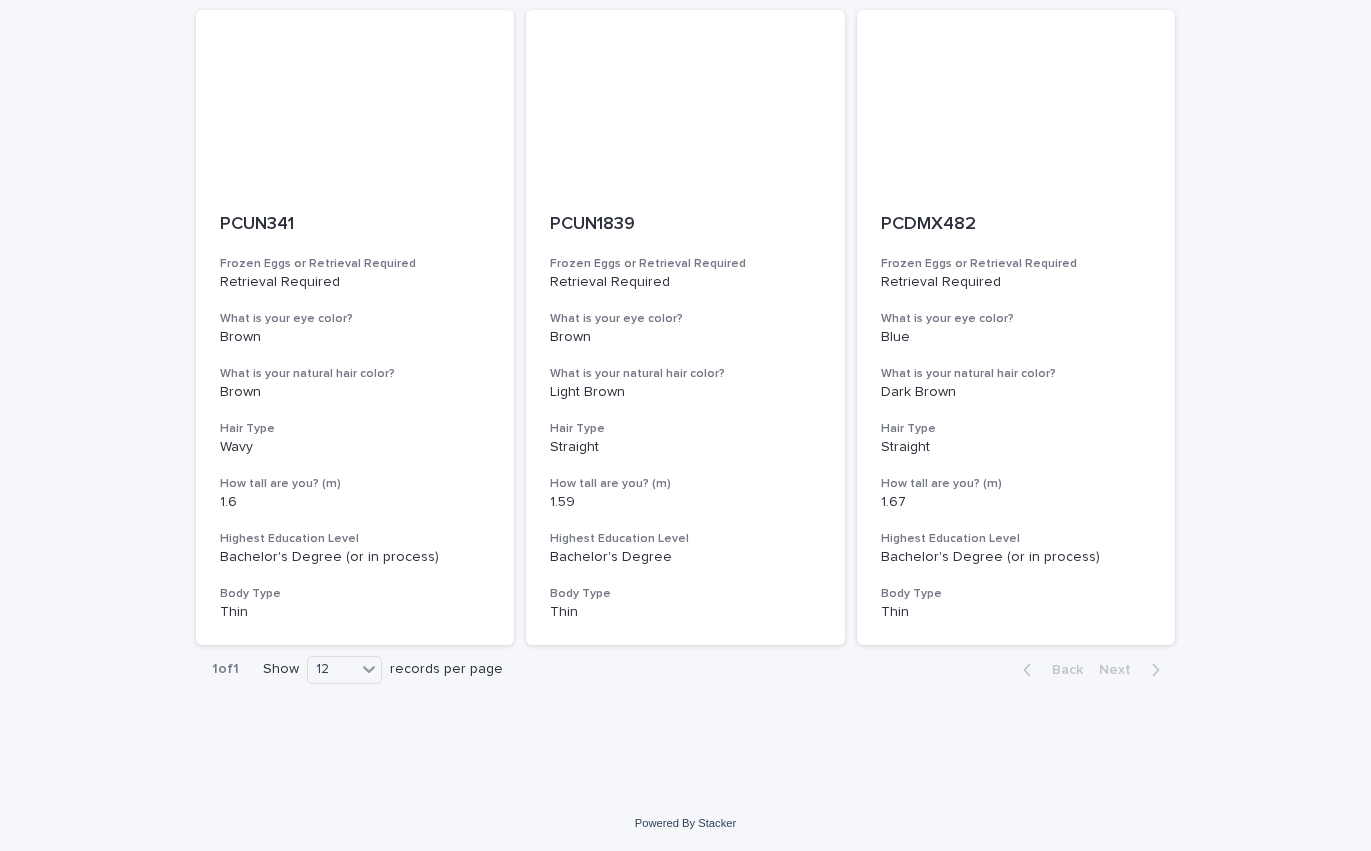 scroll, scrollTop: 0, scrollLeft: 0, axis: both 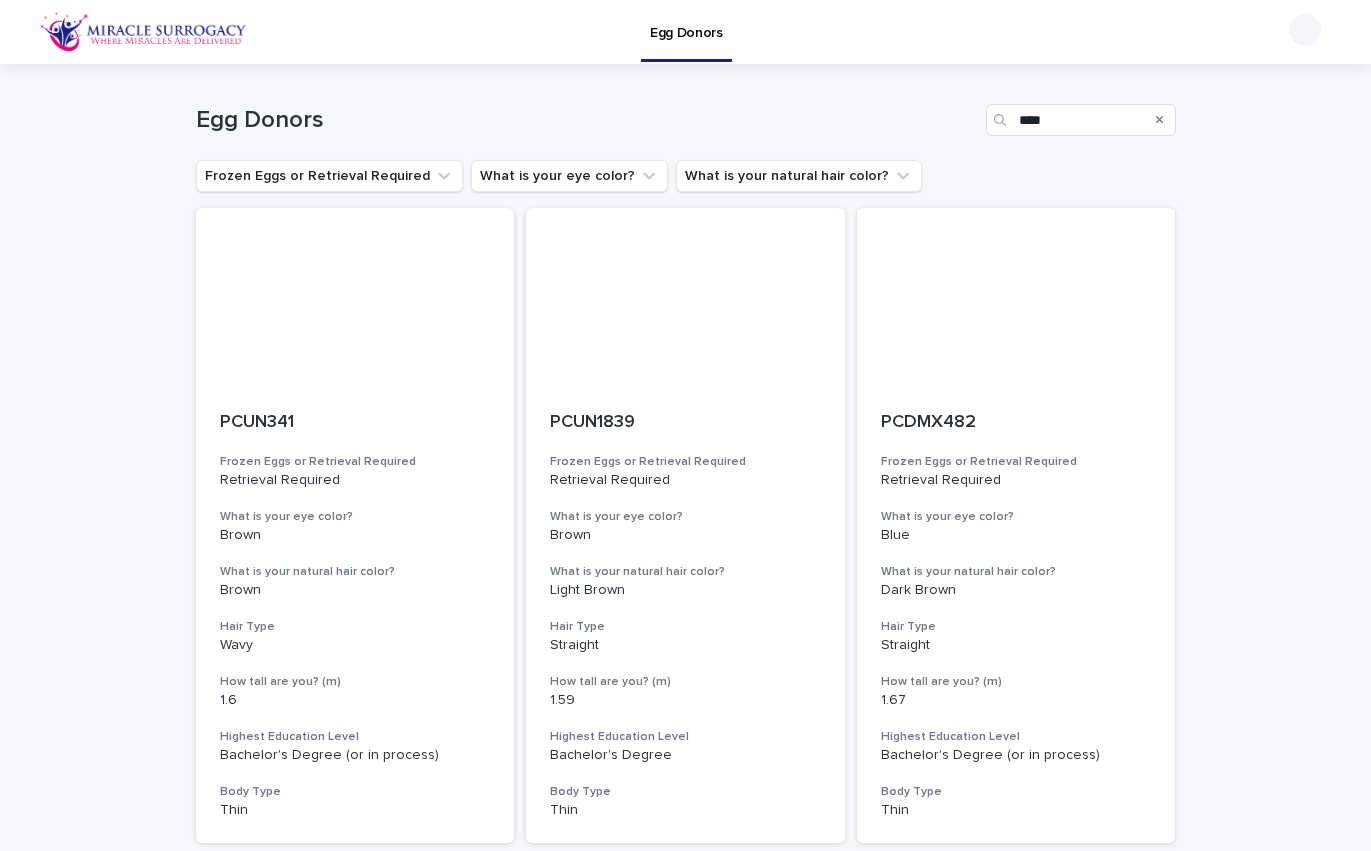 click at bounding box center [1160, 120] 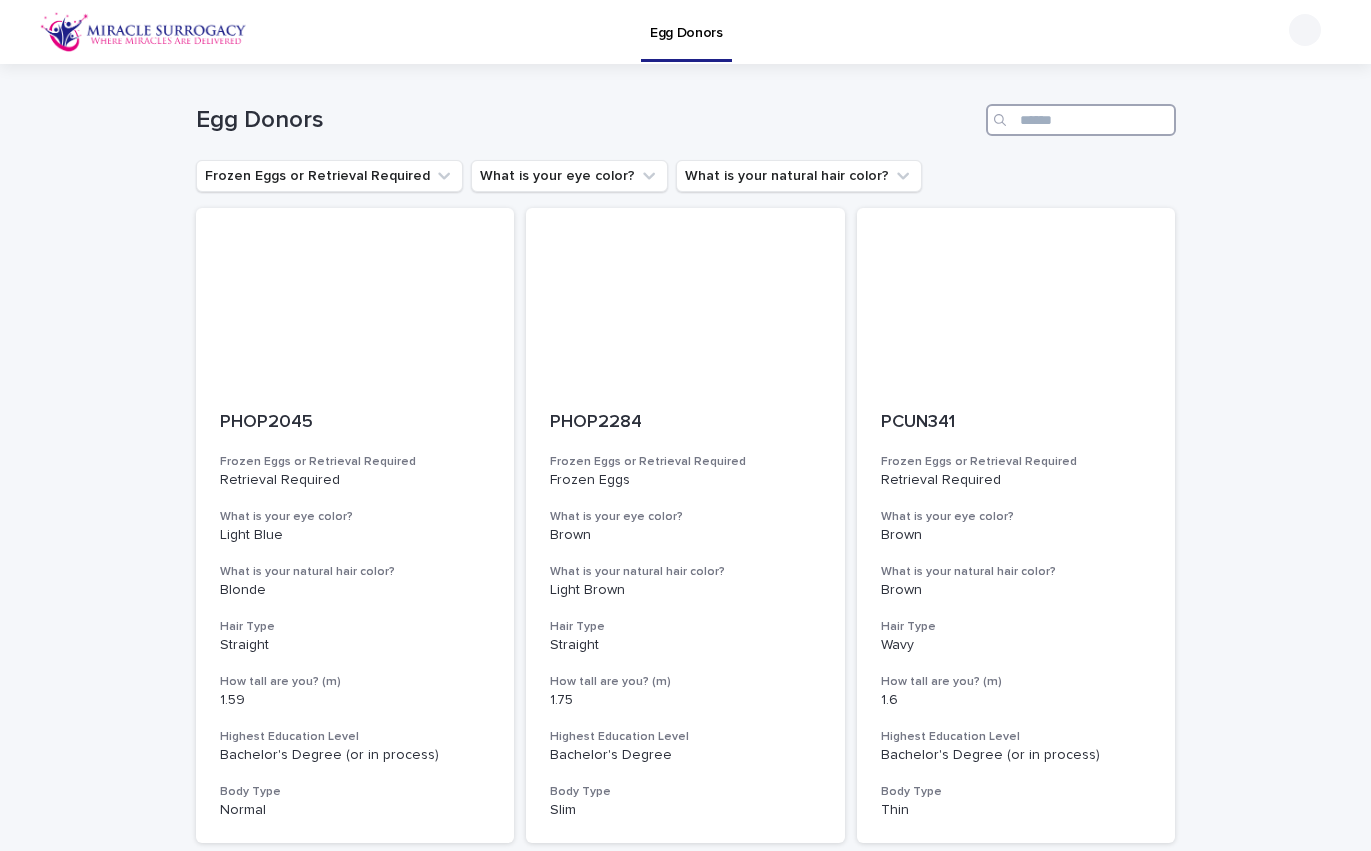 click at bounding box center [1081, 120] 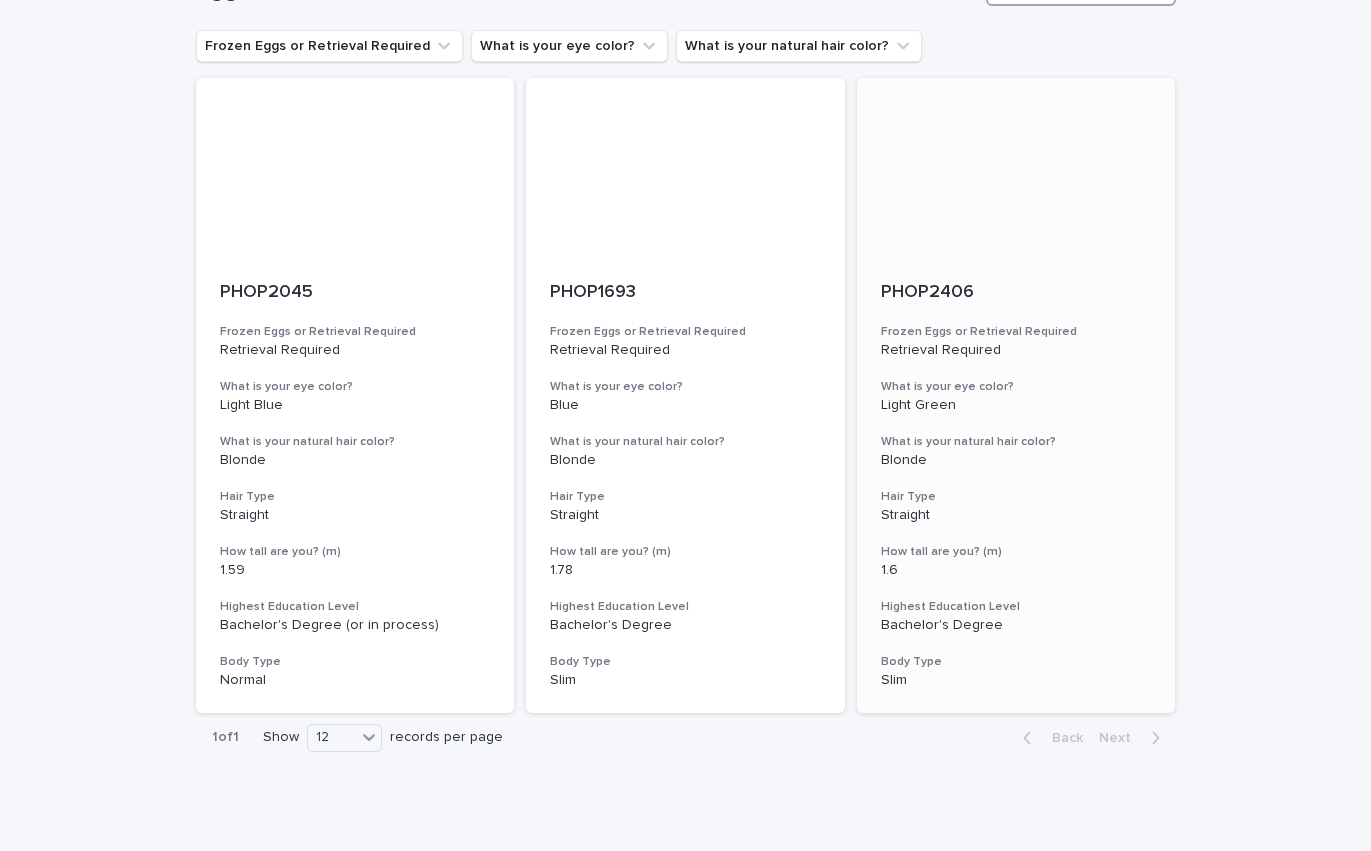 scroll, scrollTop: 199, scrollLeft: 0, axis: vertical 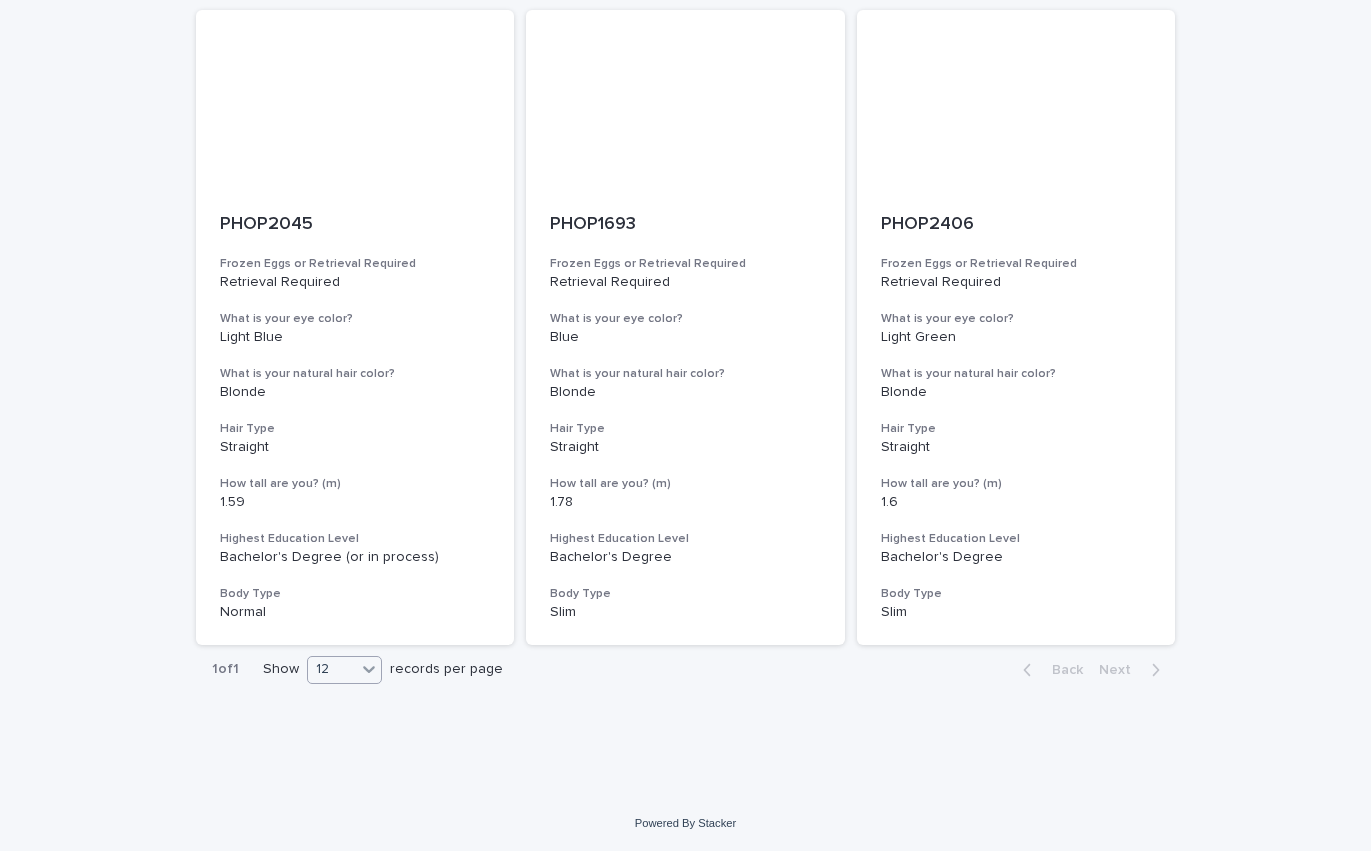 type on "*****" 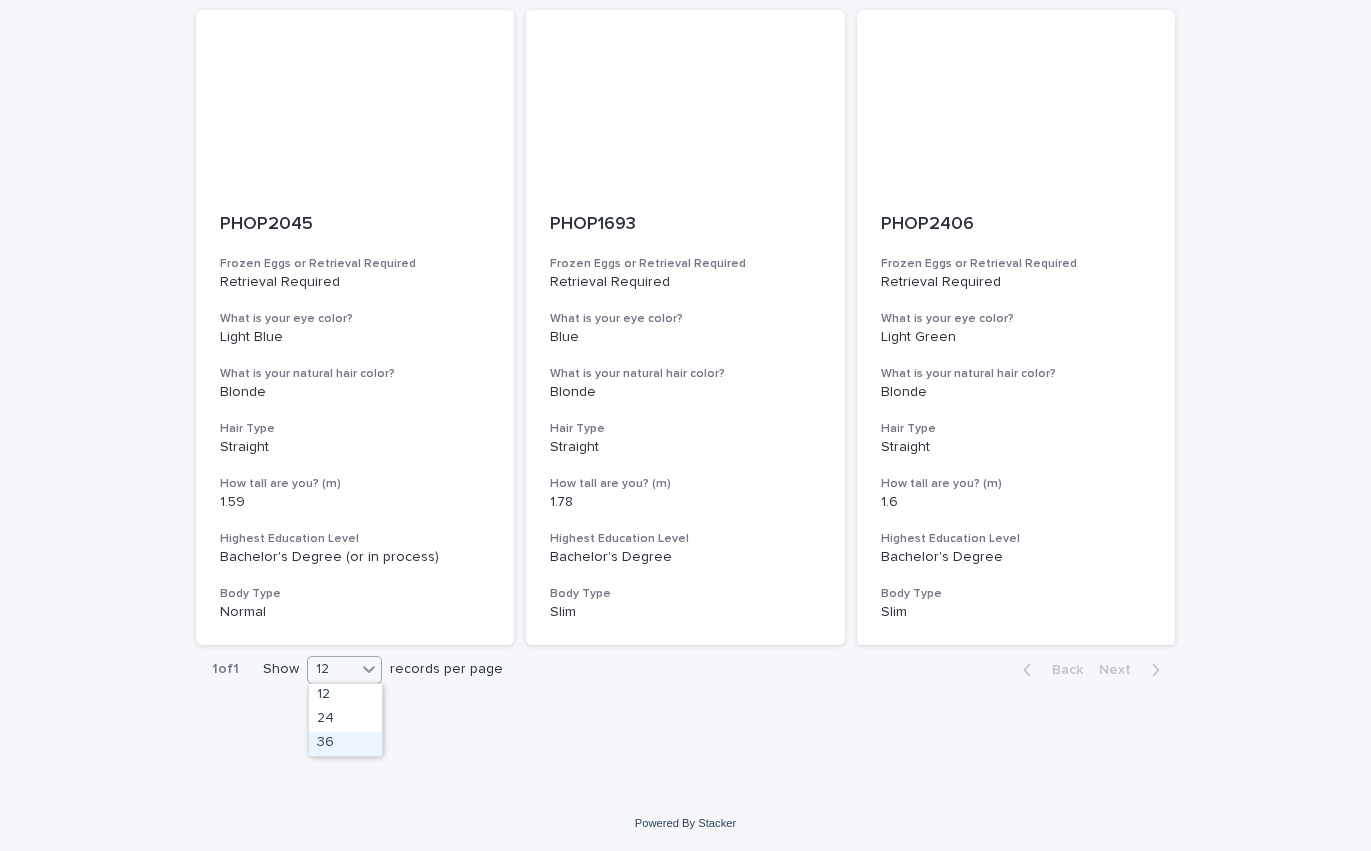 click on "36" at bounding box center (345, 744) 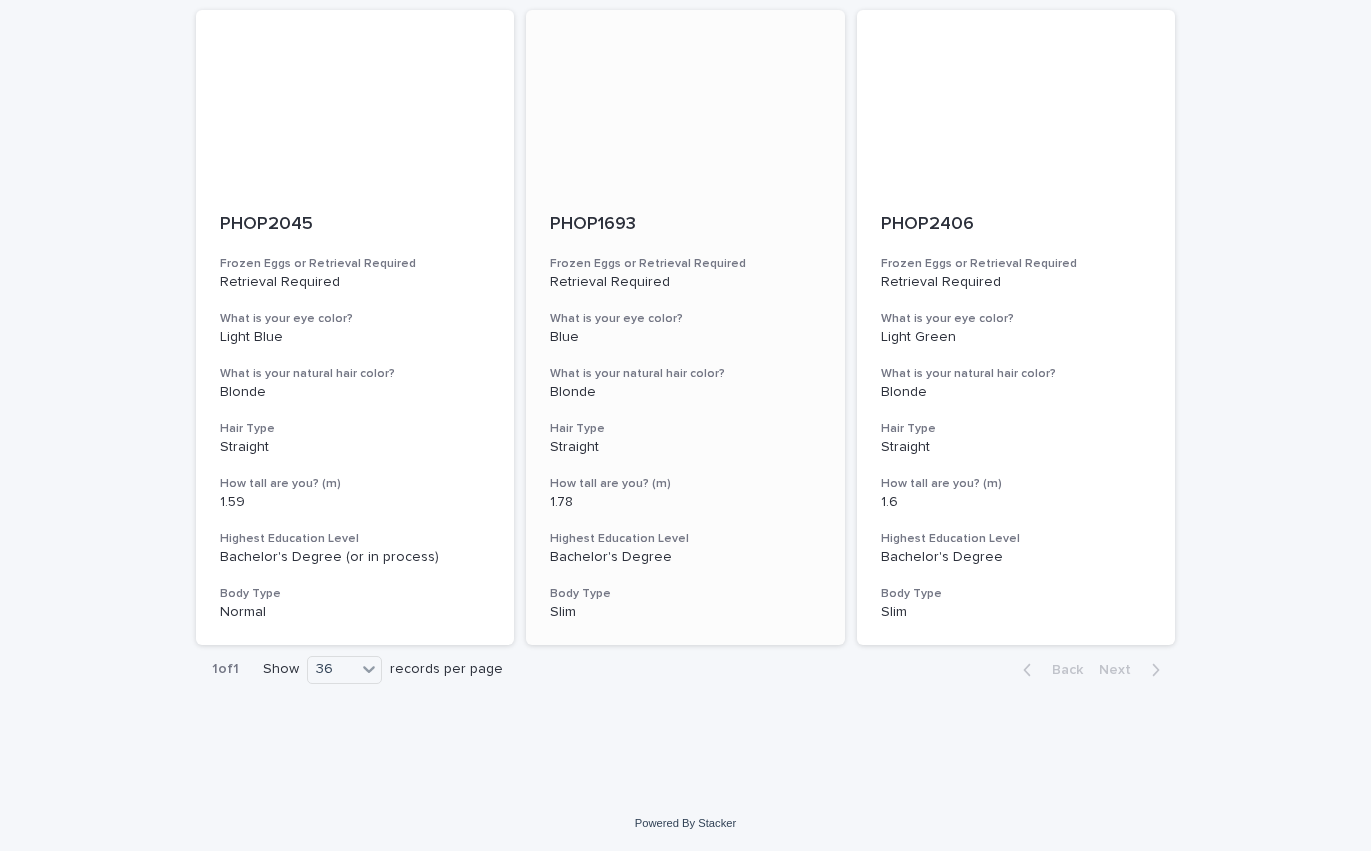 scroll, scrollTop: 0, scrollLeft: 0, axis: both 